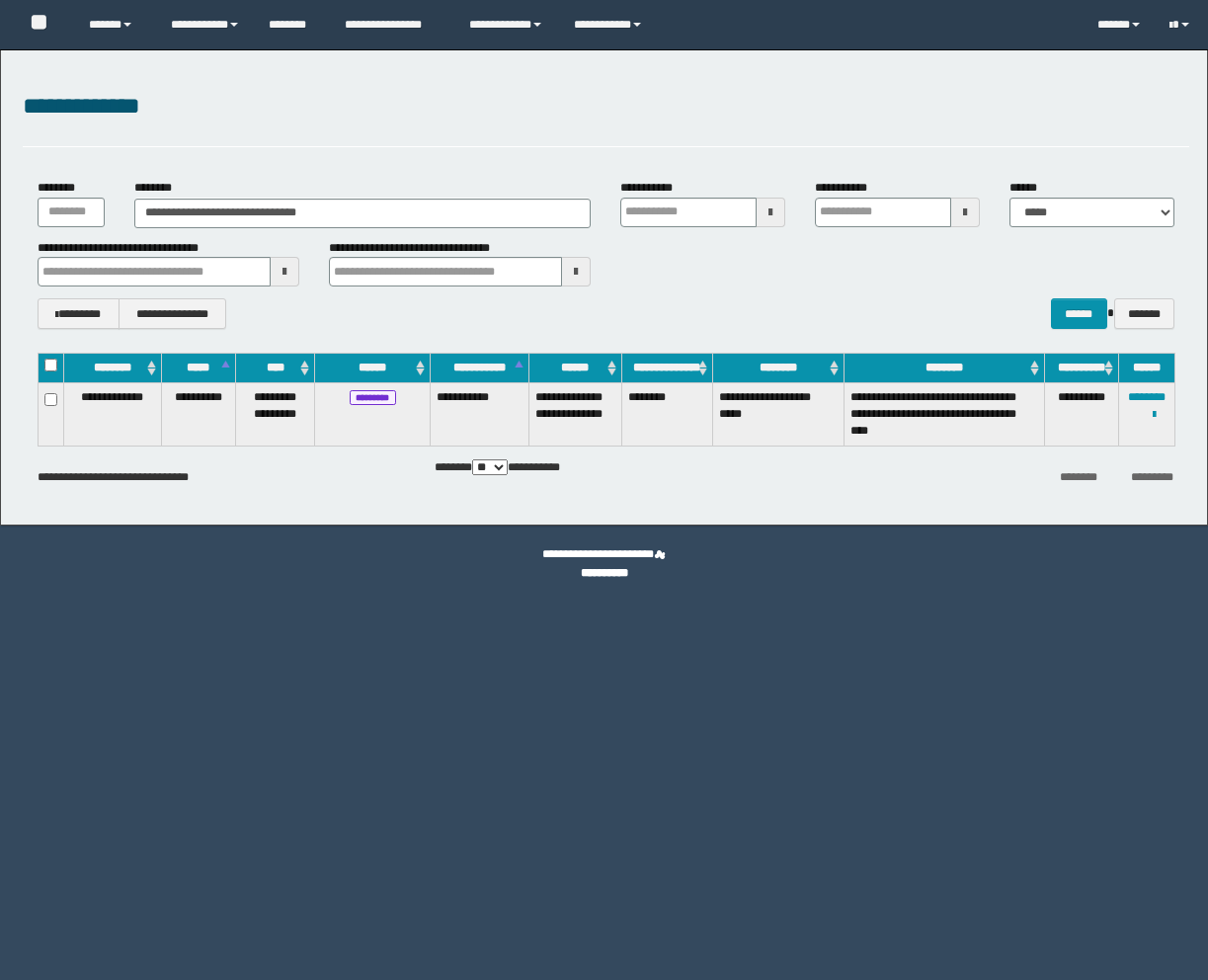 scroll, scrollTop: 0, scrollLeft: 0, axis: both 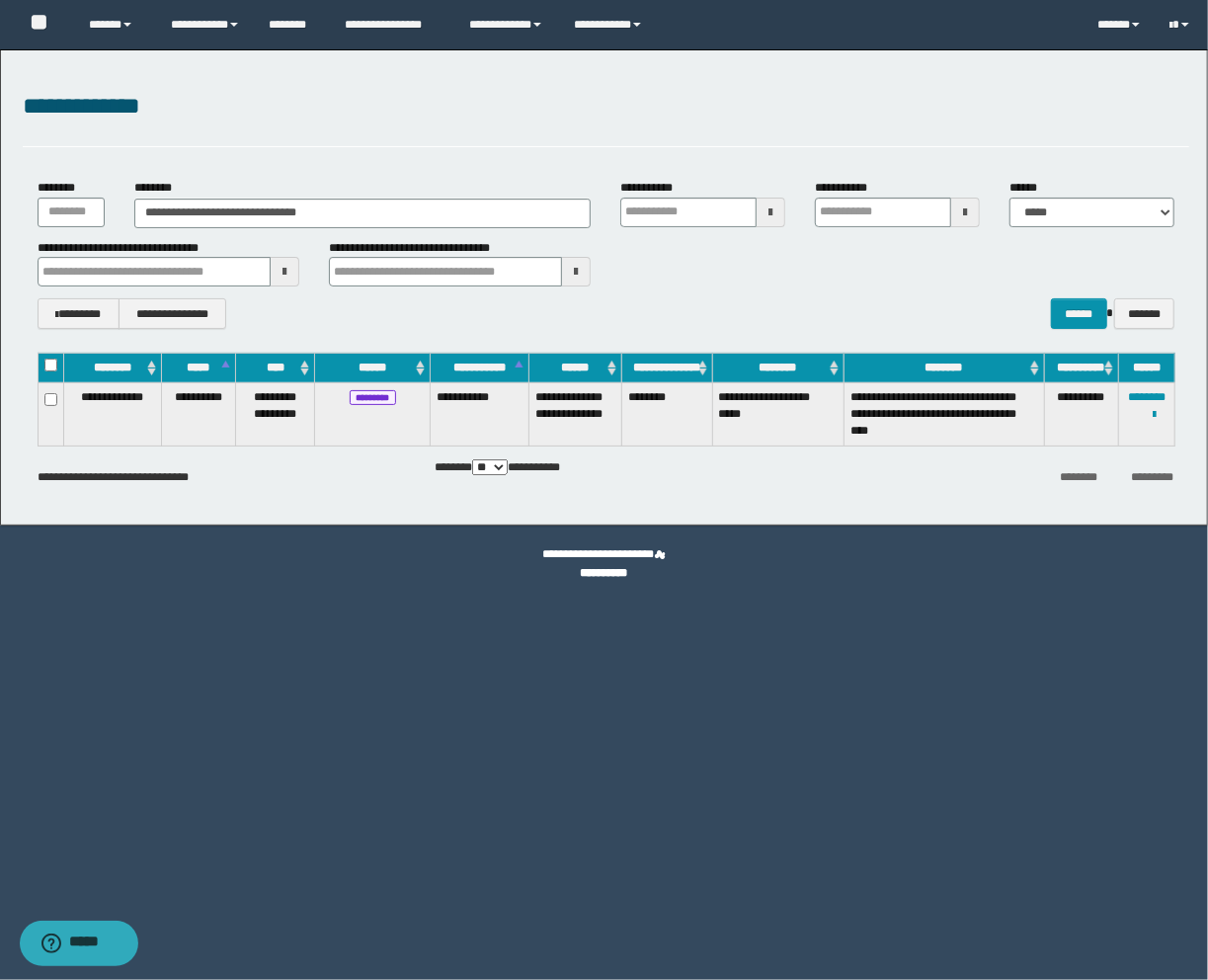 click on "**********" at bounding box center (362, 213) 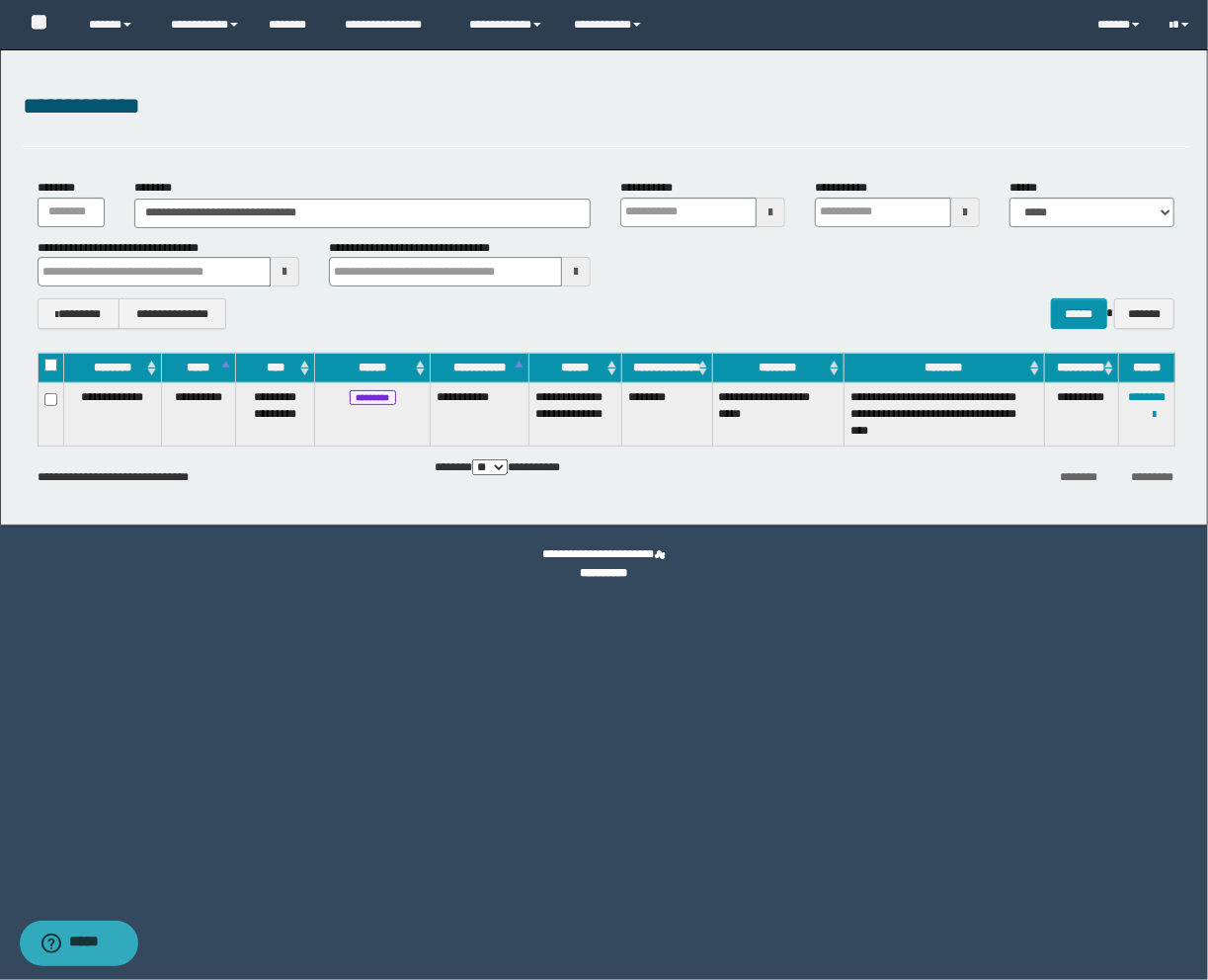 click on "**********" at bounding box center [362, 213] 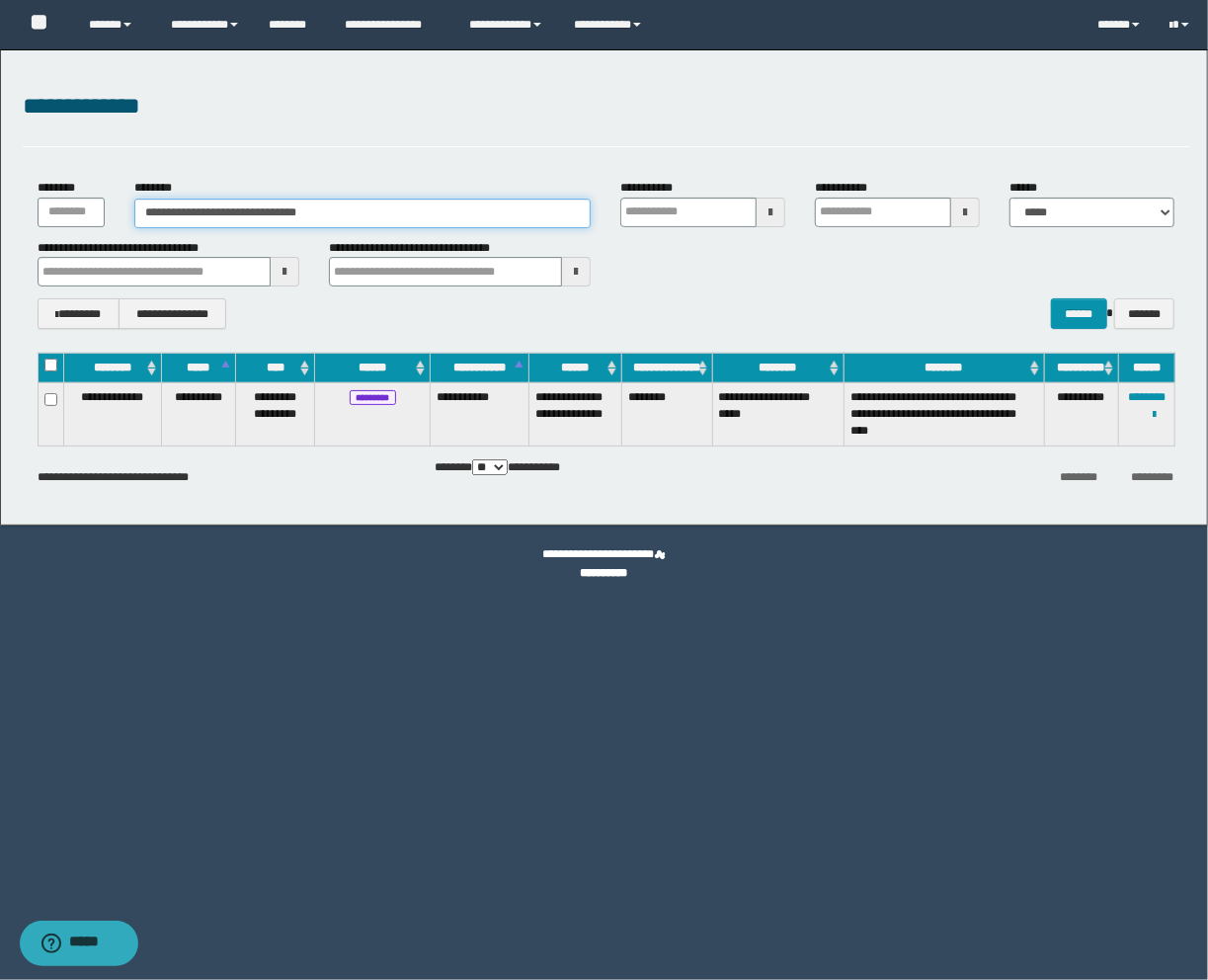 click on "**********" at bounding box center [362, 213] 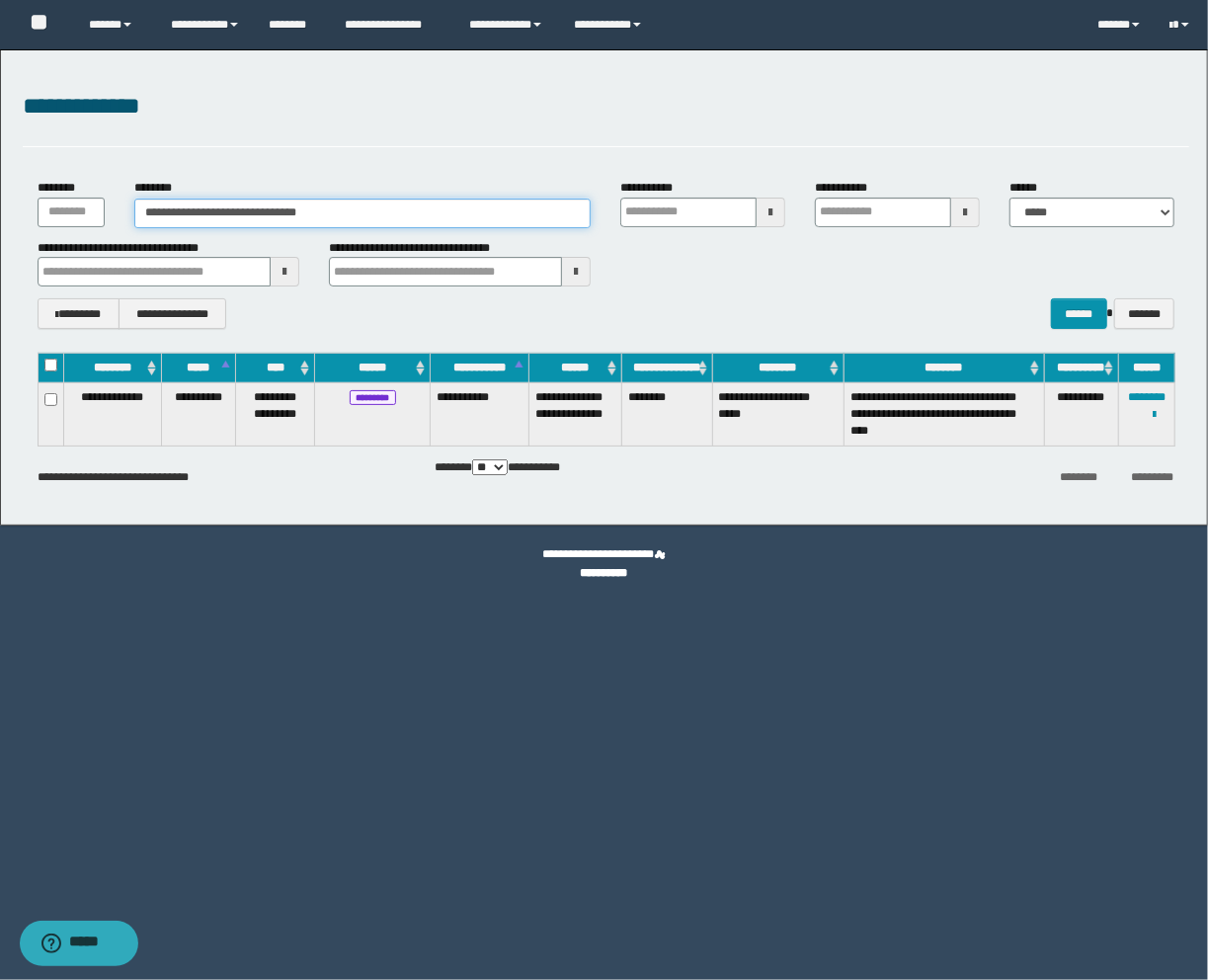 drag, startPoint x: 373, startPoint y: 221, endPoint x: -123, endPoint y: 192, distance: 496.84706 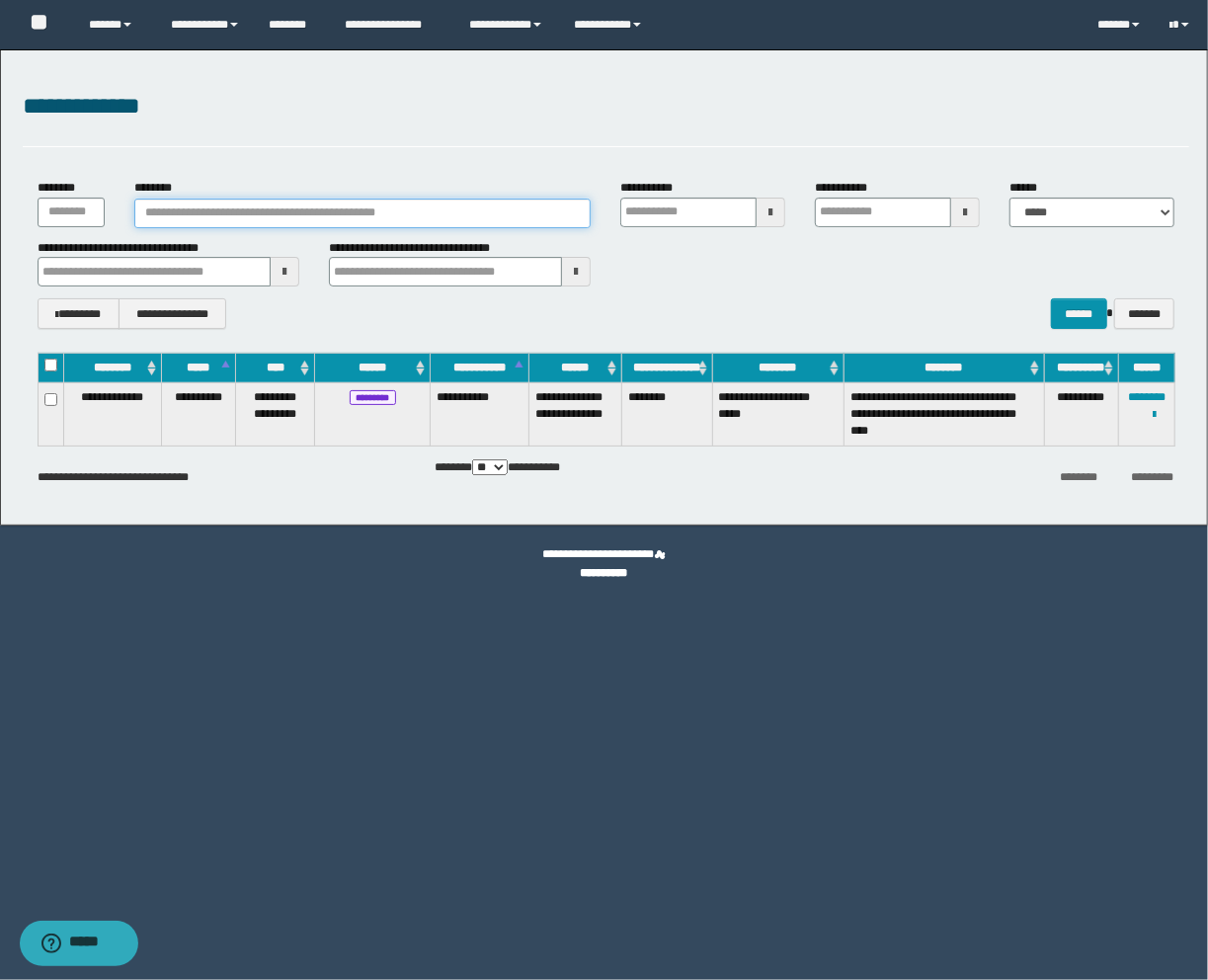 paste on "**********" 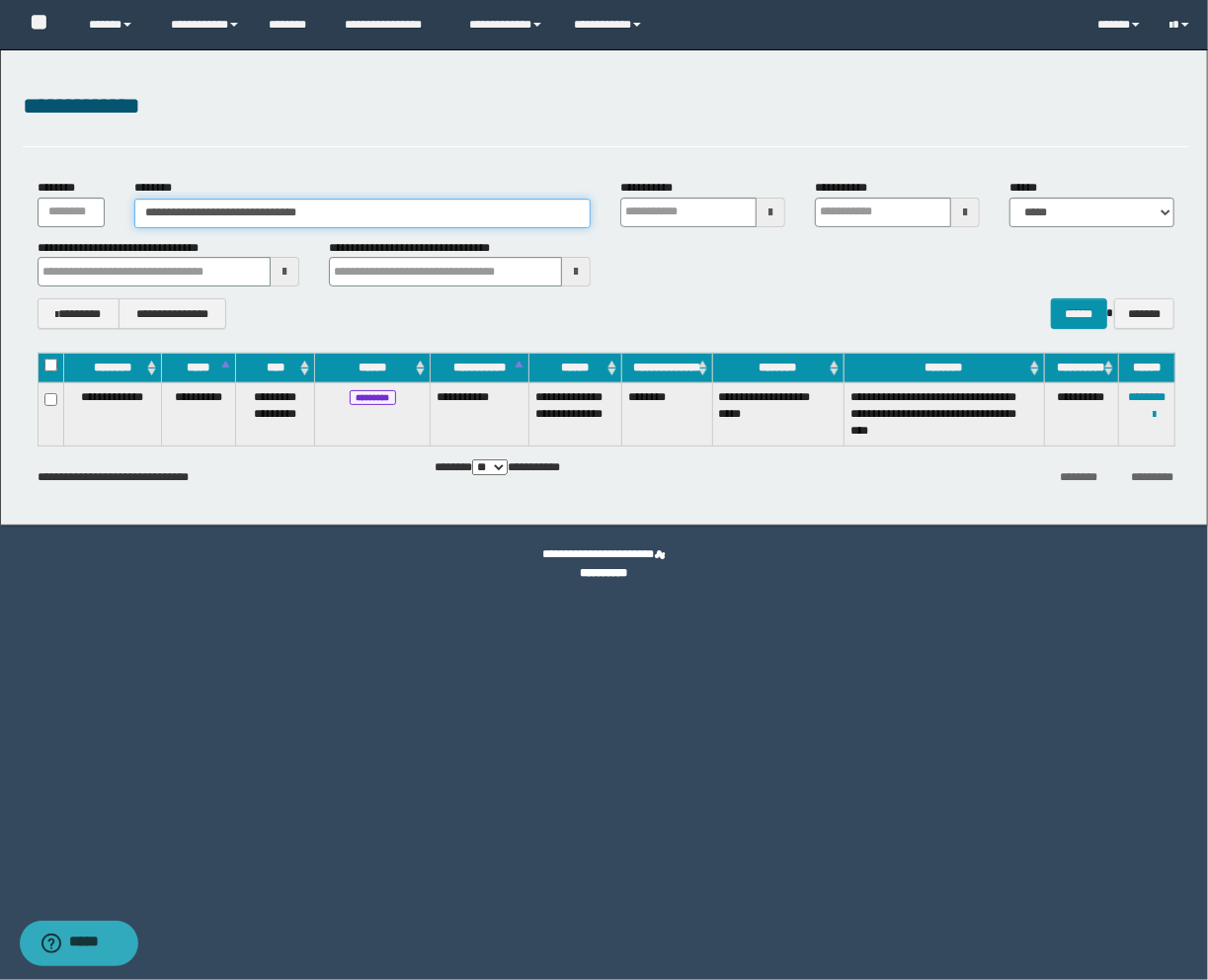 type on "**********" 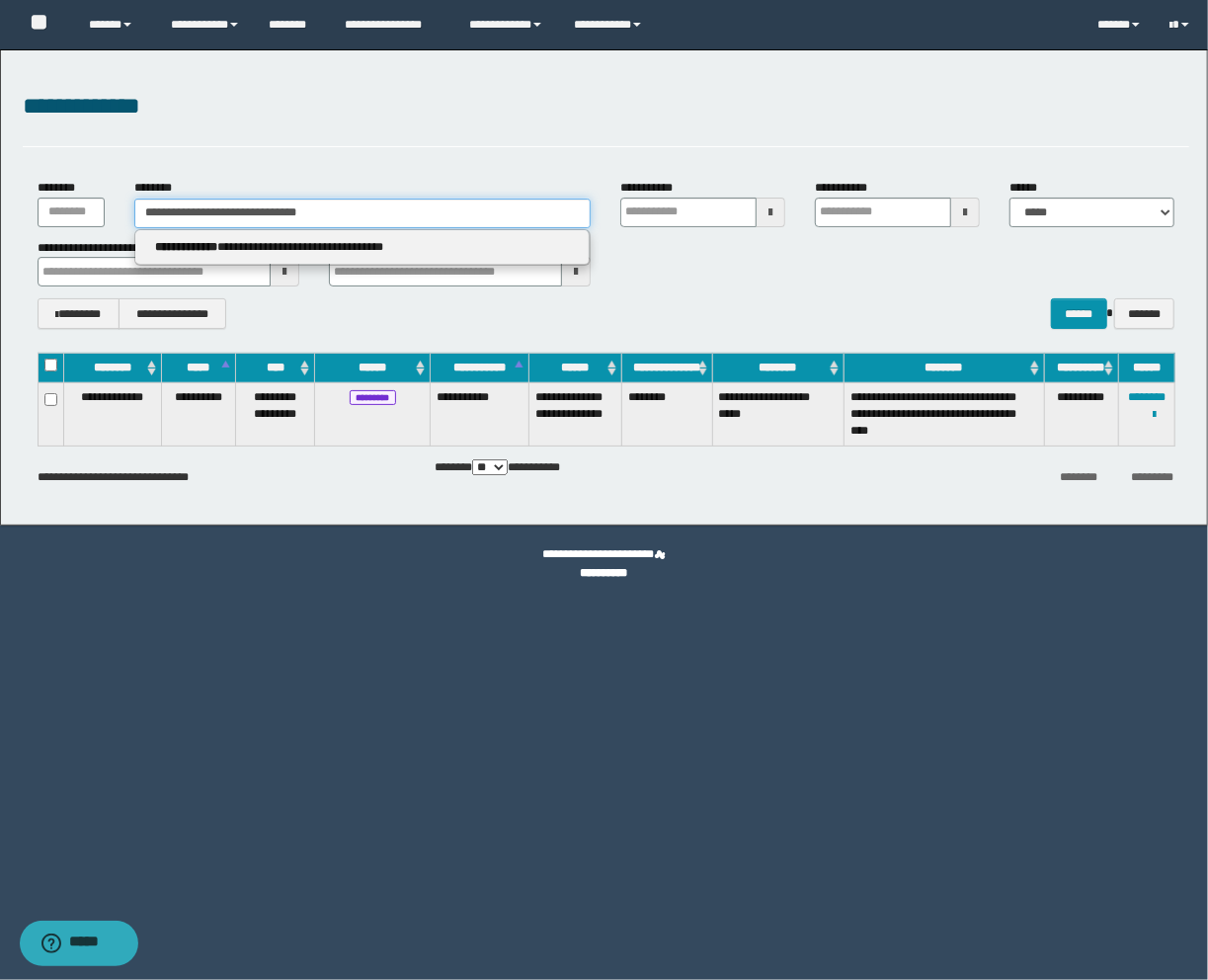 type 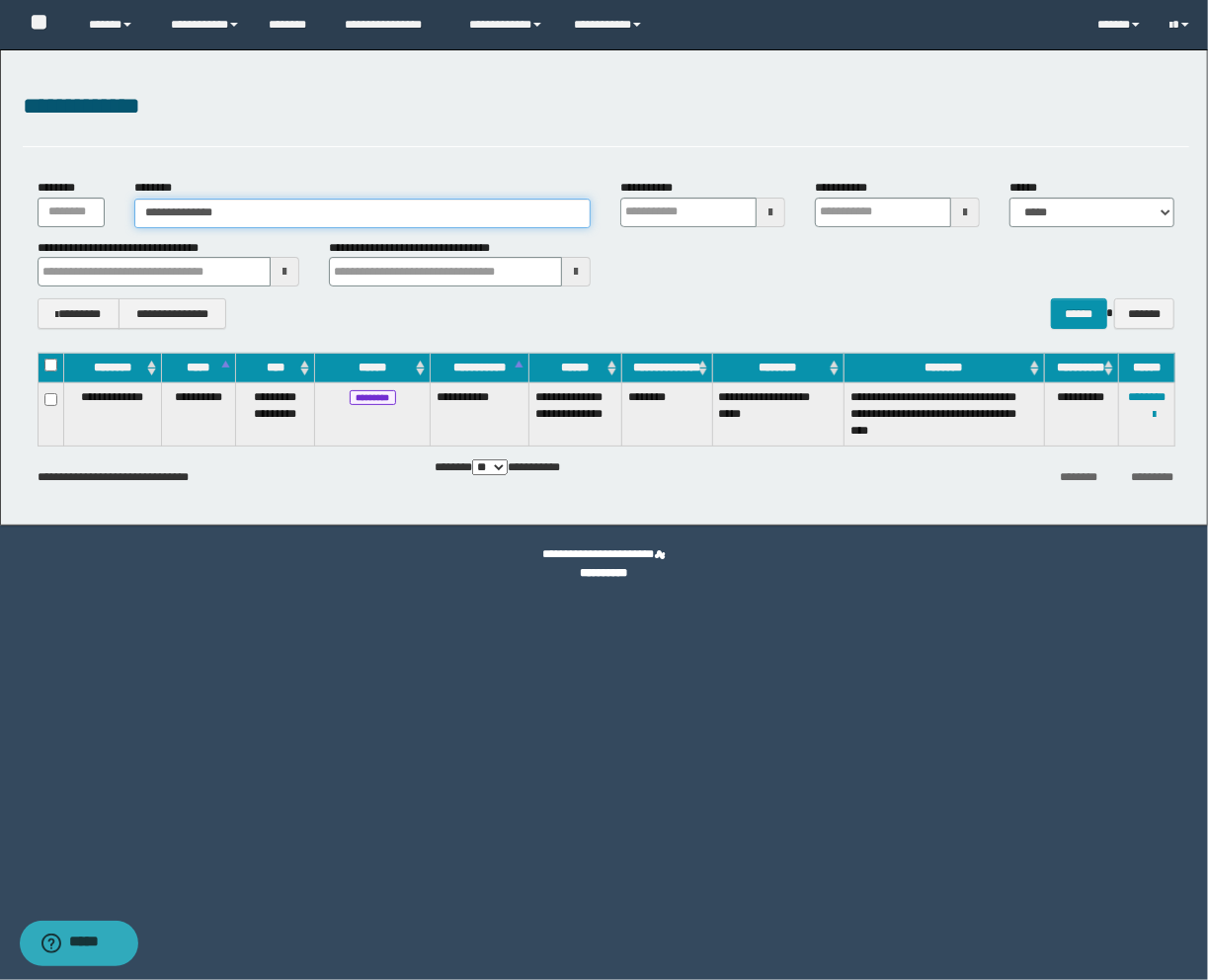 type on "**********" 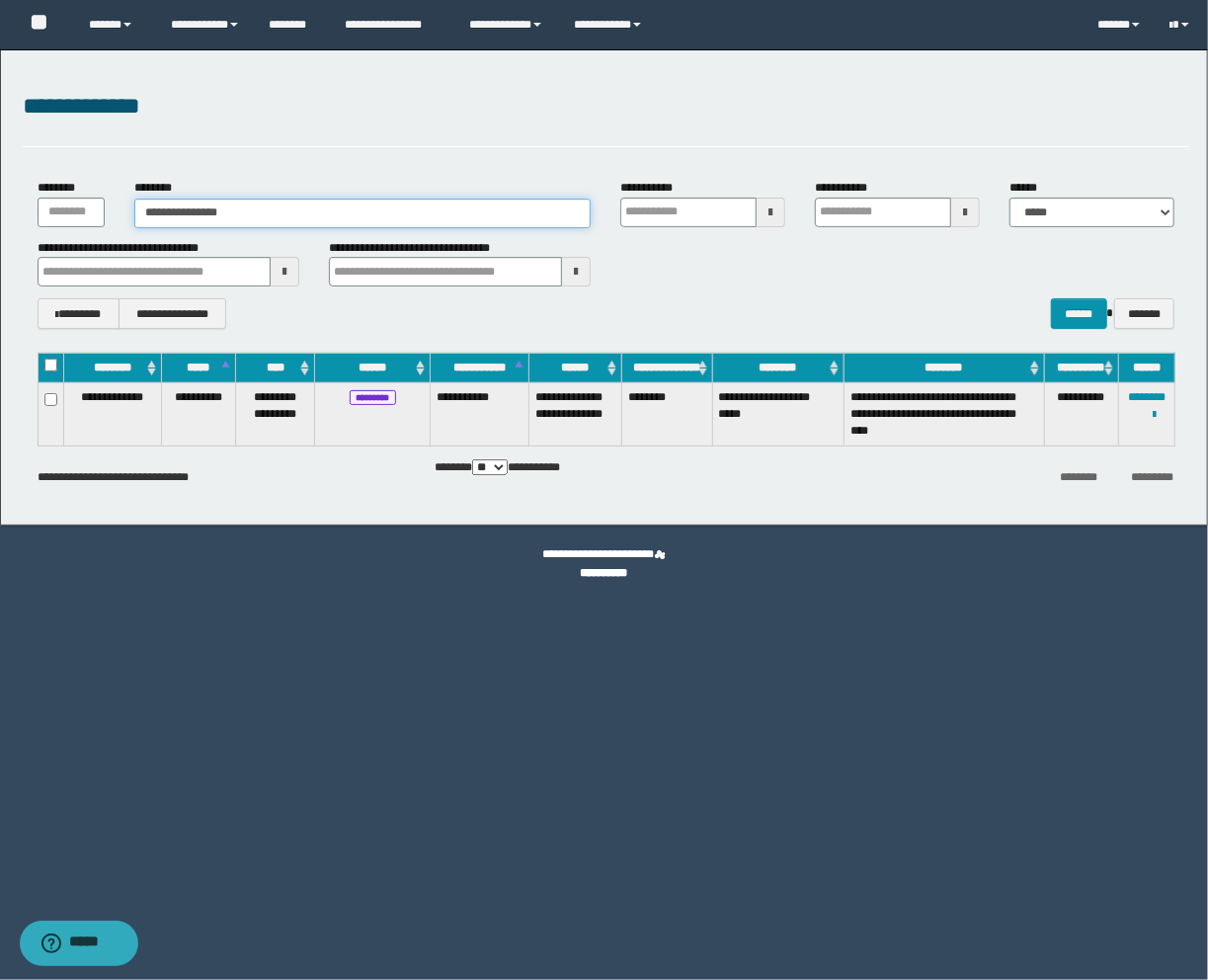 type on "**********" 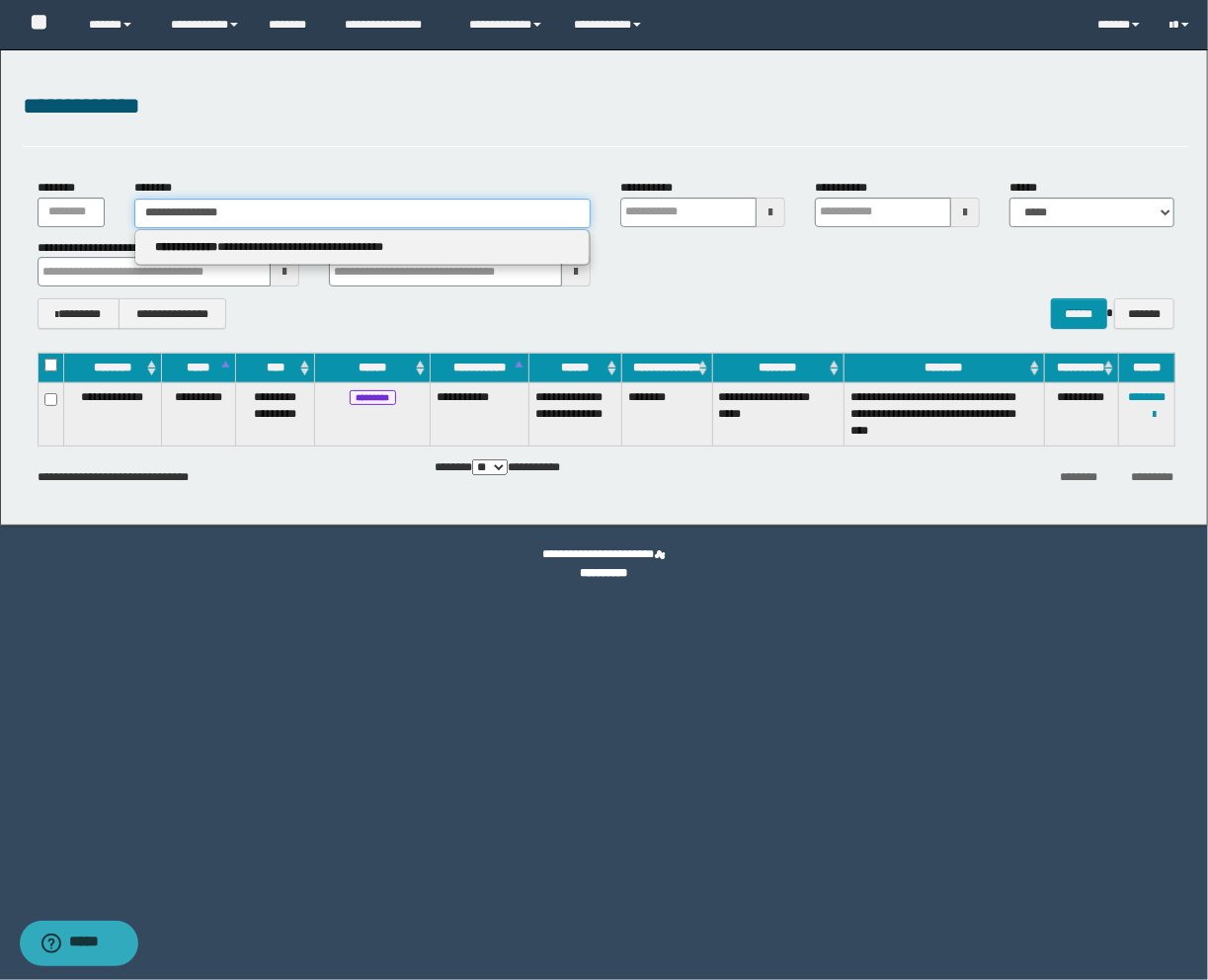 type 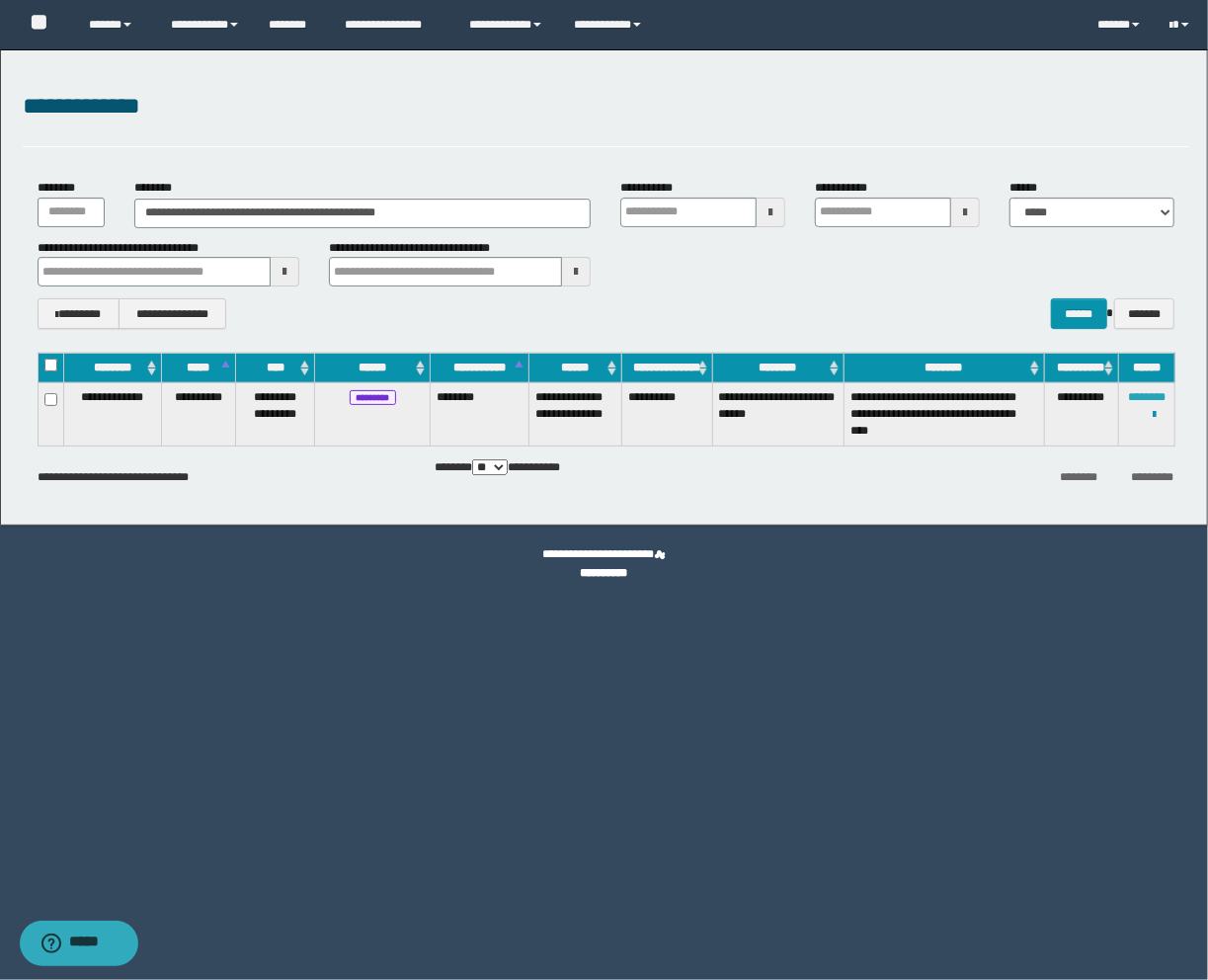 click on "********" at bounding box center (1147, 397) 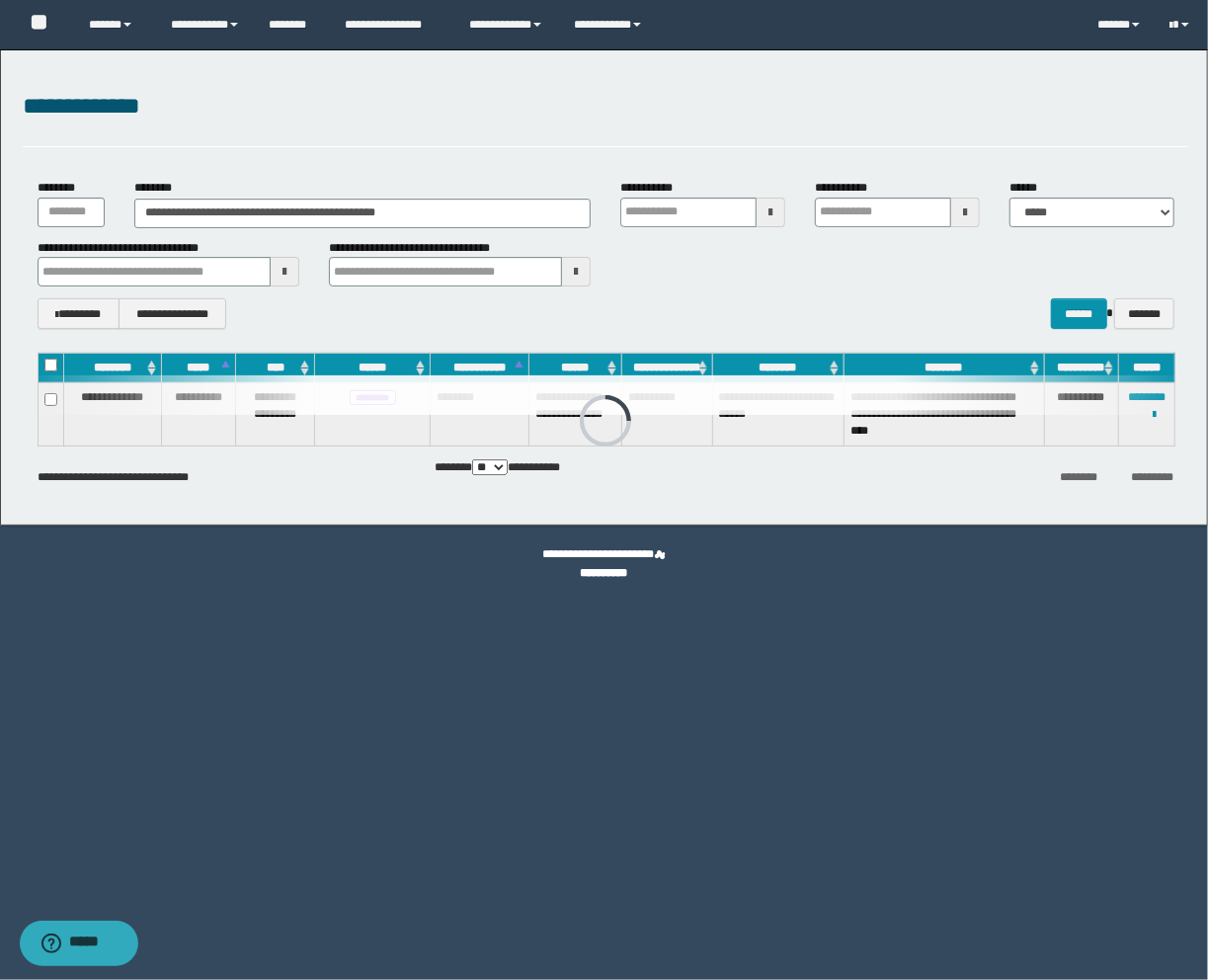 click on "**********" at bounding box center (604, 287) 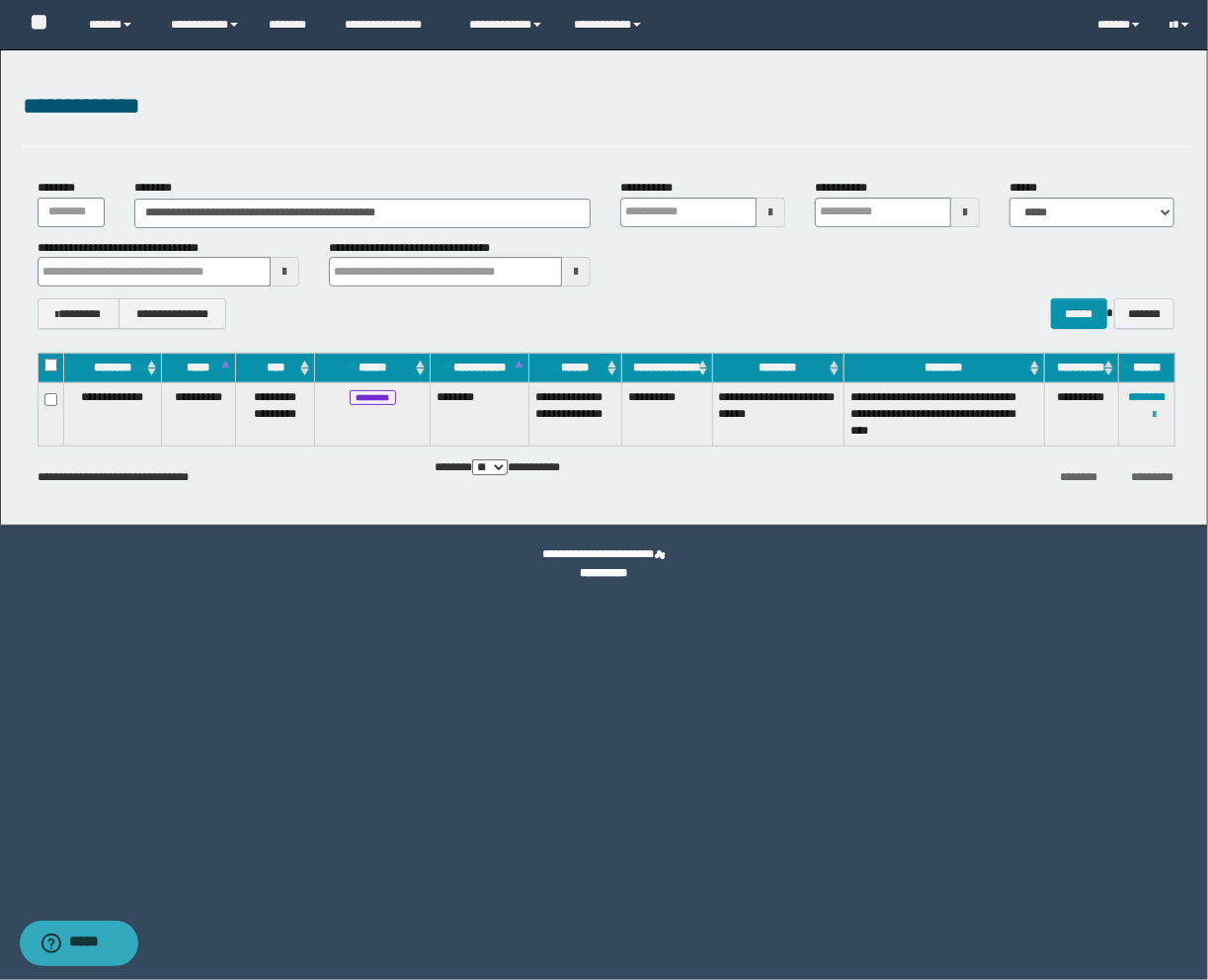 click at bounding box center (1154, 415) 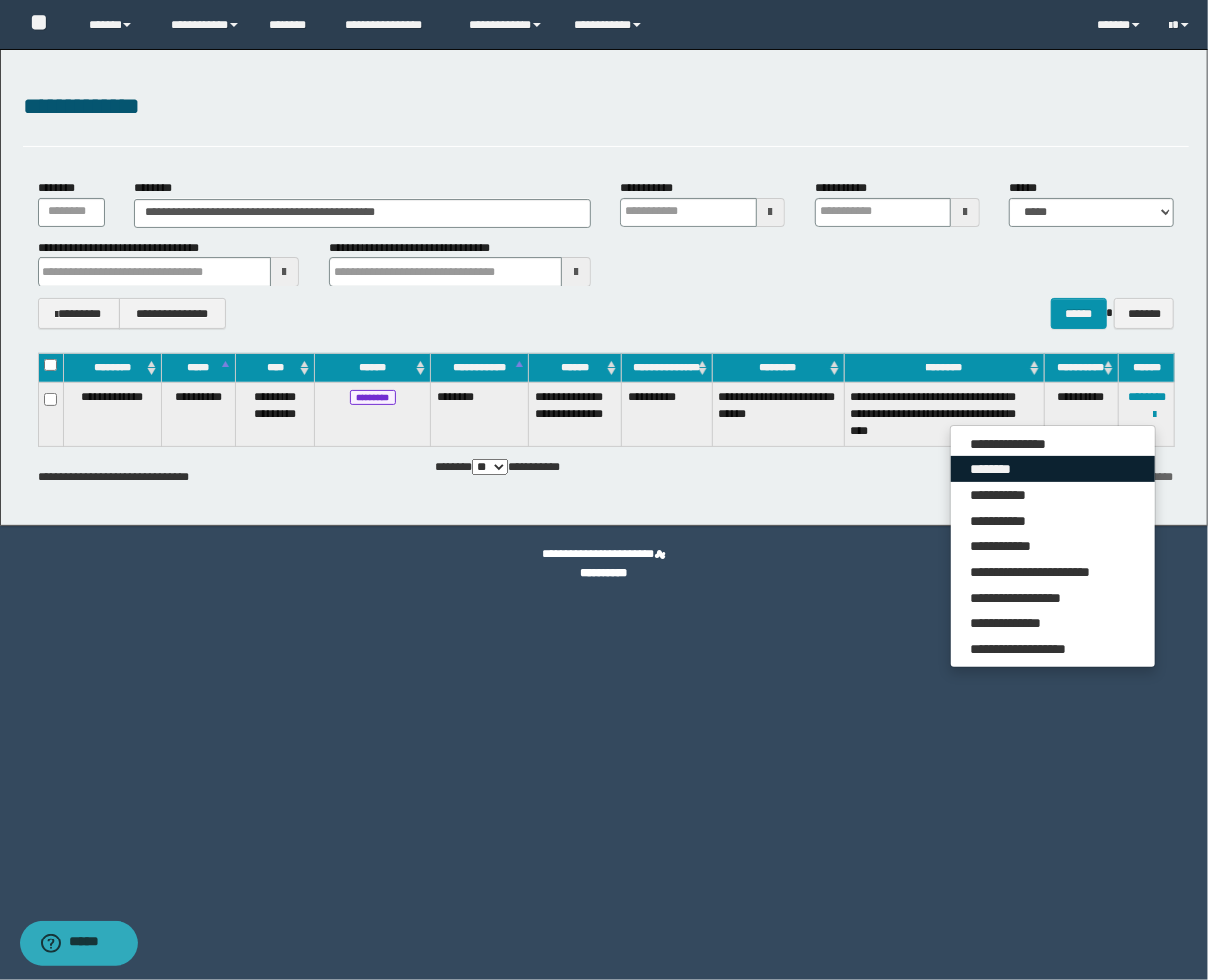 drag, startPoint x: 993, startPoint y: 465, endPoint x: 906, endPoint y: 446, distance: 89.05055 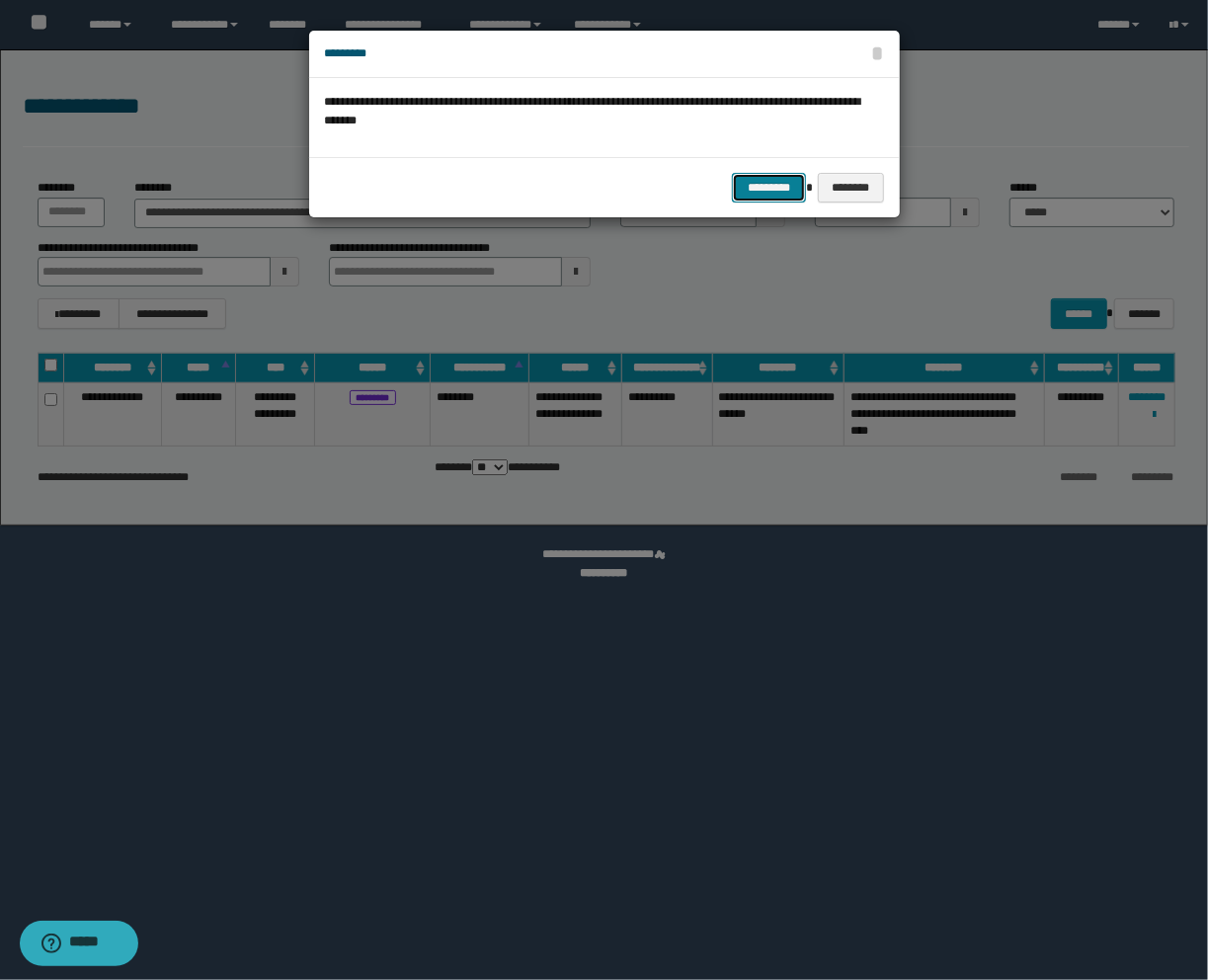 click on "*********" at bounding box center (768, 188) 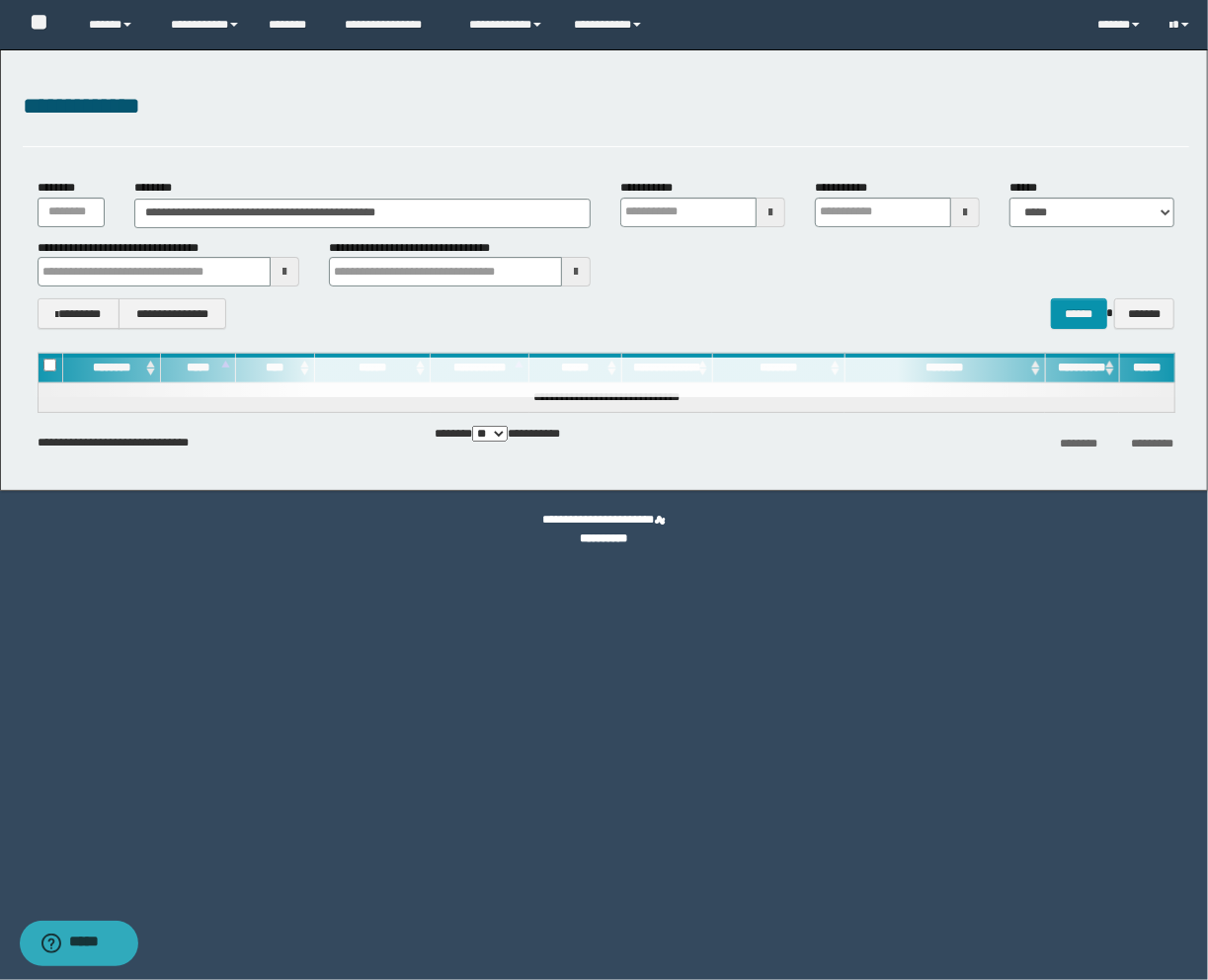 click on "**********" at bounding box center [604, 270] 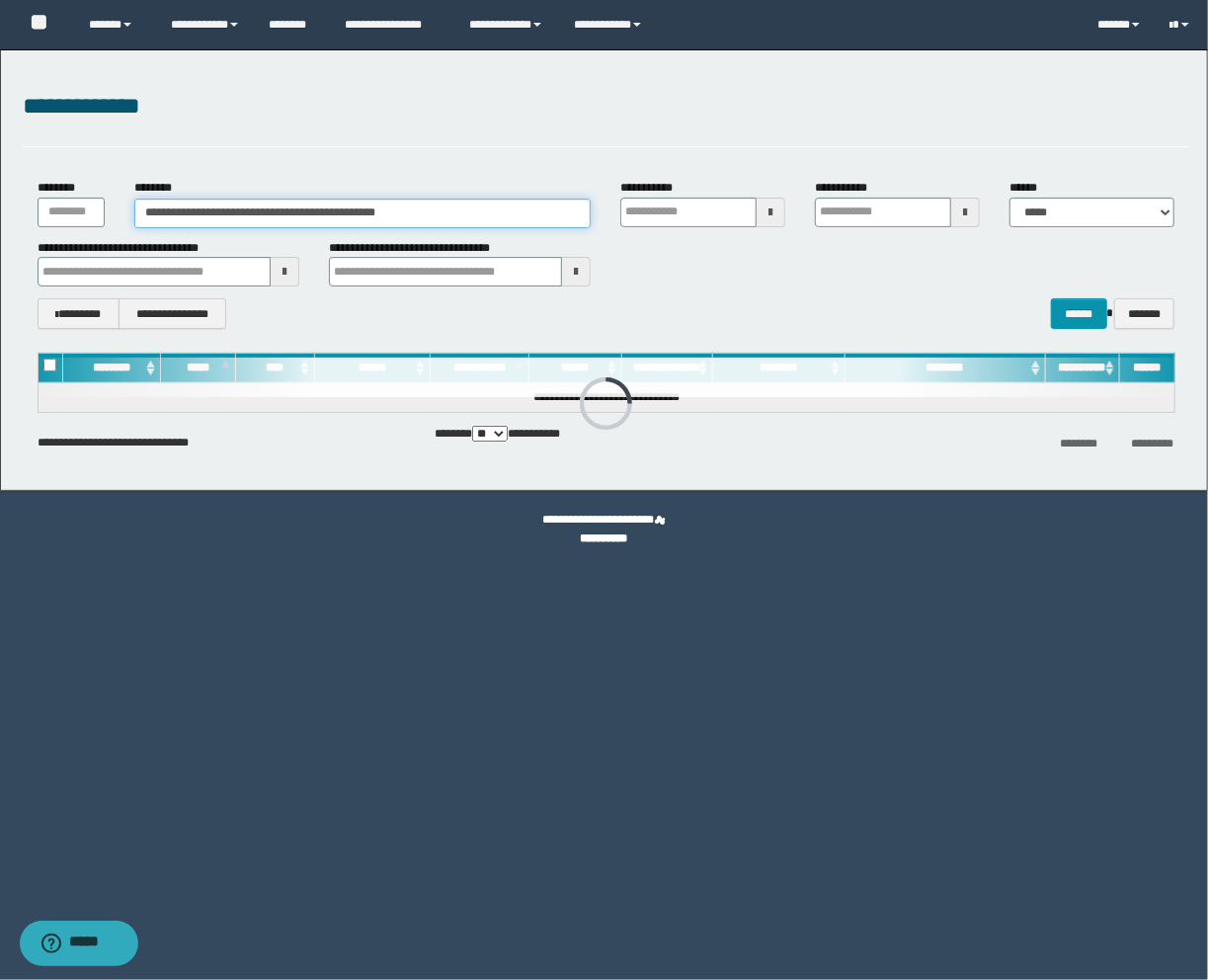 drag, startPoint x: 431, startPoint y: 211, endPoint x: 128, endPoint y: 199, distance: 303.23753 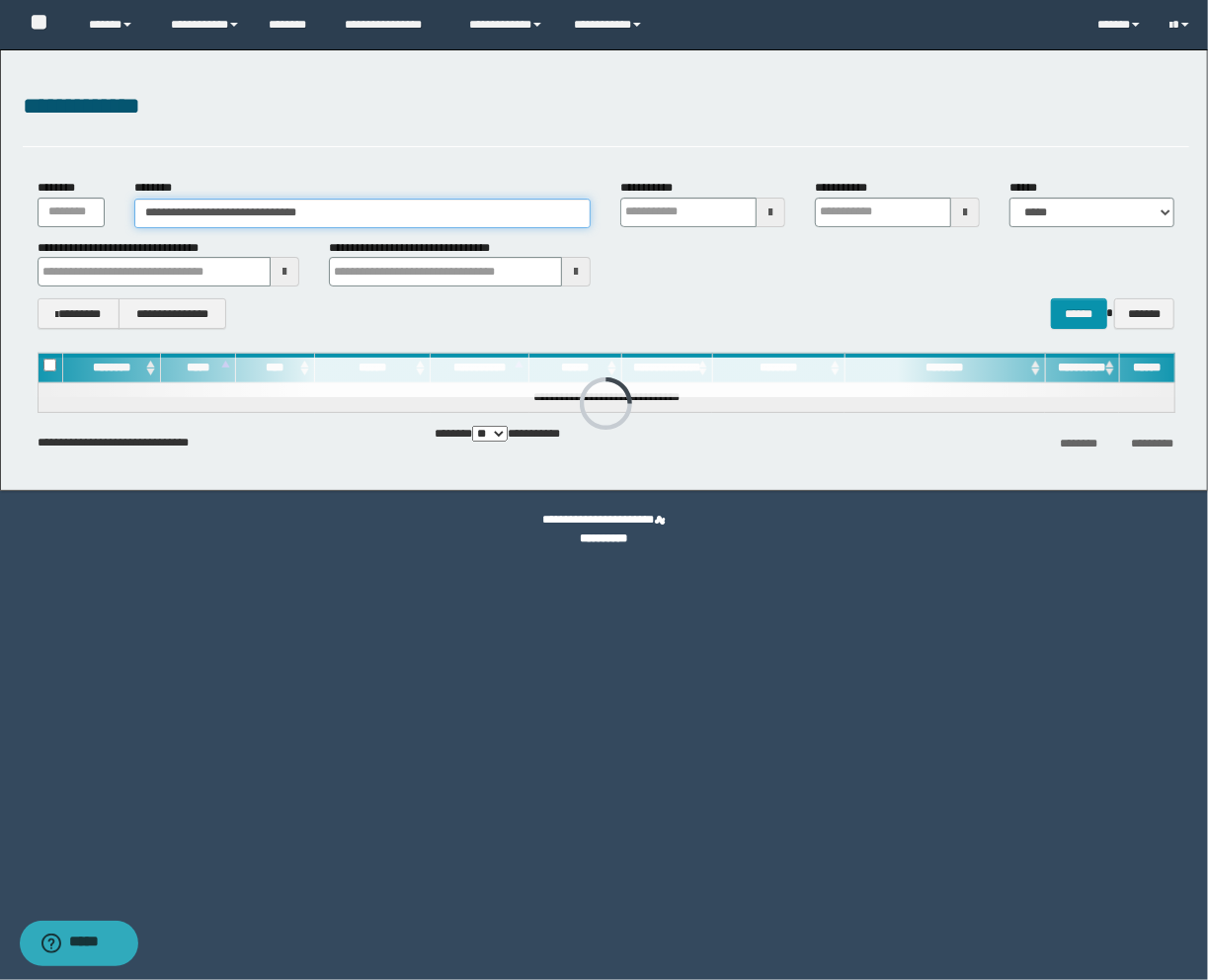 type on "**********" 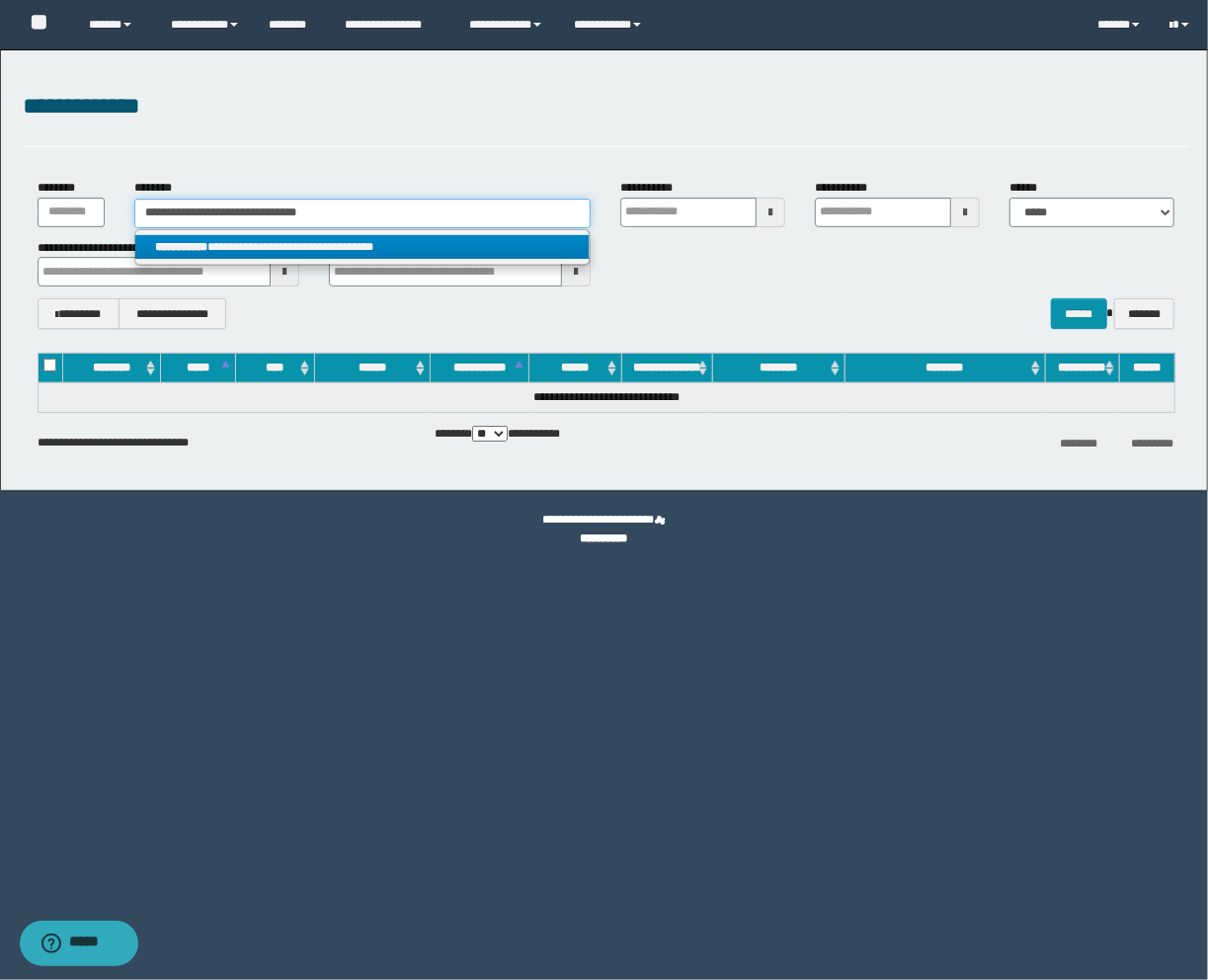 type on "**********" 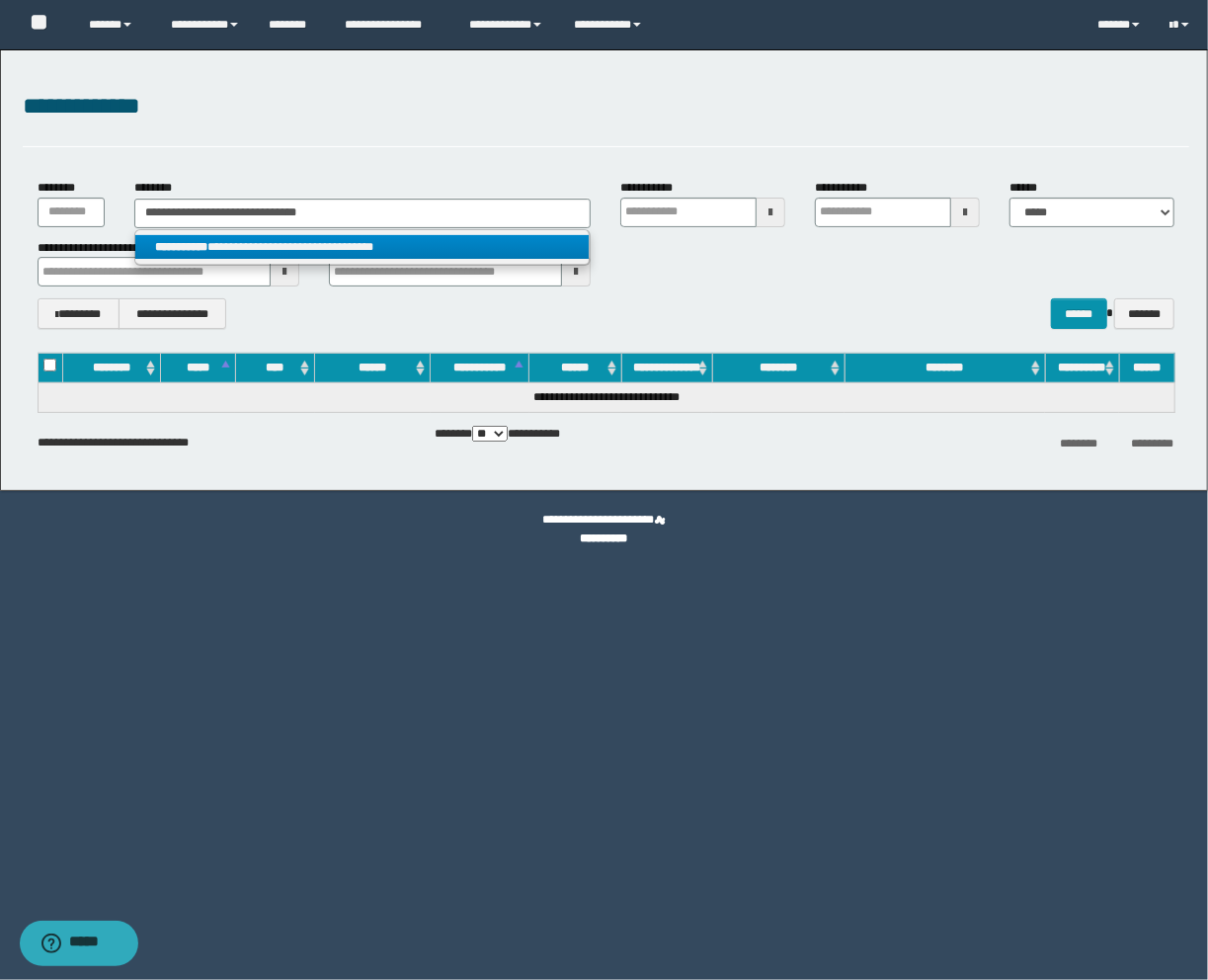 drag, startPoint x: 317, startPoint y: 244, endPoint x: 336, endPoint y: 245, distance: 19.026298 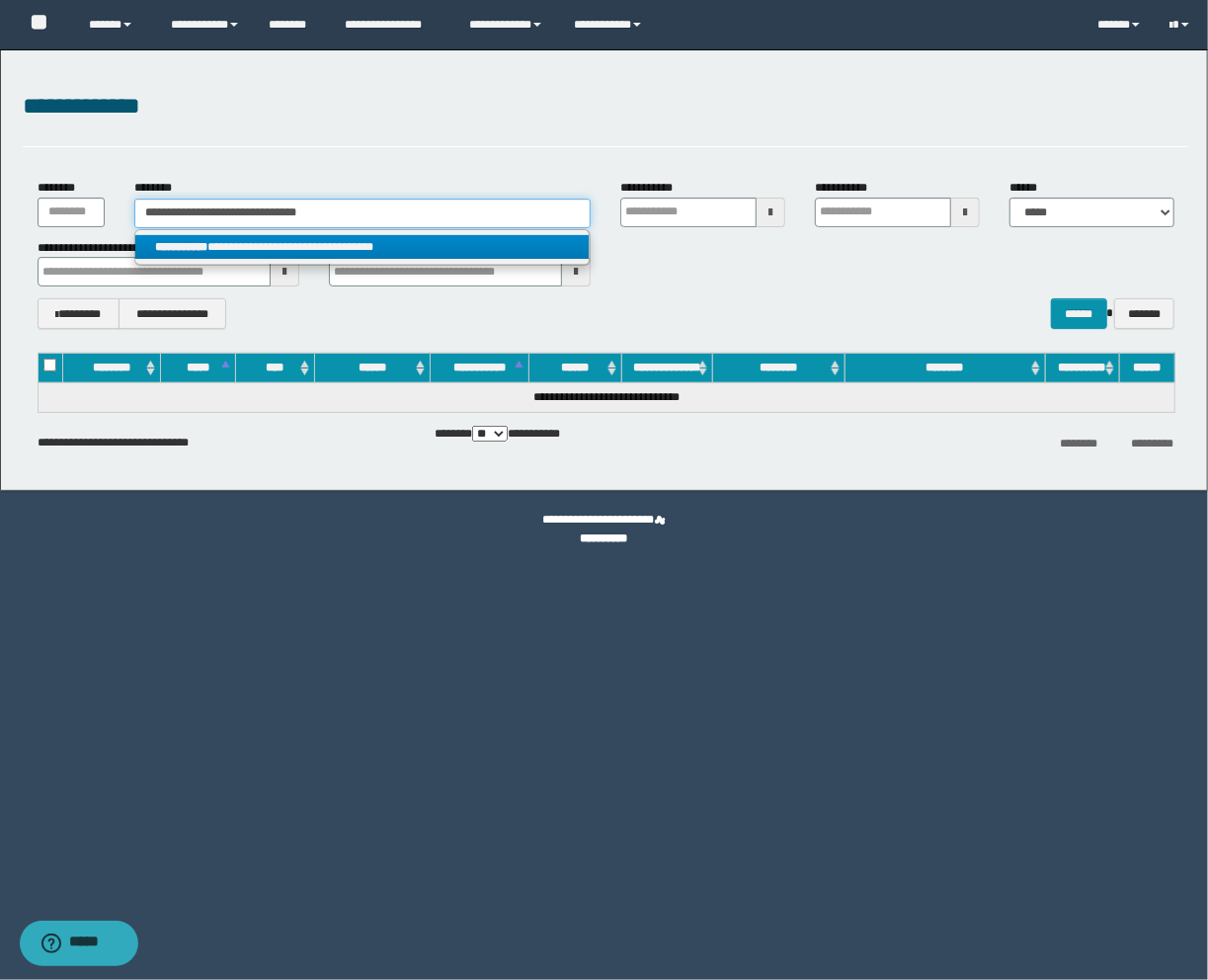 type 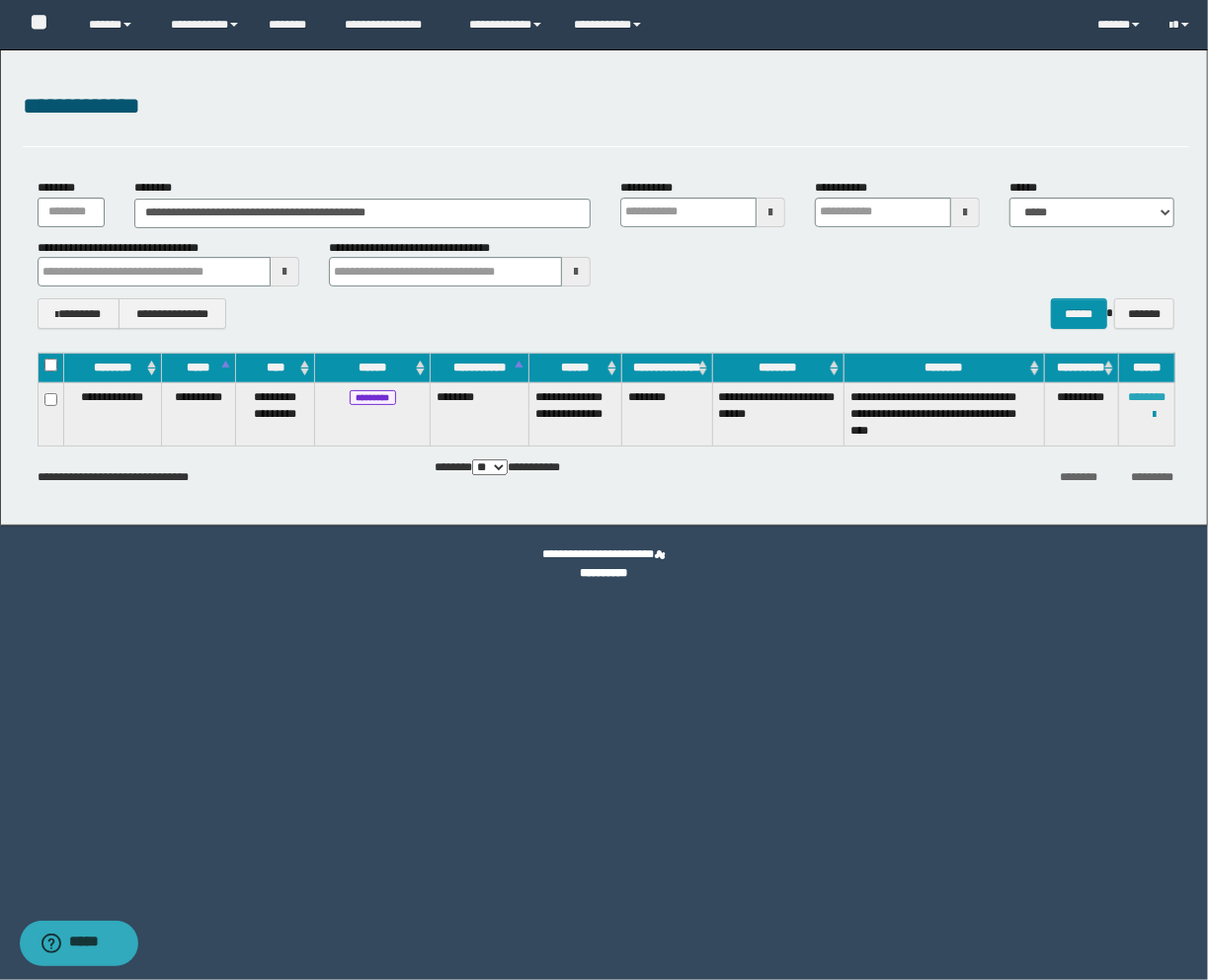 click on "********" at bounding box center [1147, 397] 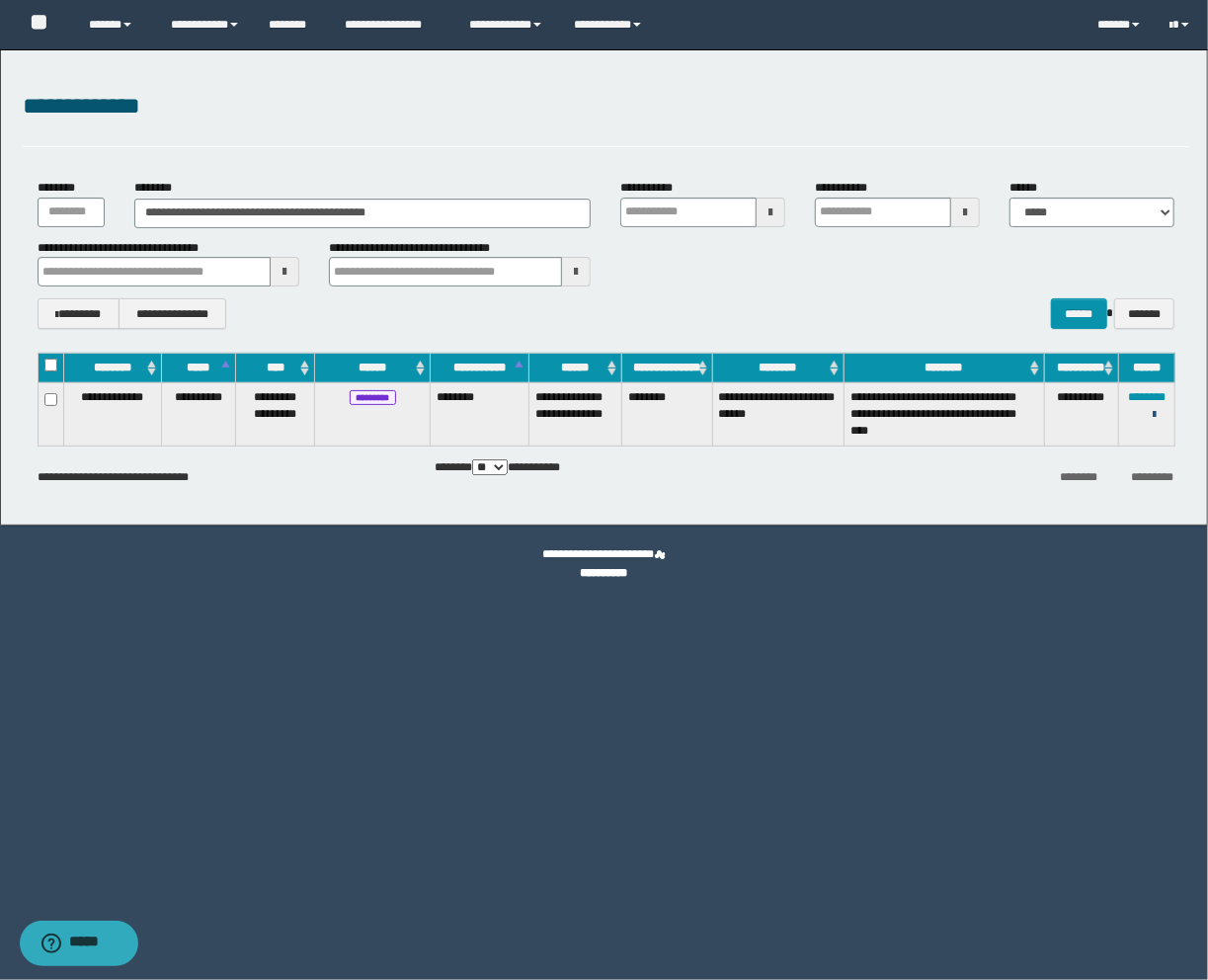 drag, startPoint x: 1159, startPoint y: 415, endPoint x: 1123, endPoint y: 429, distance: 38.626416 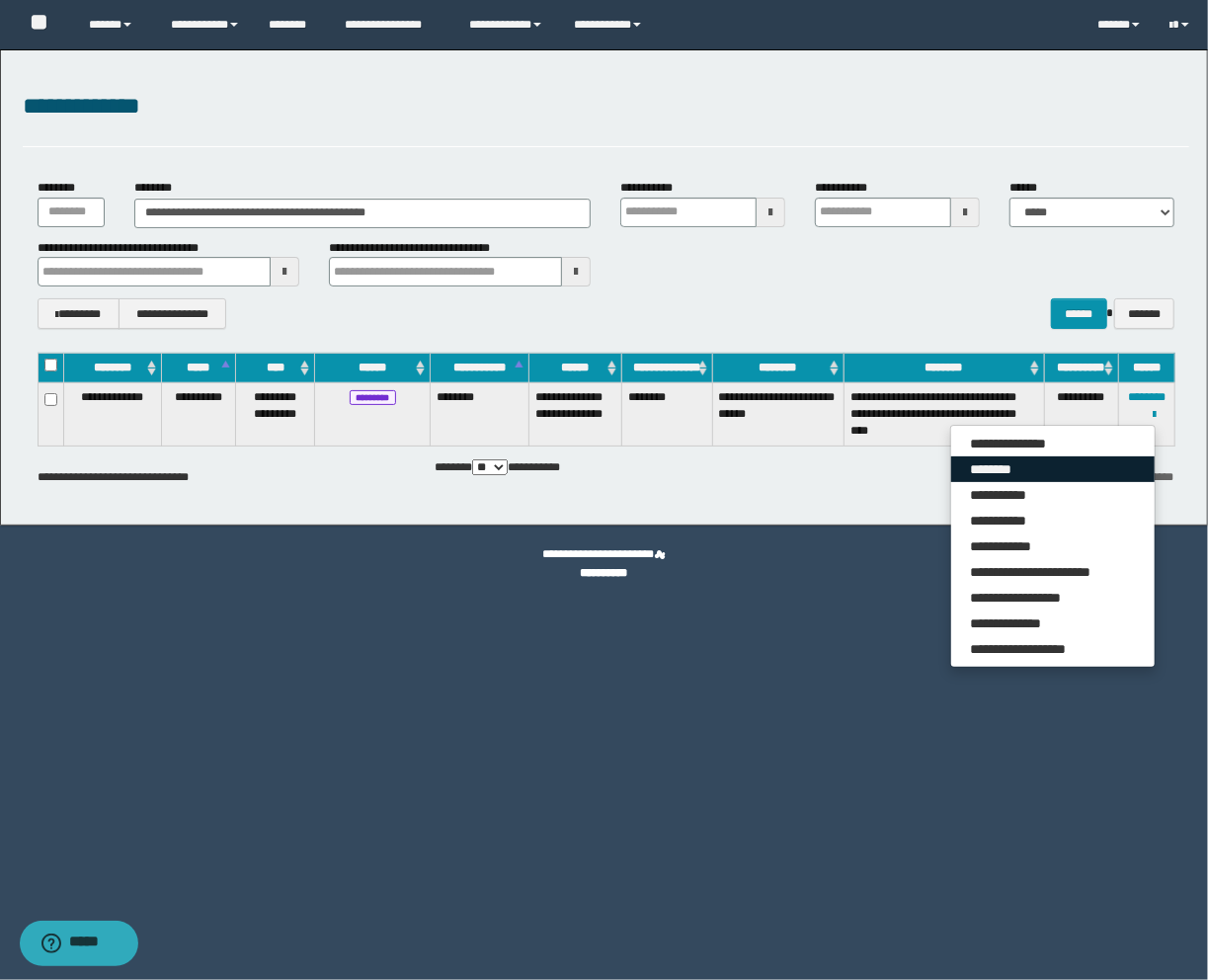 click on "********" at bounding box center (1053, 469) 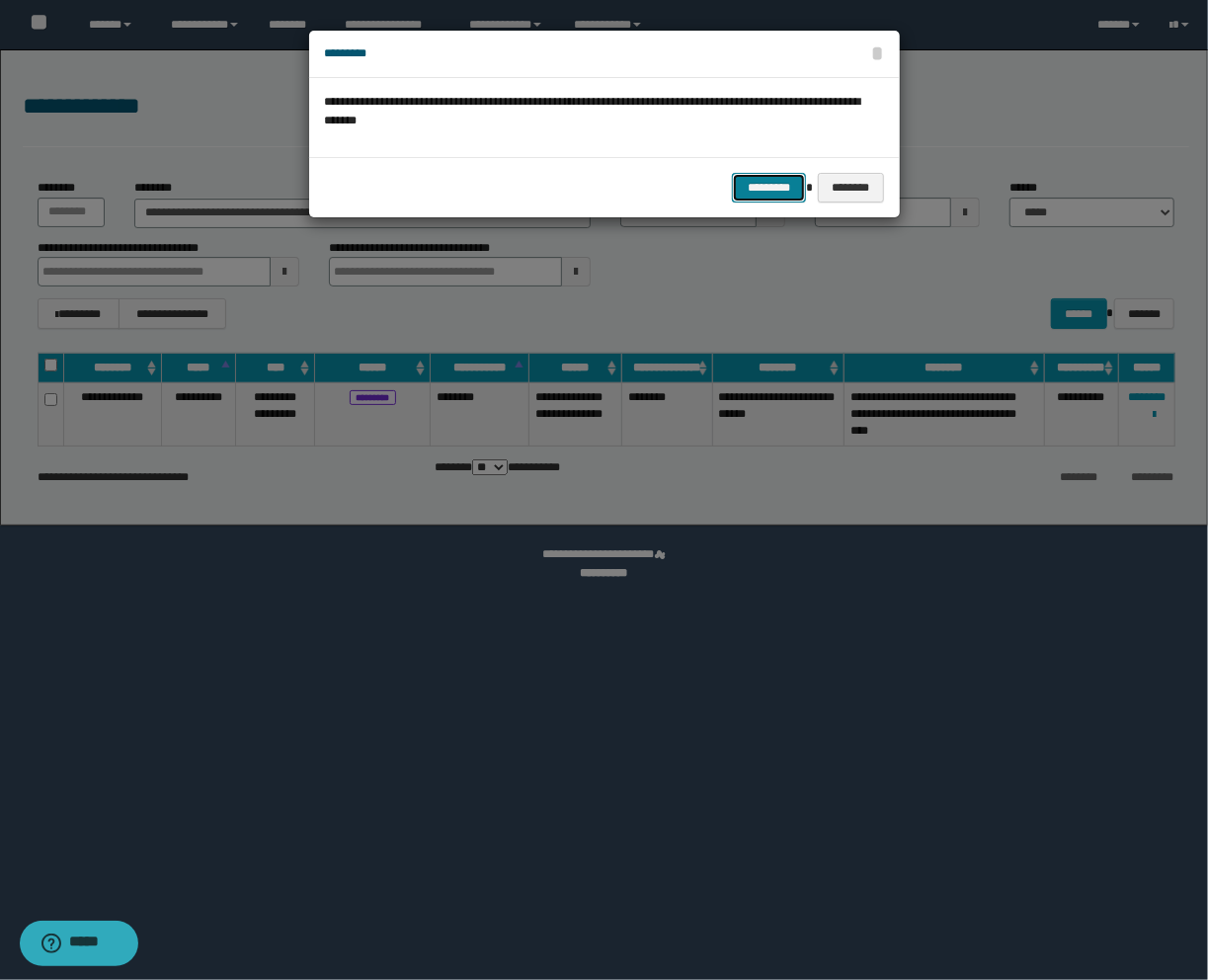 click on "*********" at bounding box center (768, 188) 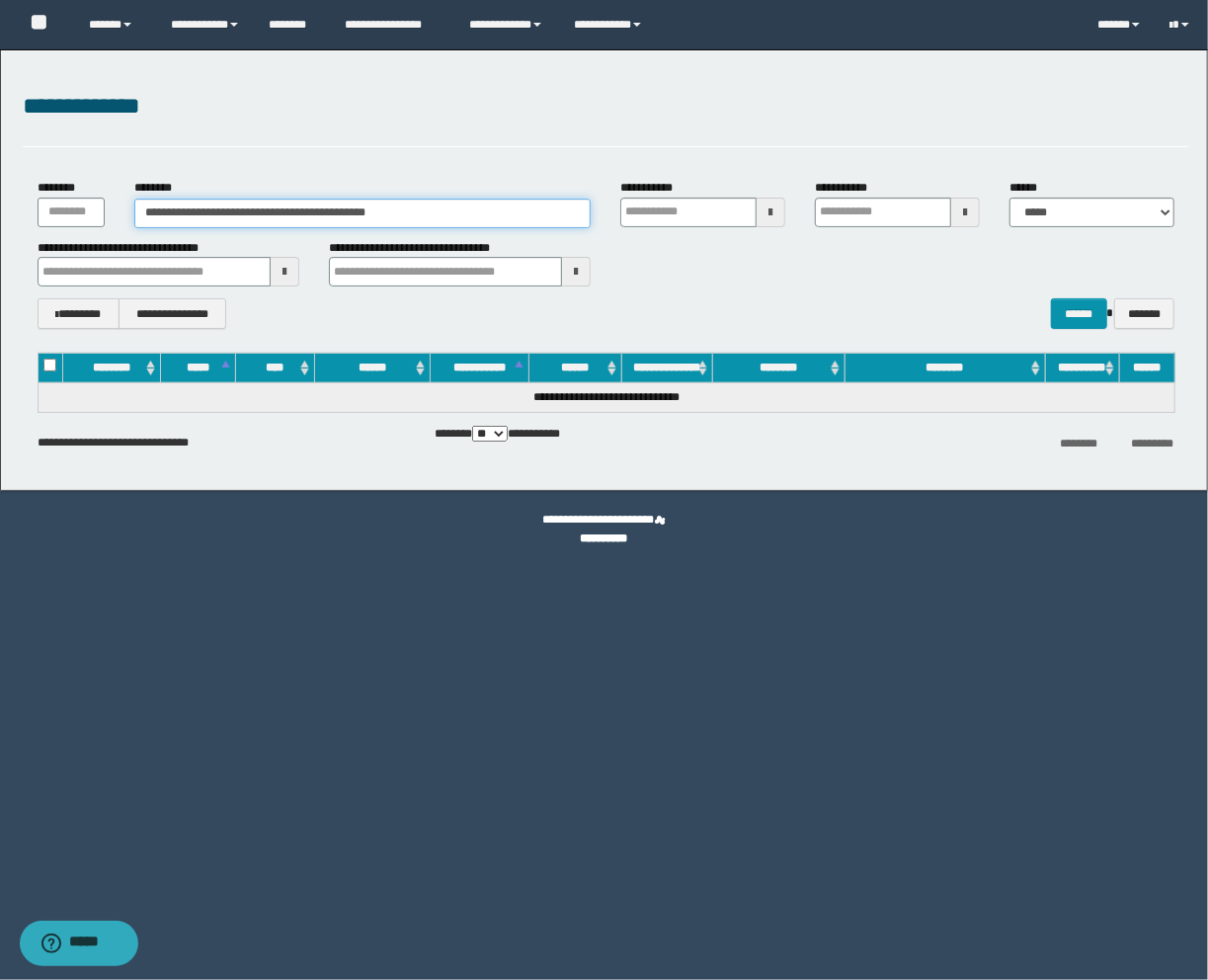 drag, startPoint x: 199, startPoint y: 213, endPoint x: -19, endPoint y: 203, distance: 218.22924 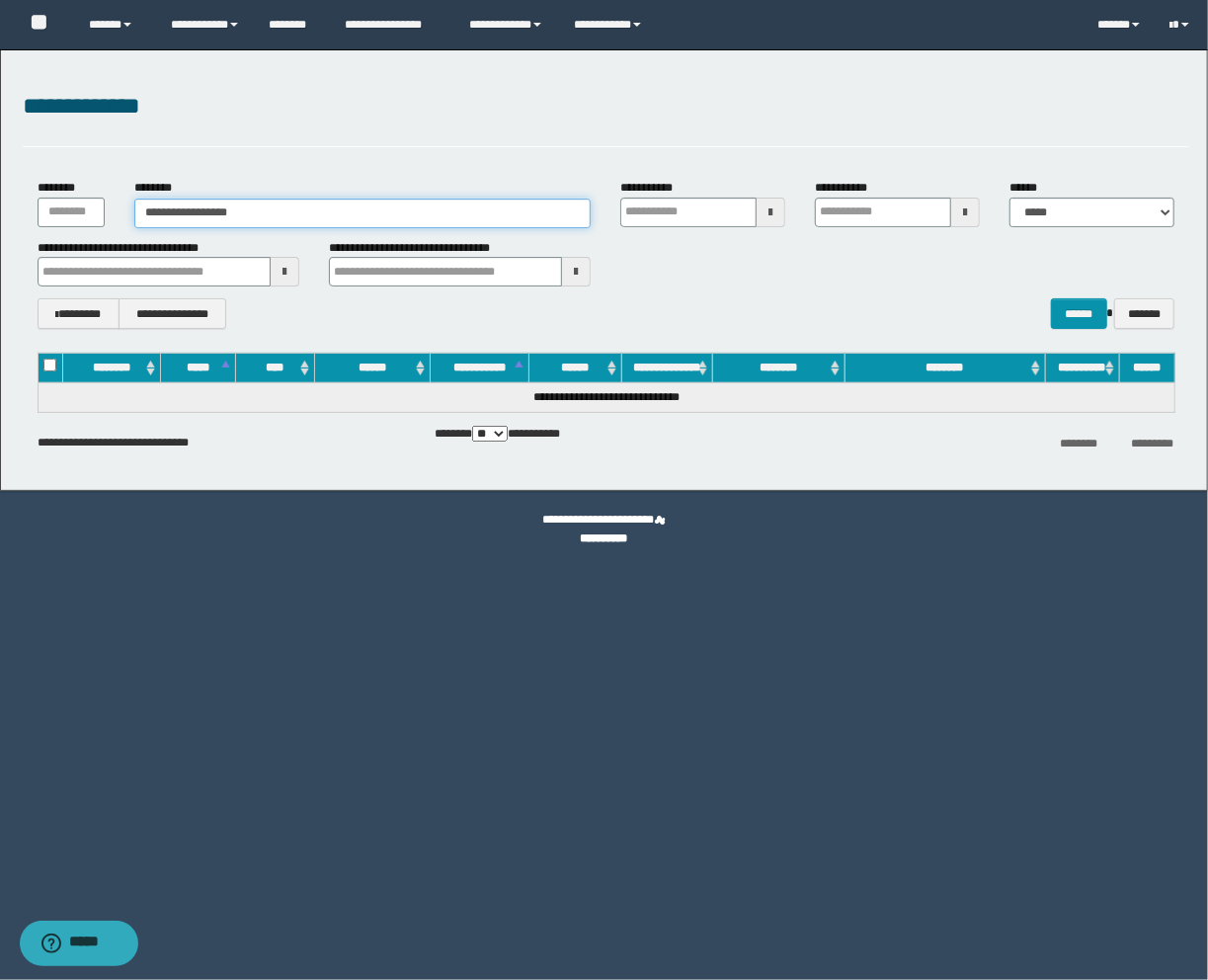 type on "**********" 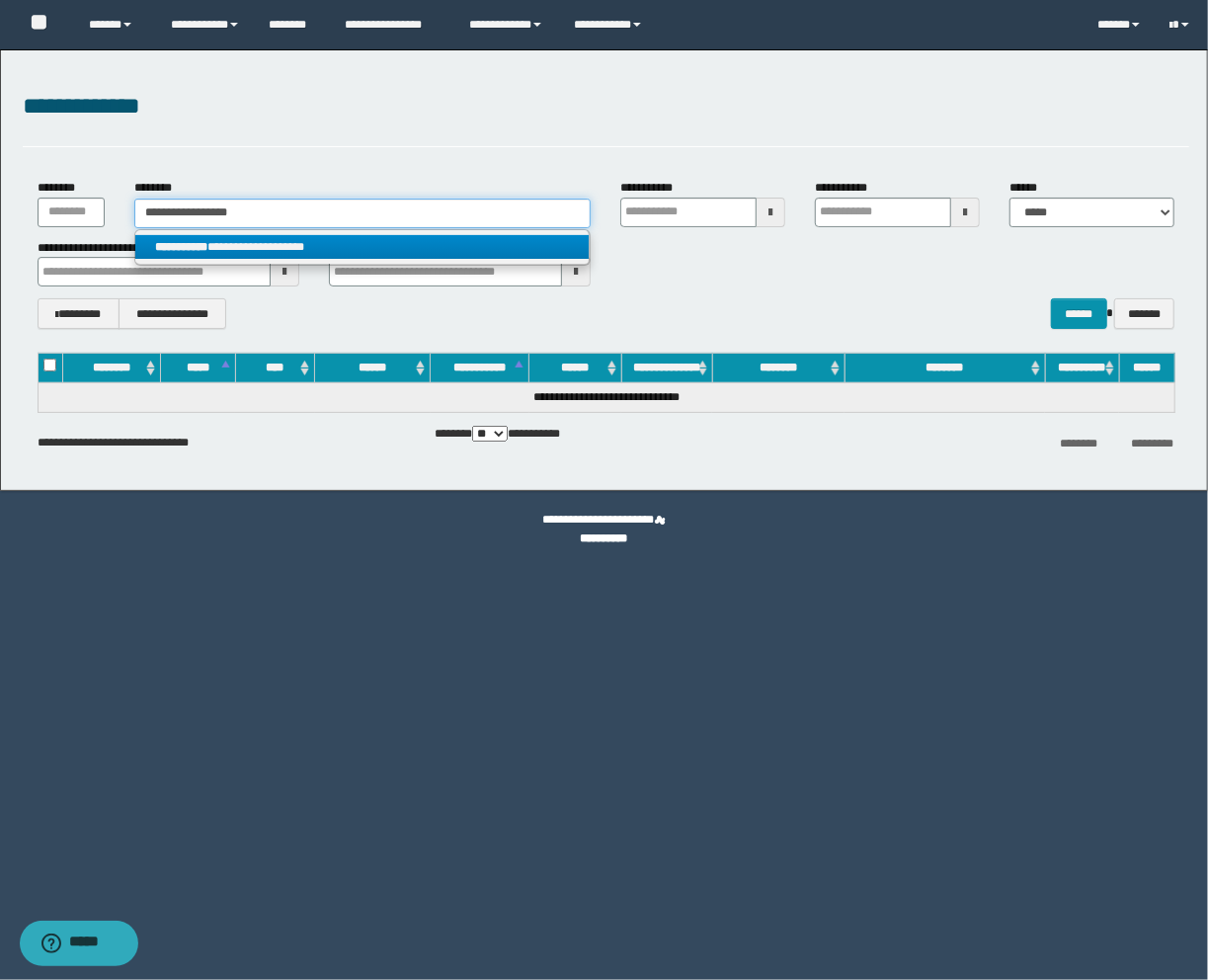 type on "**********" 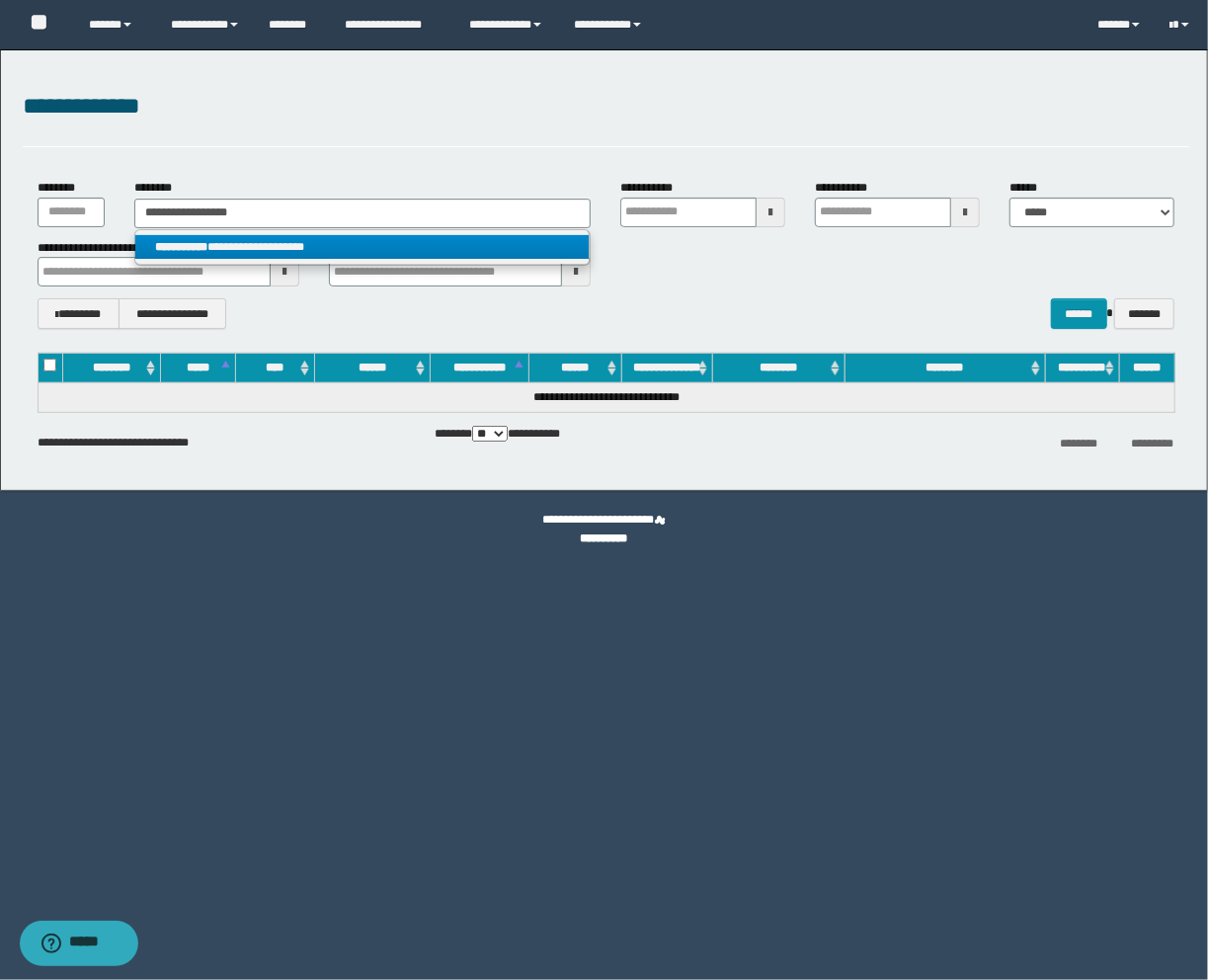 click on "**********" at bounding box center (362, 247) 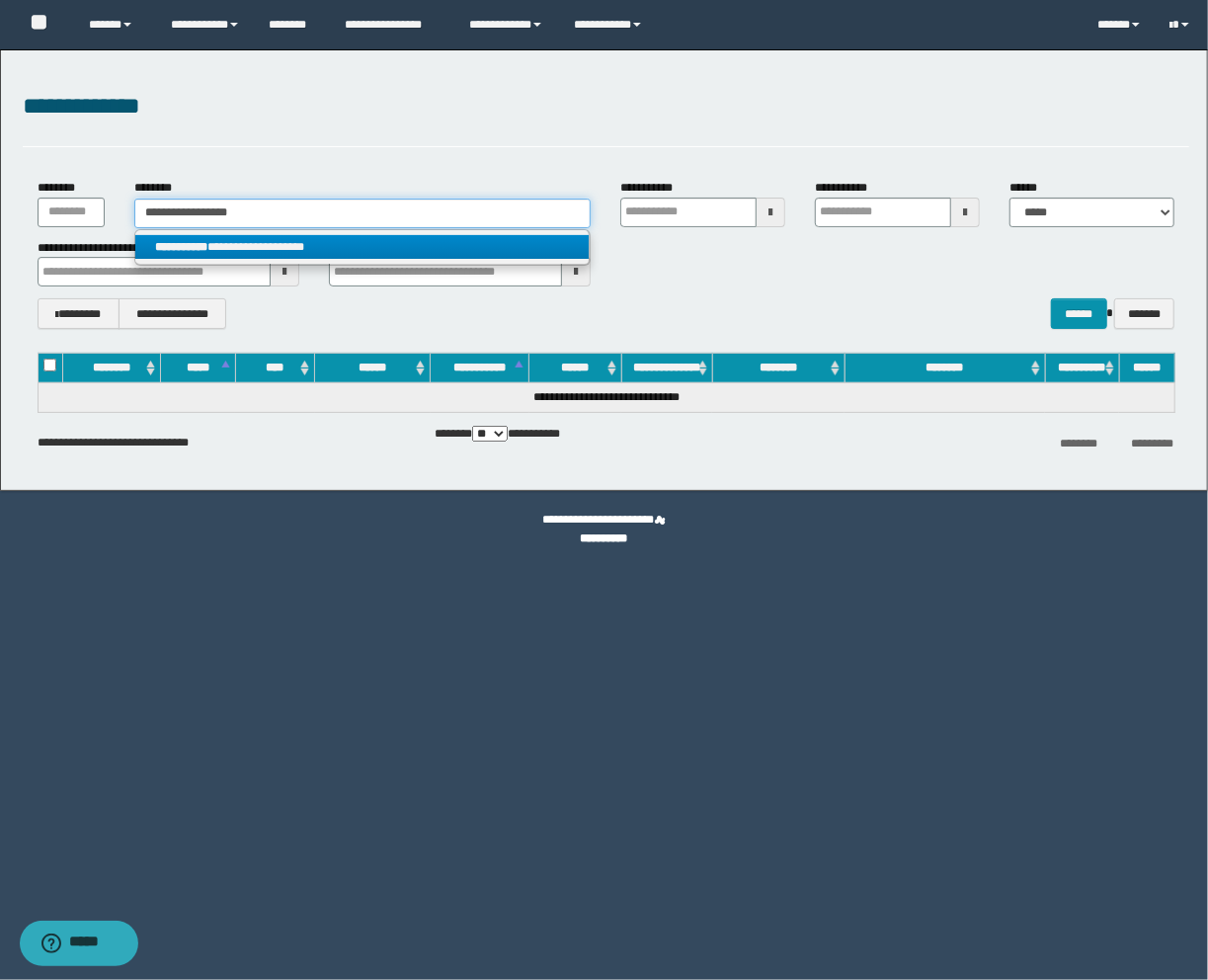 type 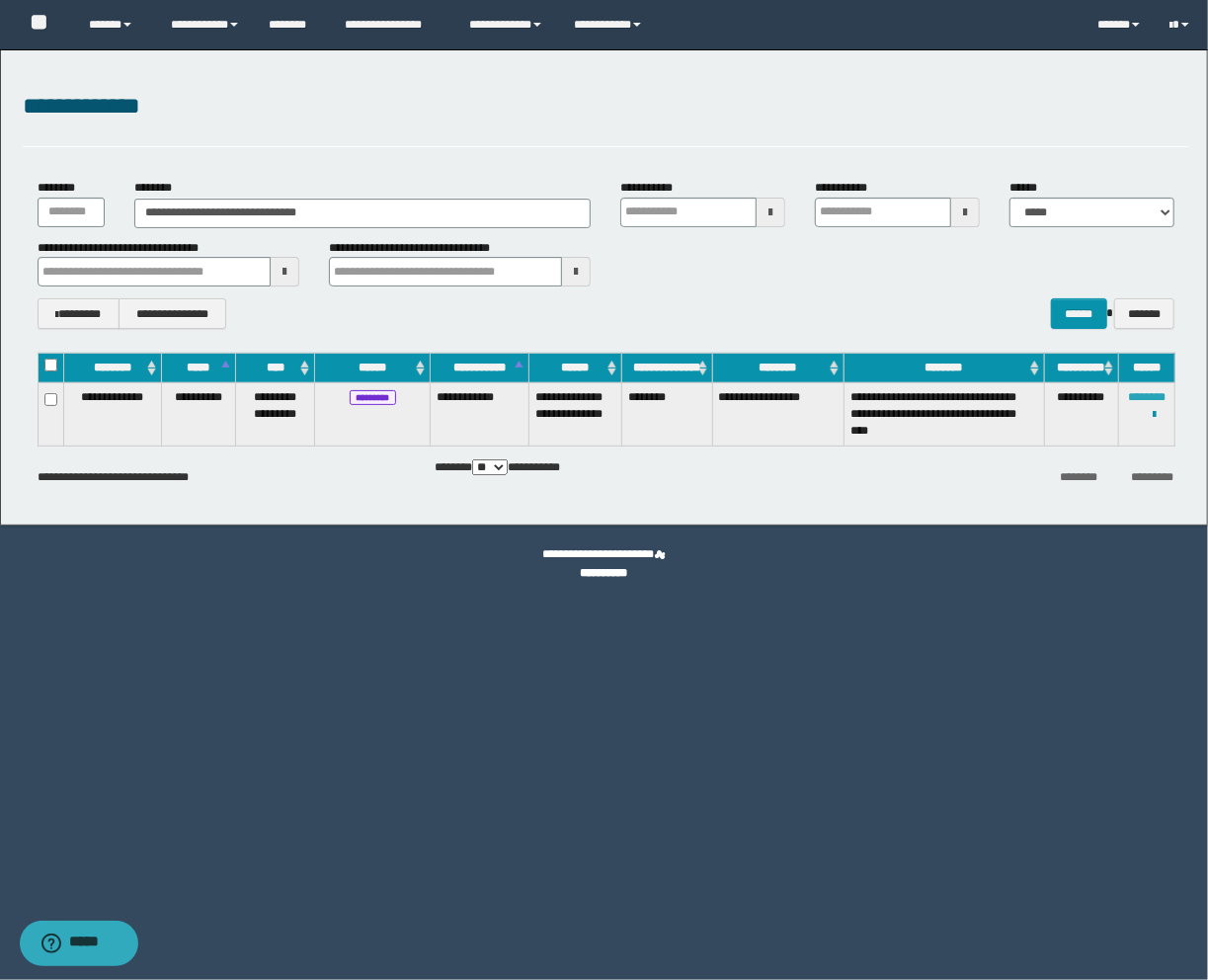 click on "********" at bounding box center [1147, 397] 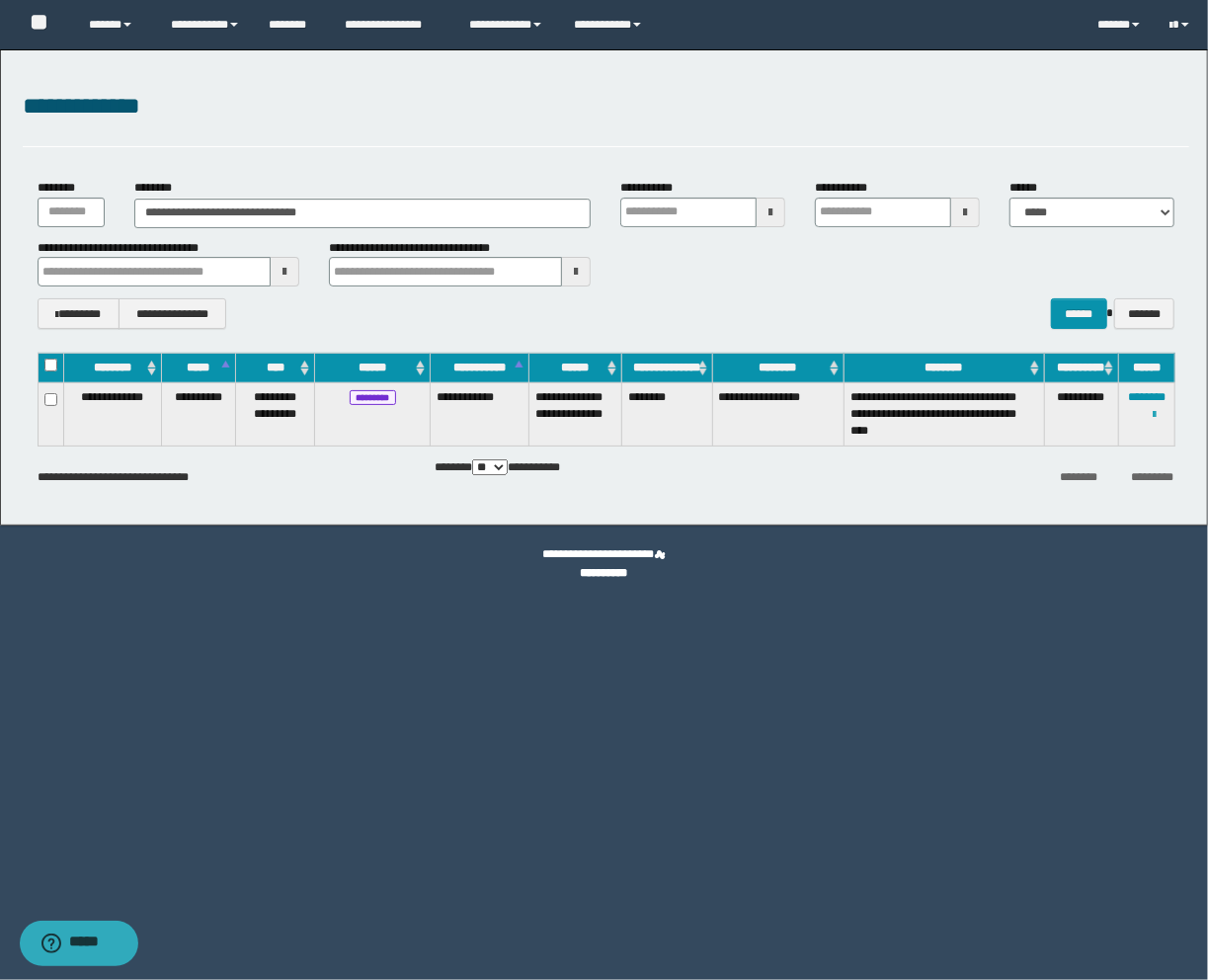 click at bounding box center (1154, 415) 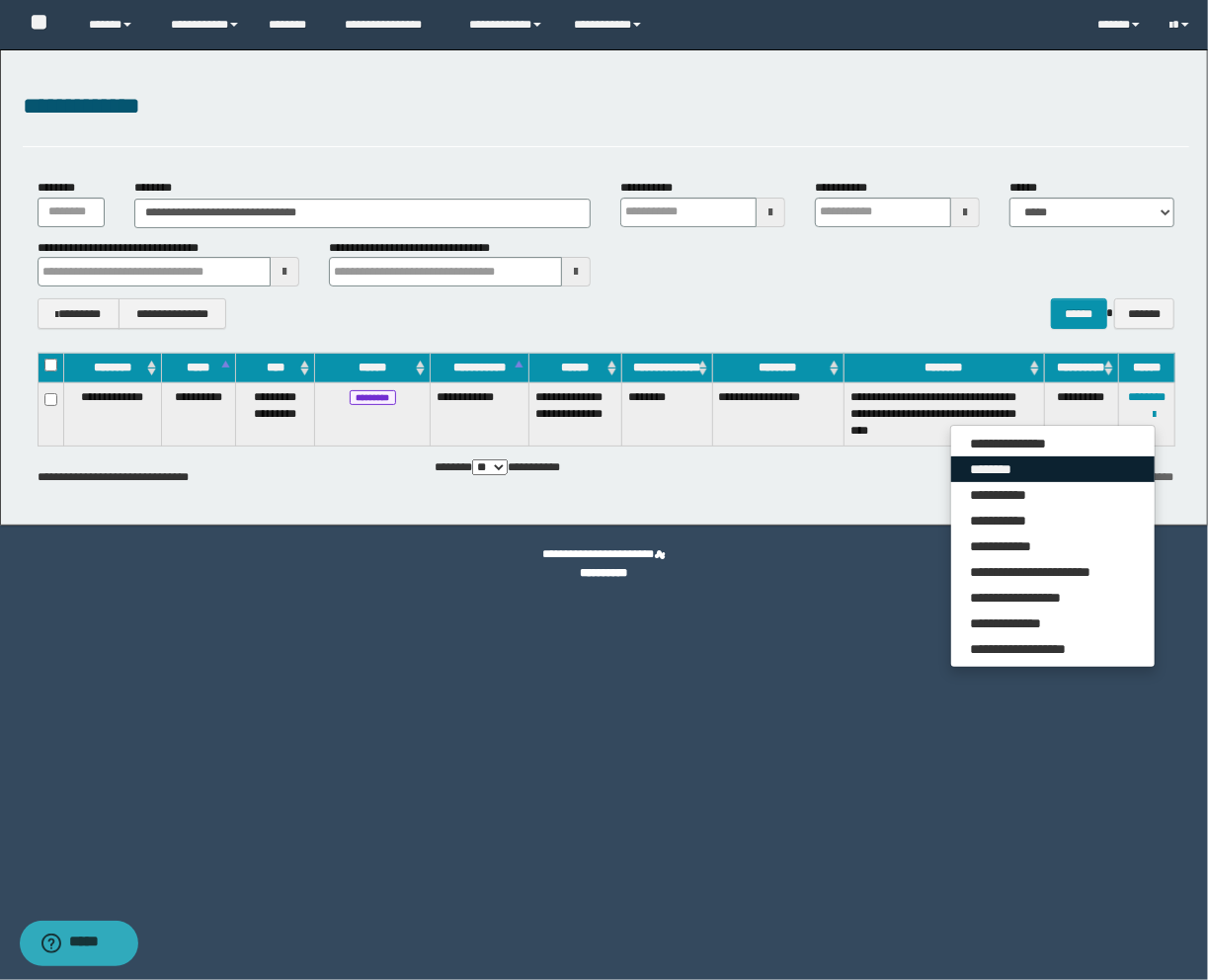 click on "********" at bounding box center (1053, 469) 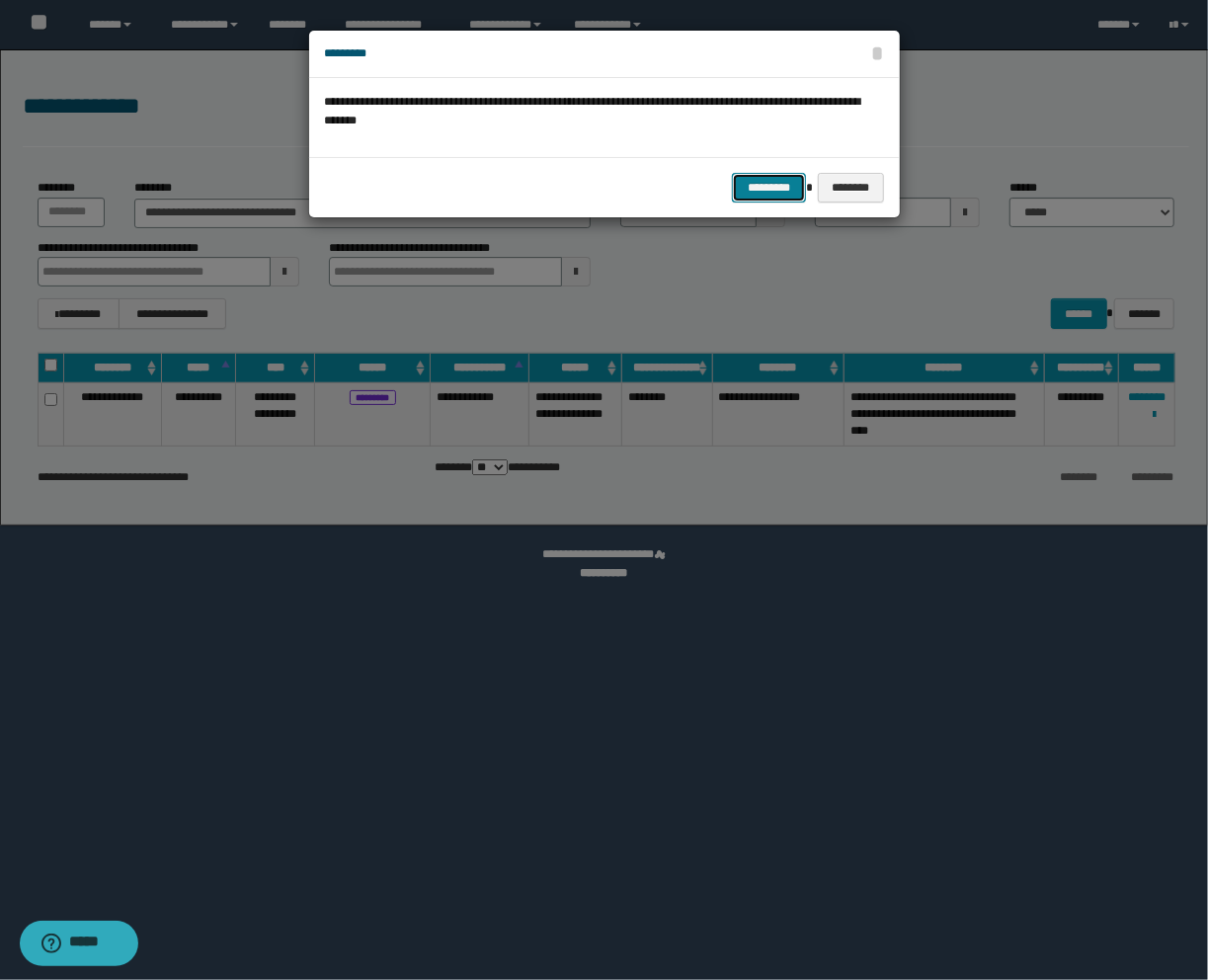 click on "*********" at bounding box center (768, 188) 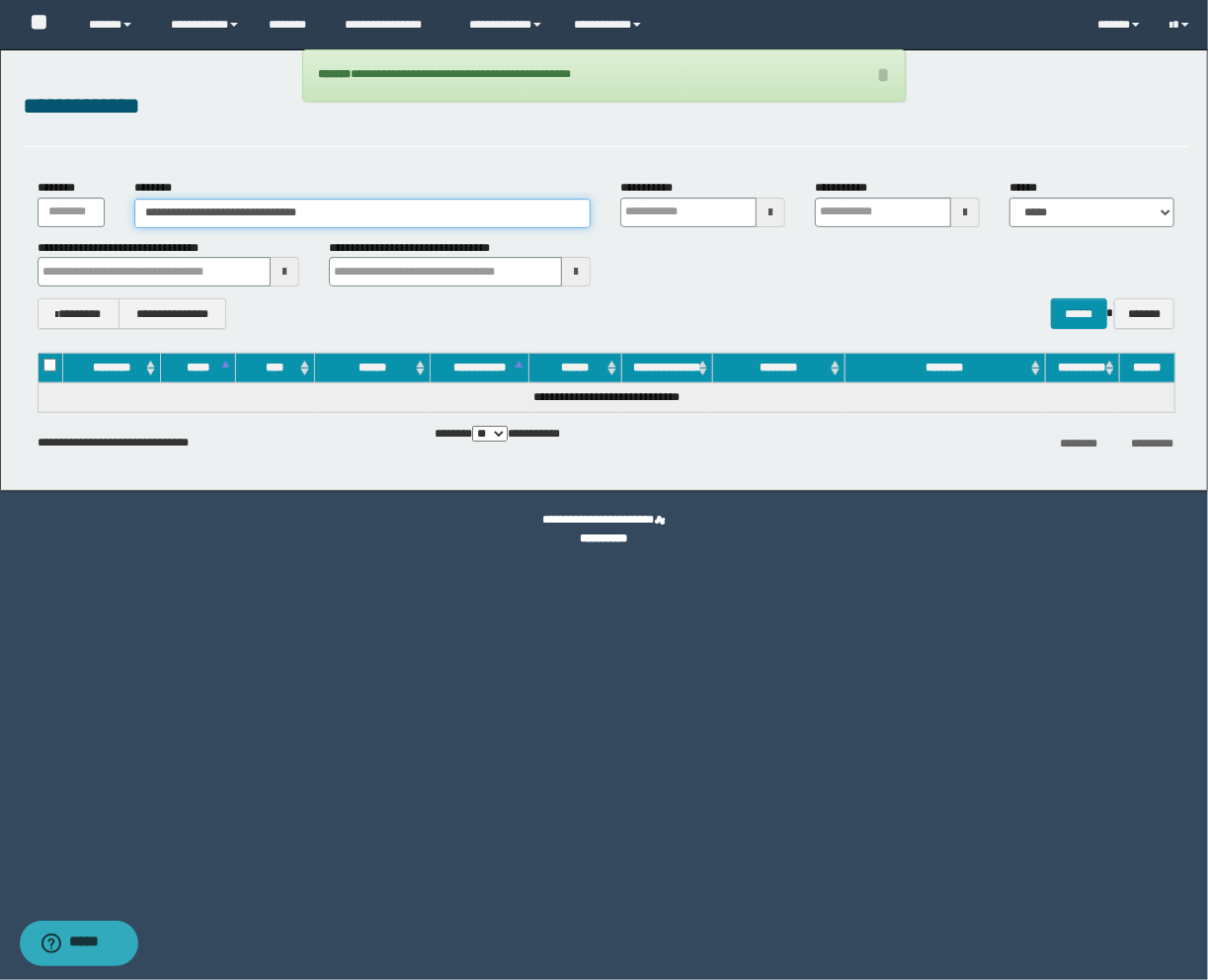 drag, startPoint x: 346, startPoint y: 218, endPoint x: -110, endPoint y: 199, distance: 456.39566 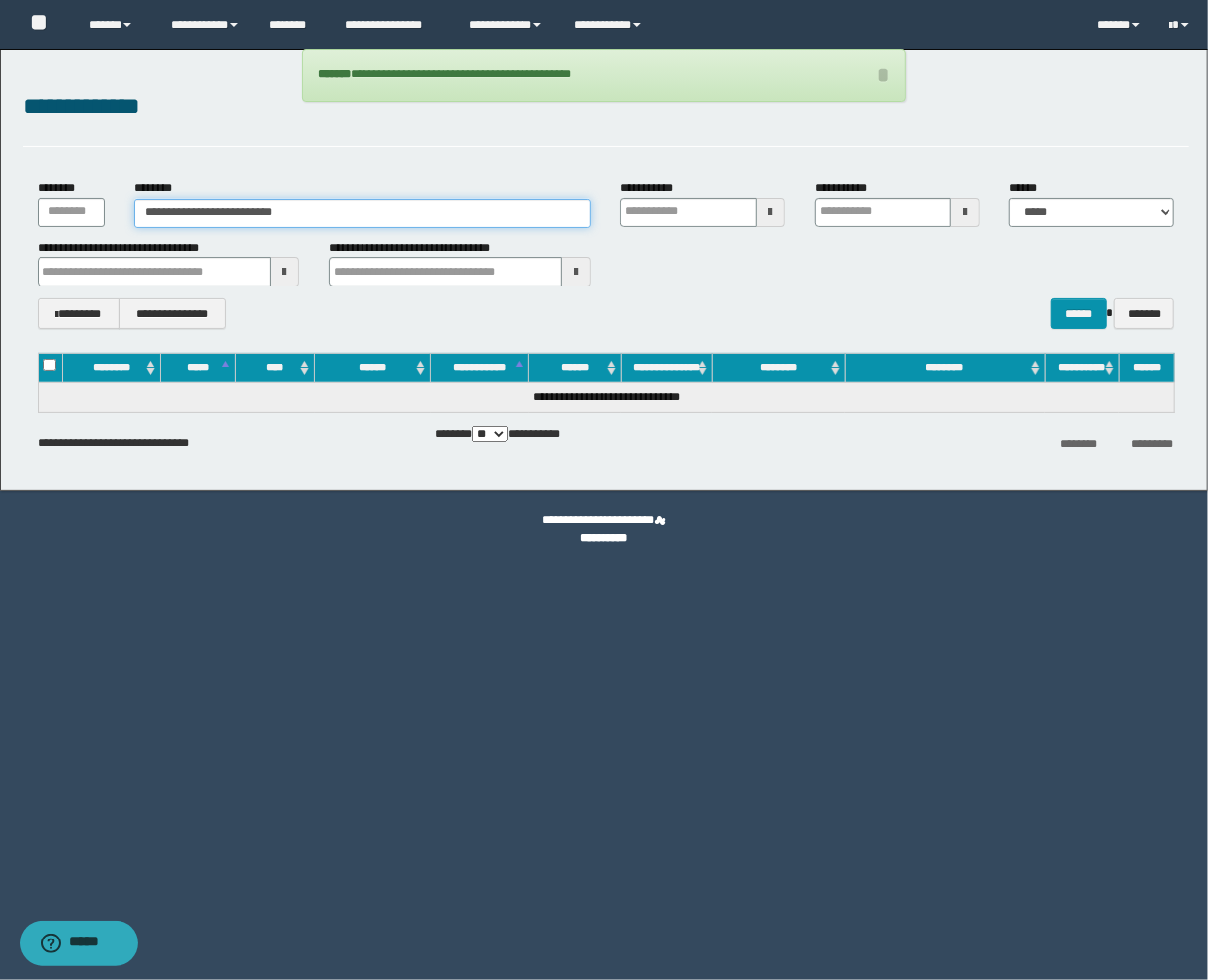 type on "**********" 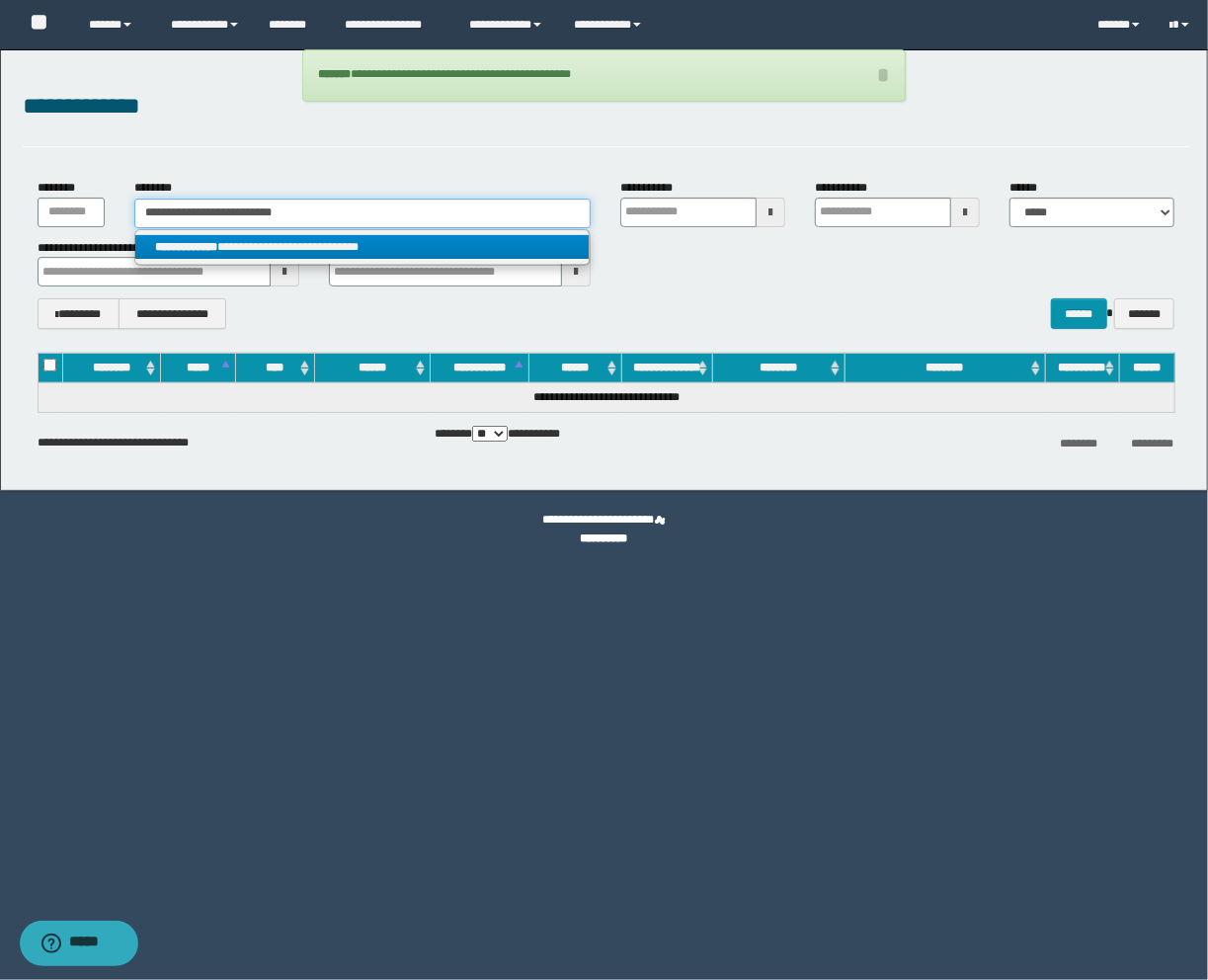 type on "**********" 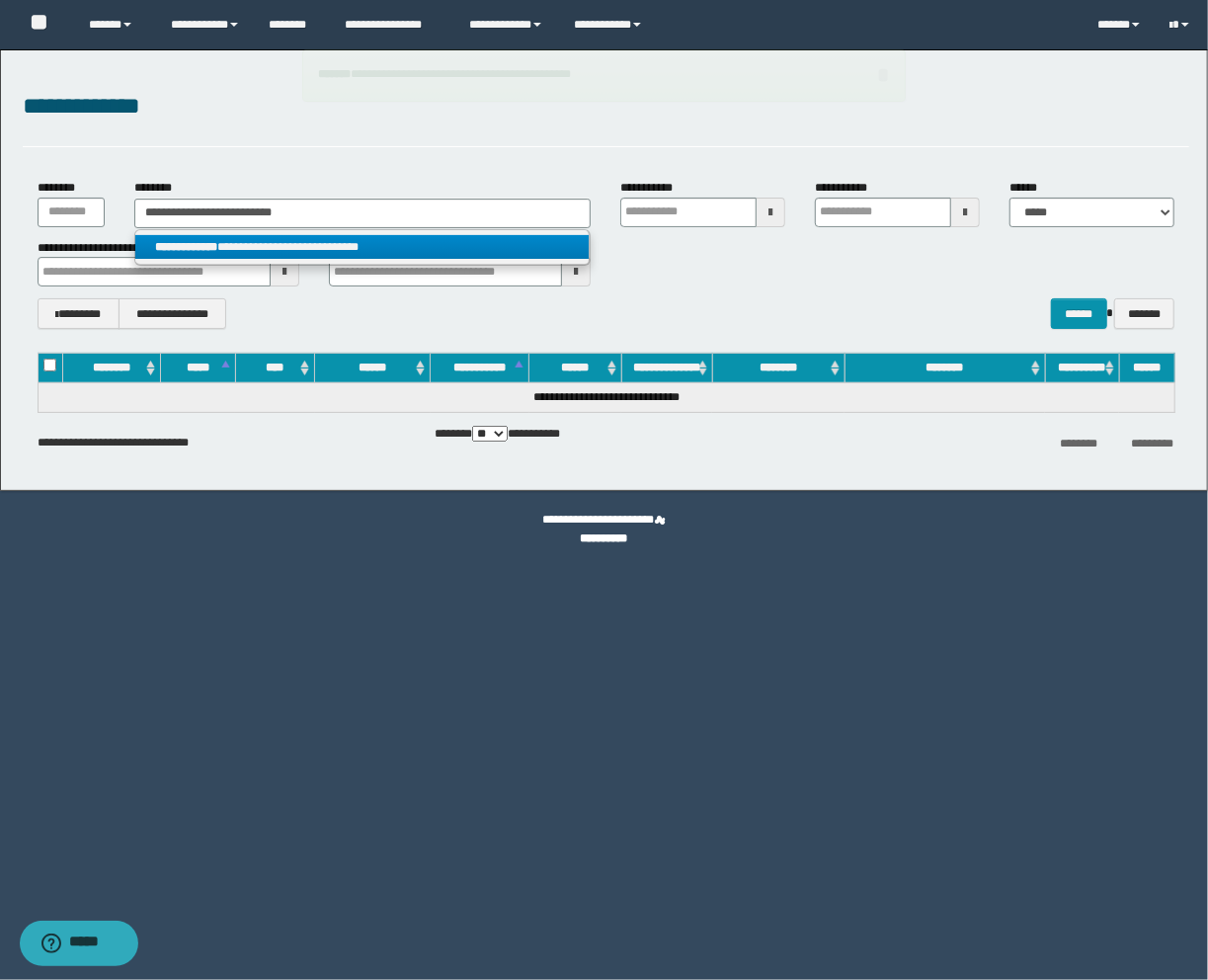 click on "**********" at bounding box center [362, 247] 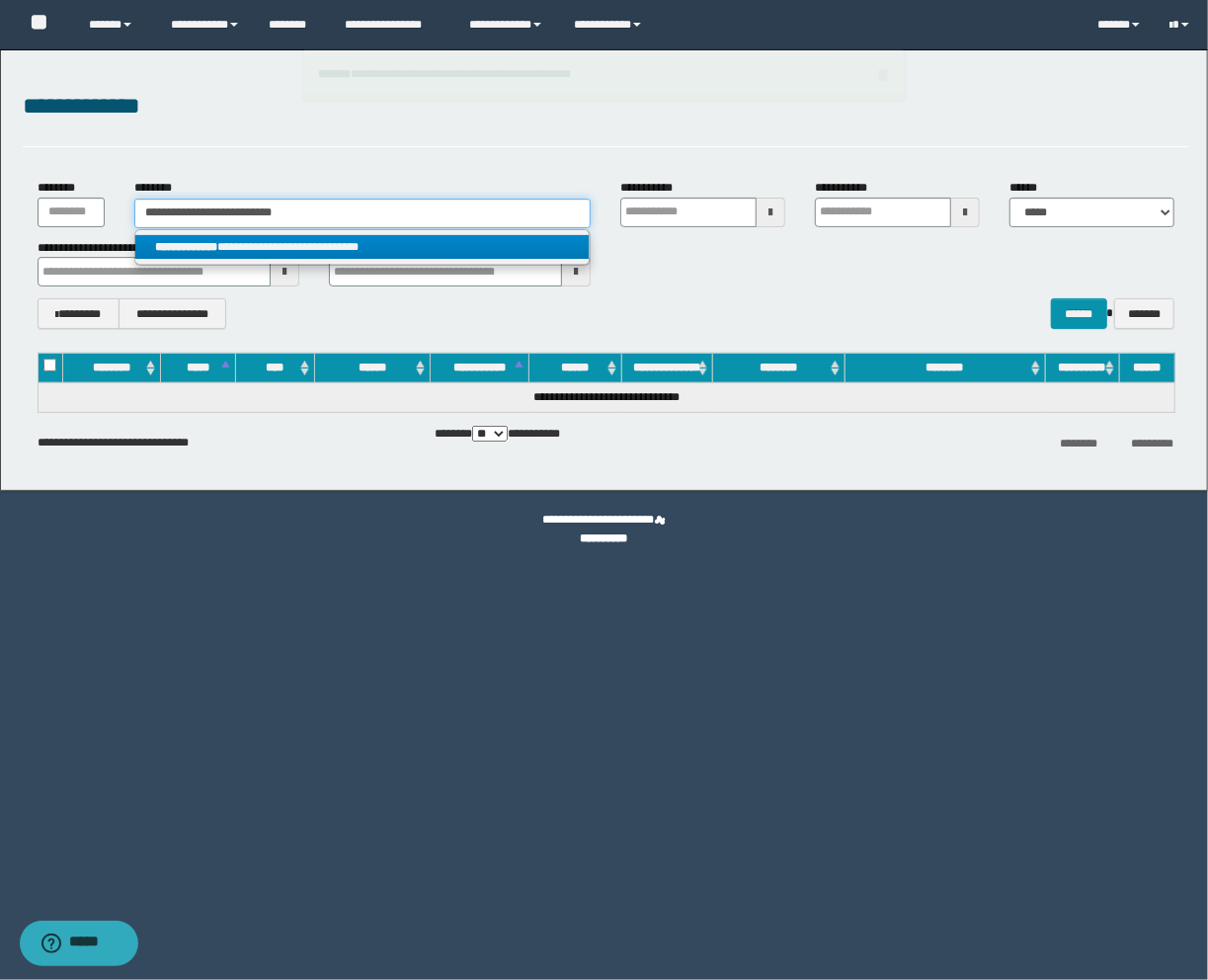 type 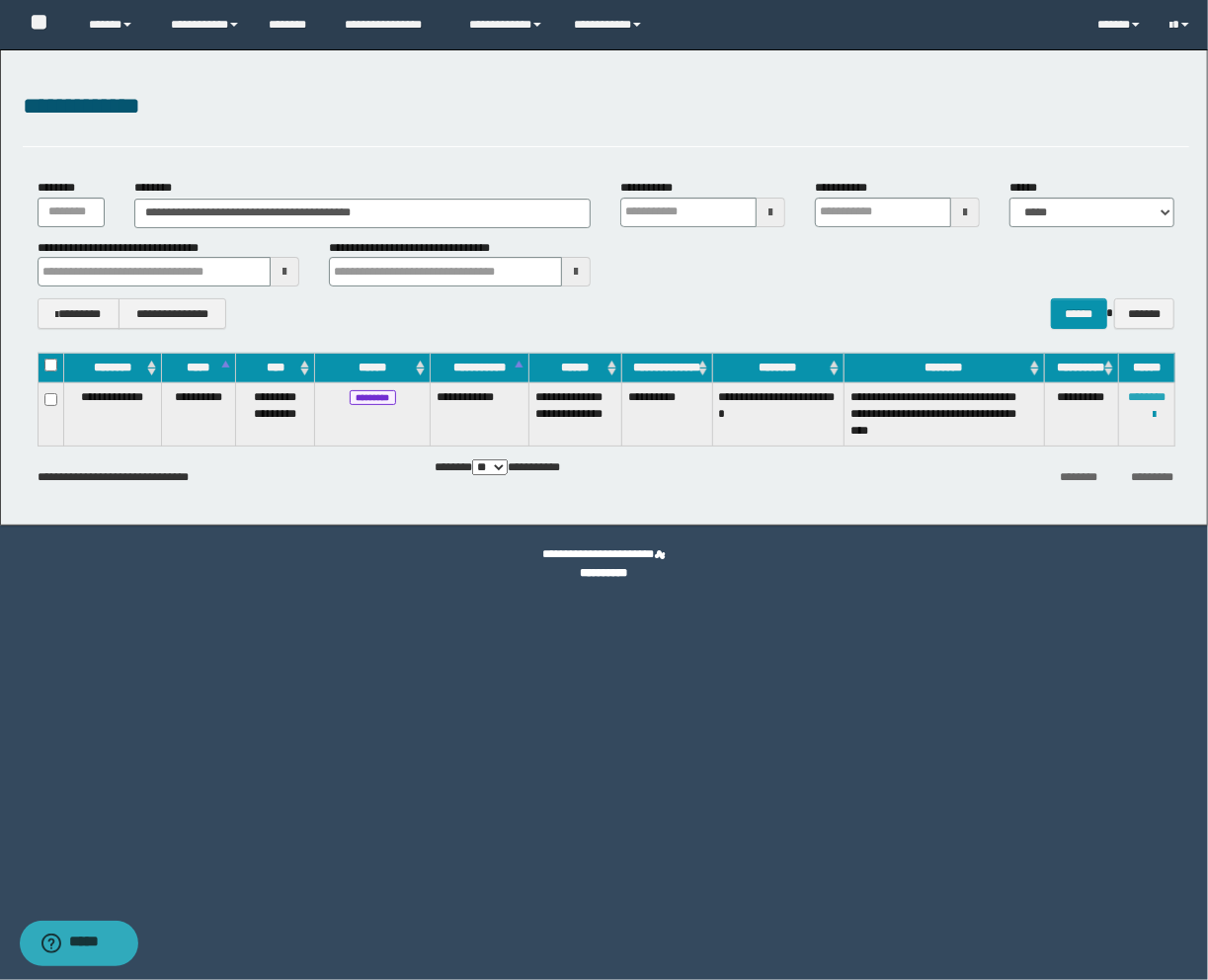 click on "********" at bounding box center (1147, 397) 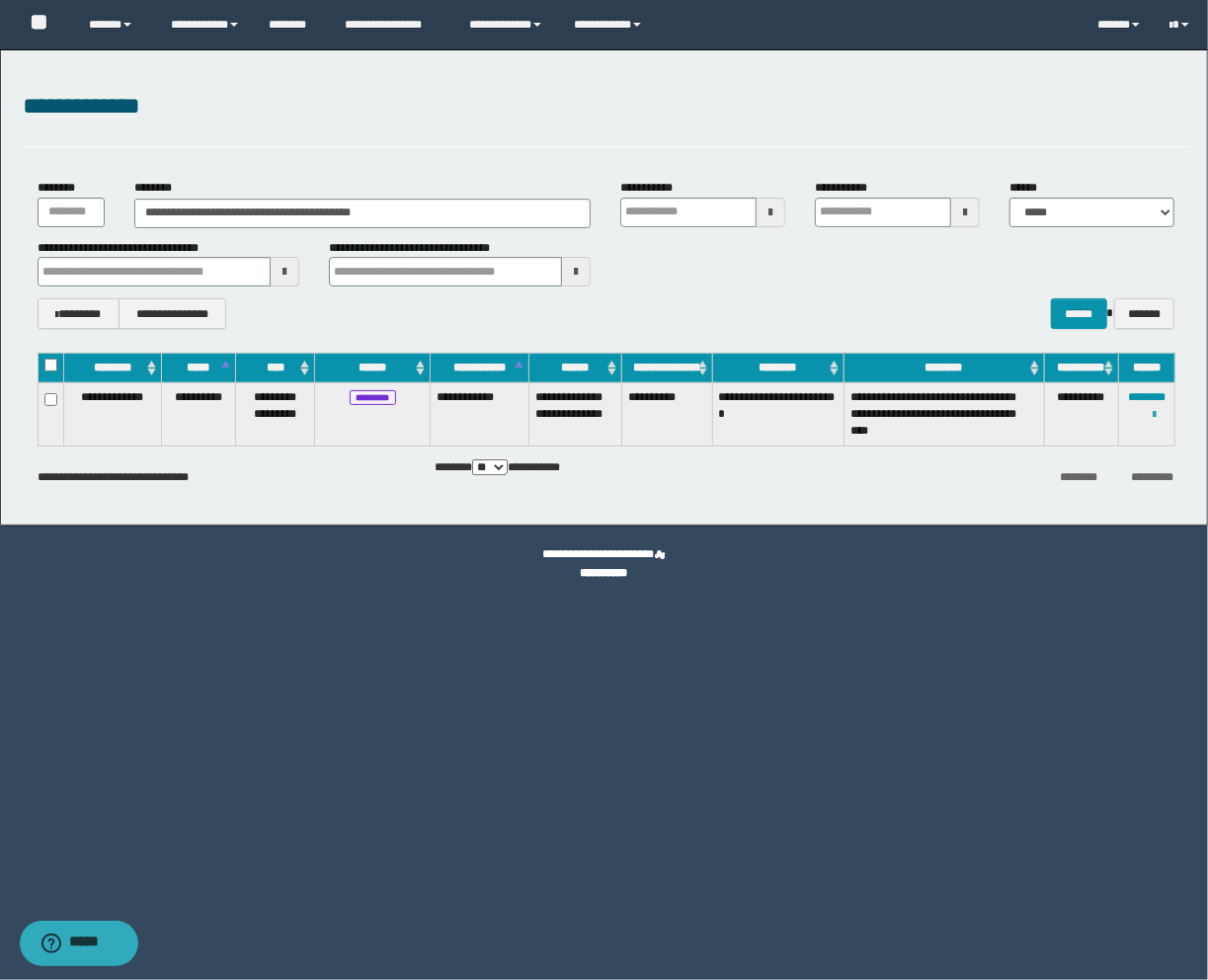 click at bounding box center (1154, 415) 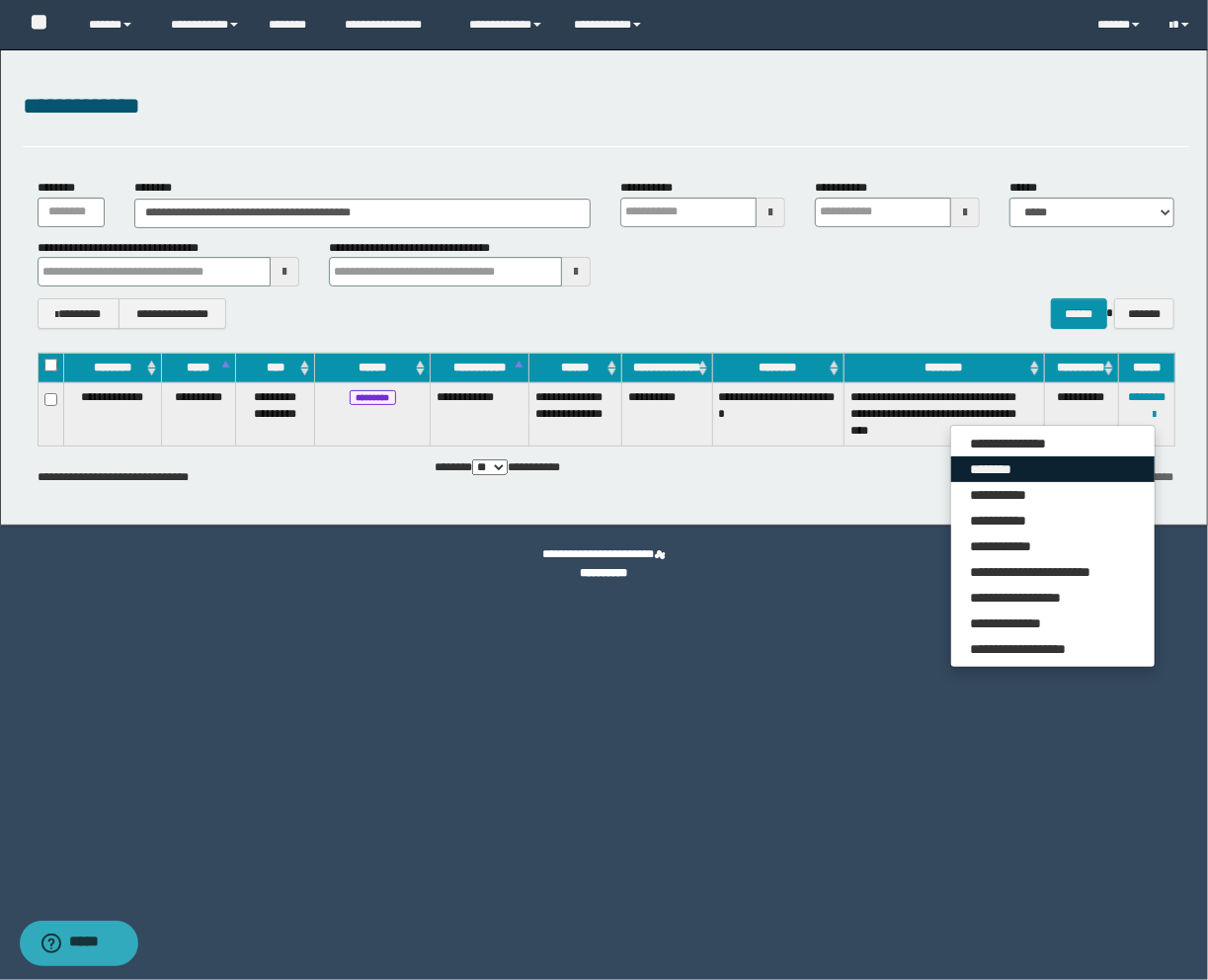 click on "********" at bounding box center (1053, 469) 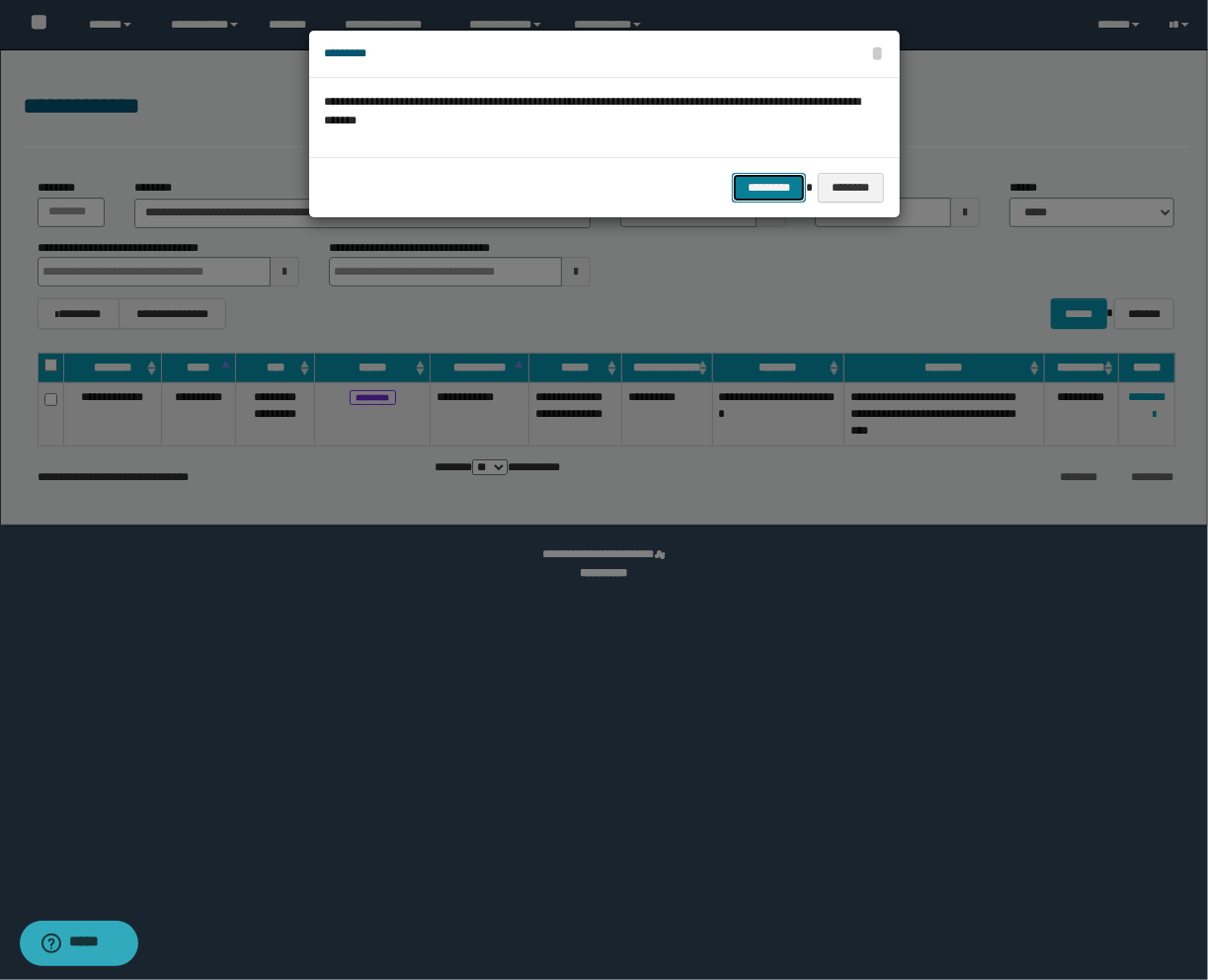 click on "*********" at bounding box center [768, 188] 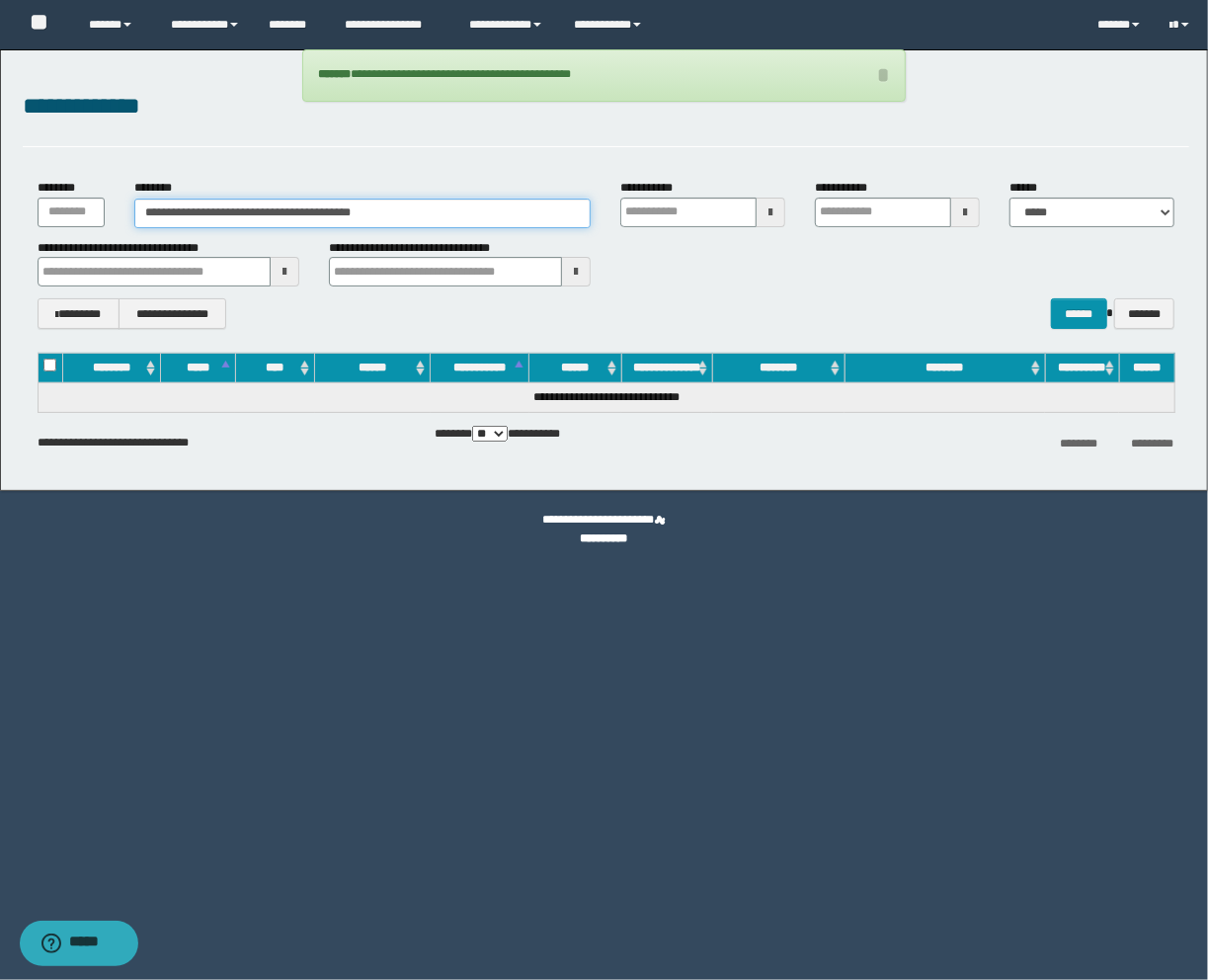 drag, startPoint x: 344, startPoint y: 204, endPoint x: -142, endPoint y: 210, distance: 486.037 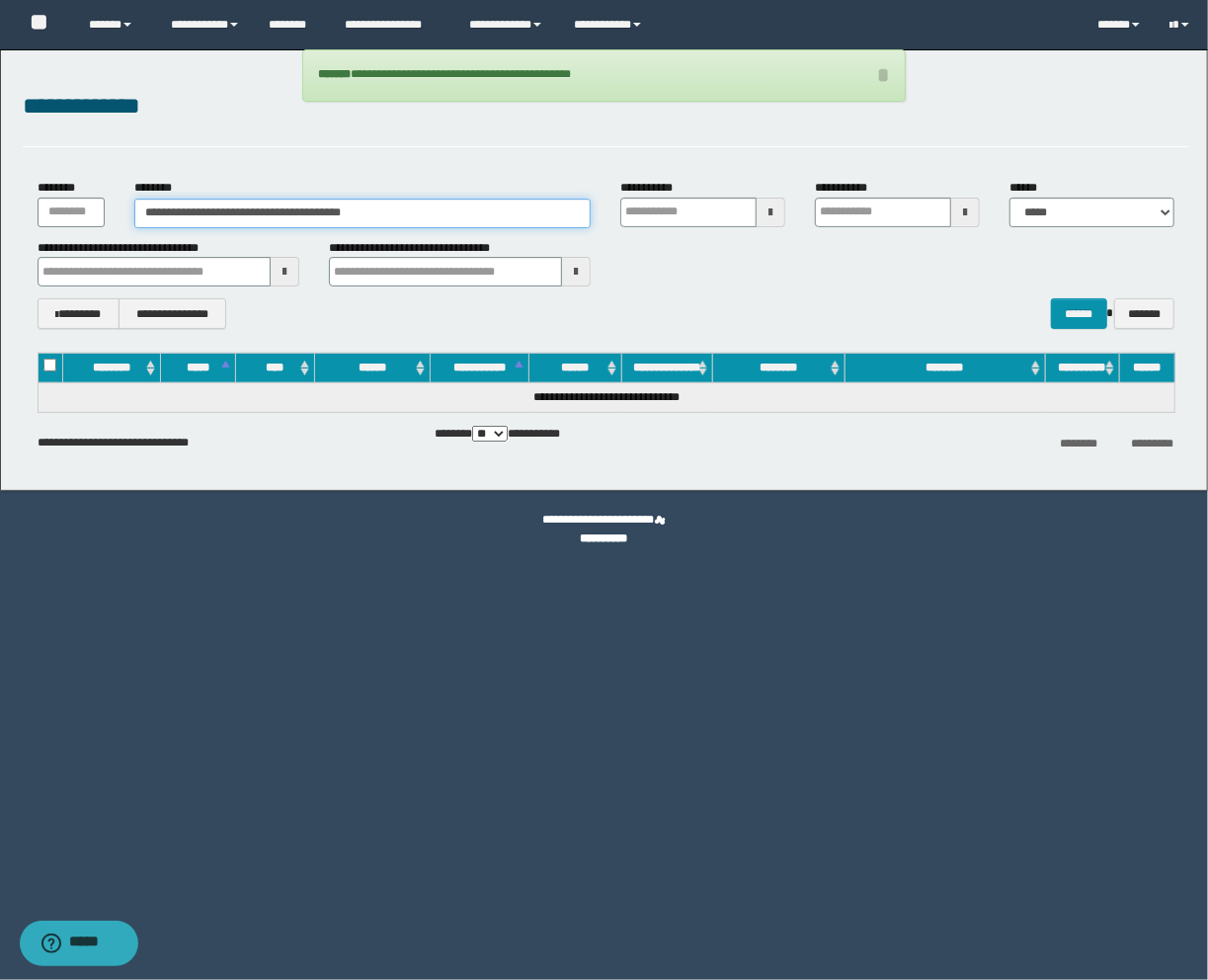 type on "**********" 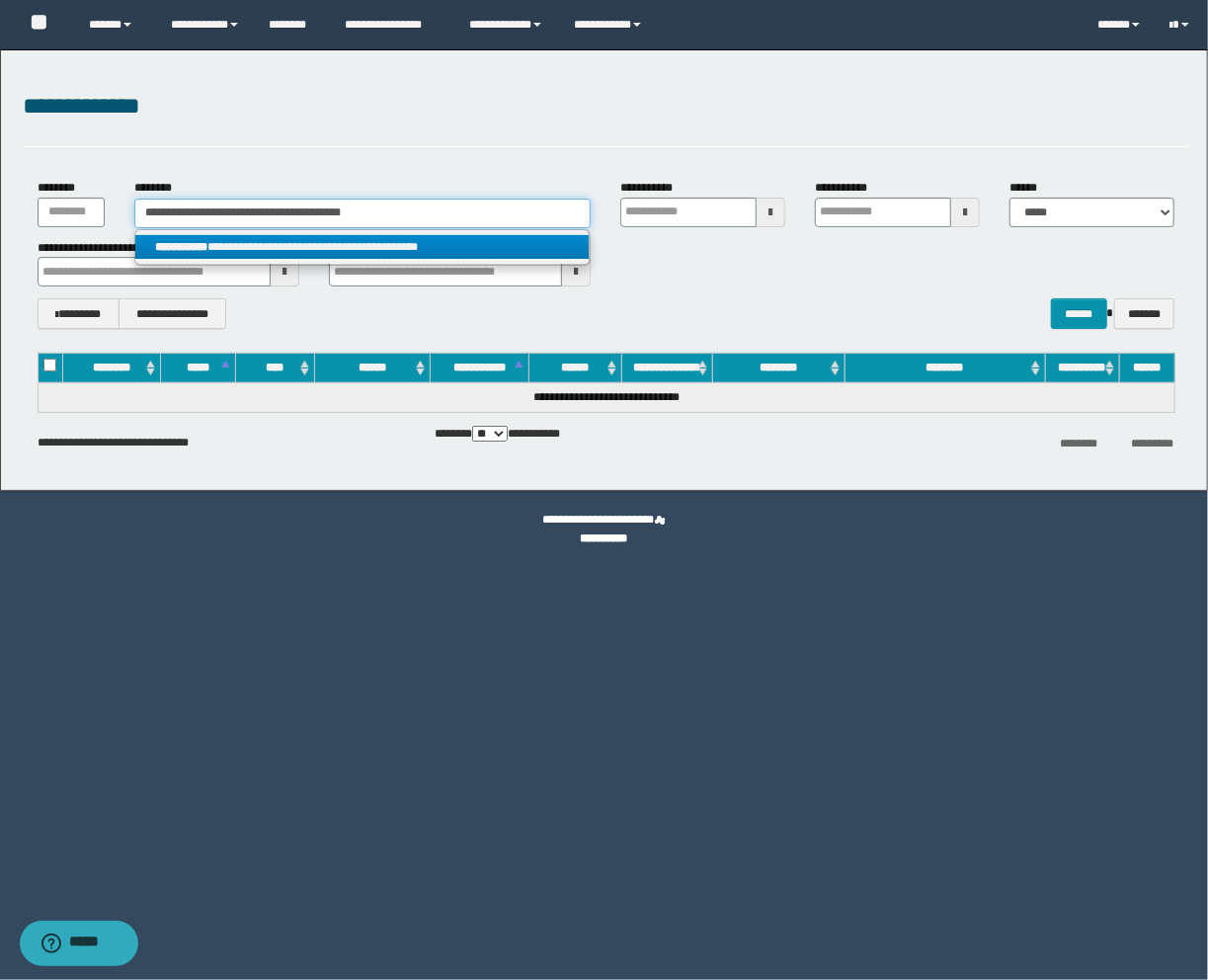 type on "**********" 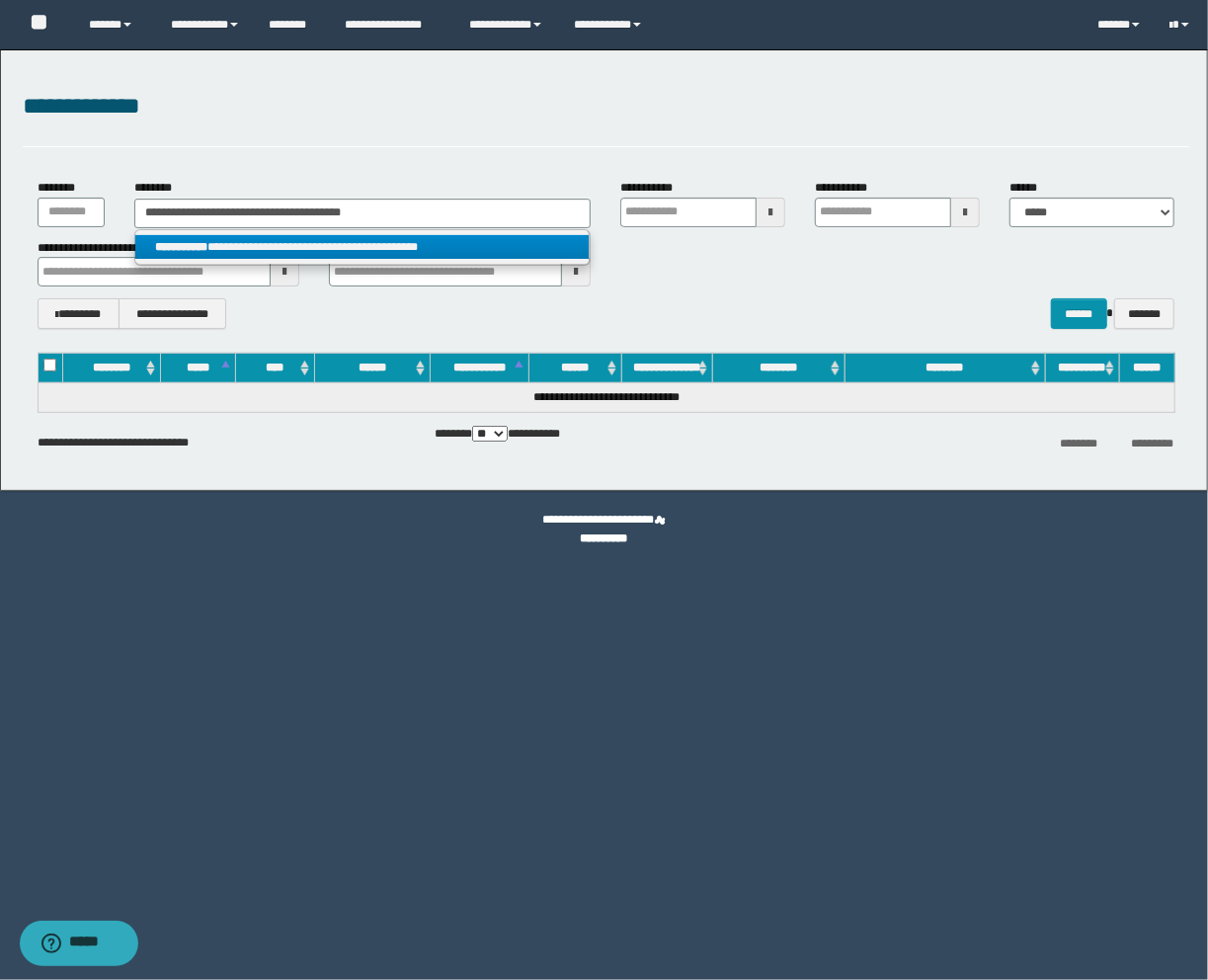 click on "**********" at bounding box center (362, 247) 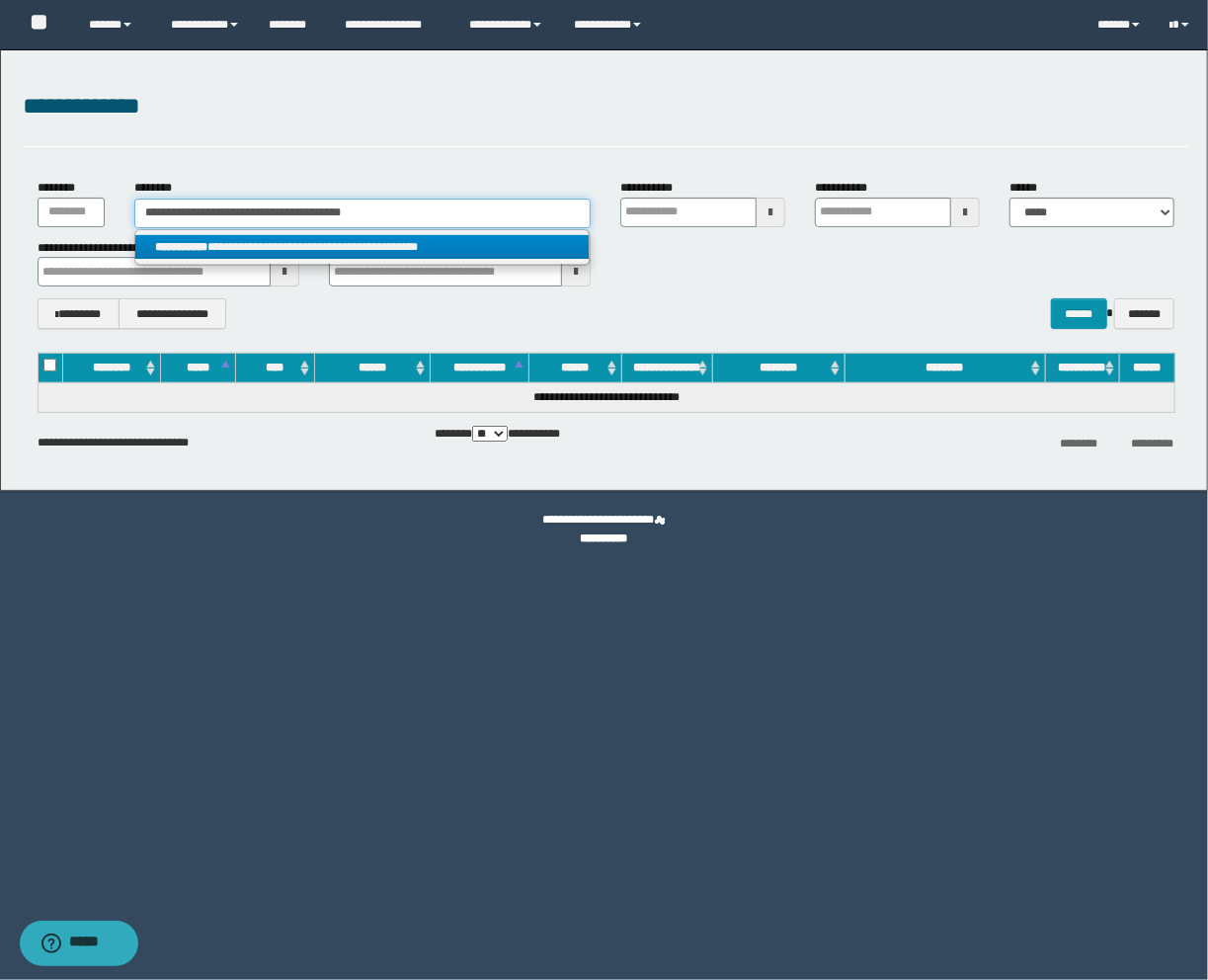 type 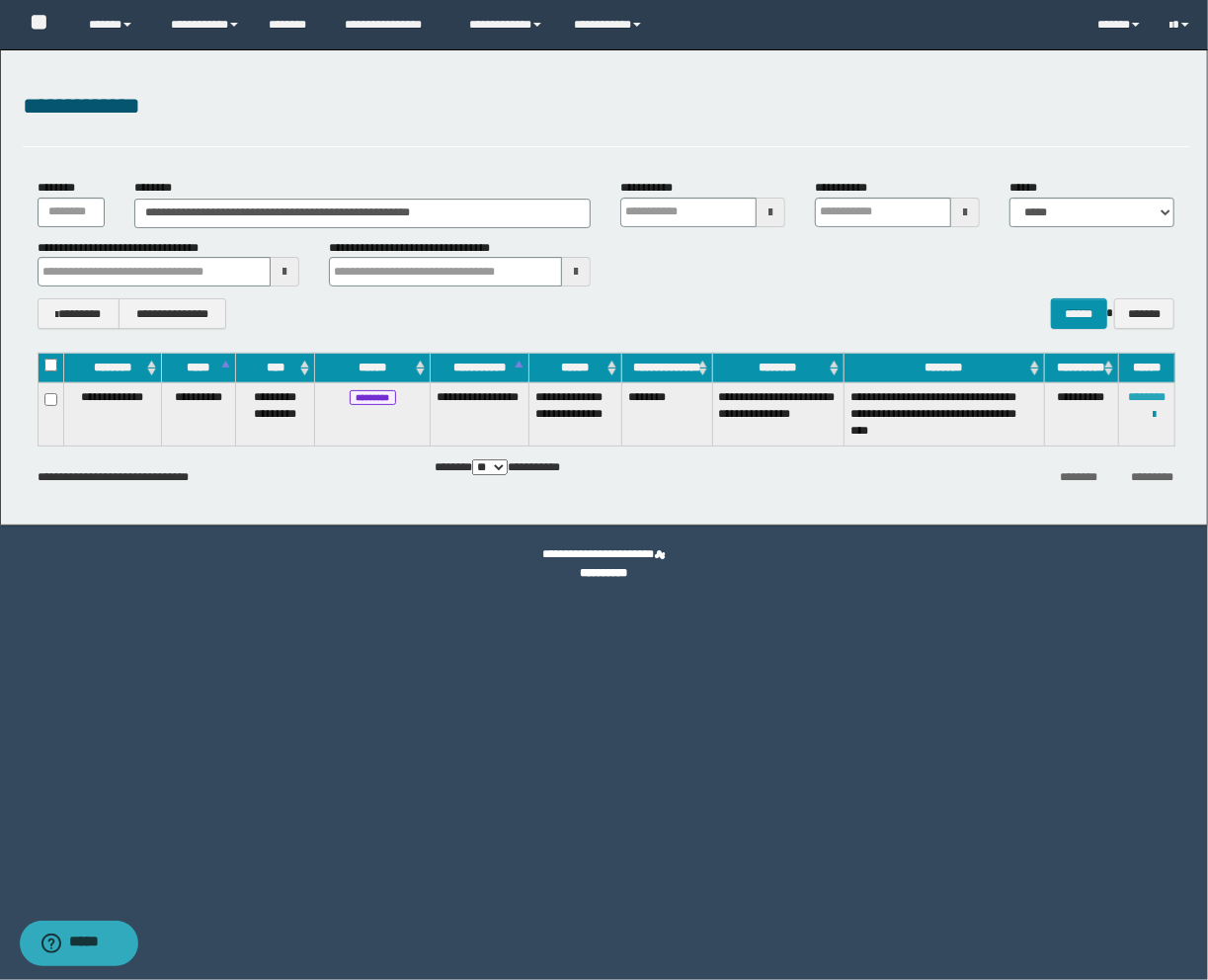 click on "********" at bounding box center (1147, 397) 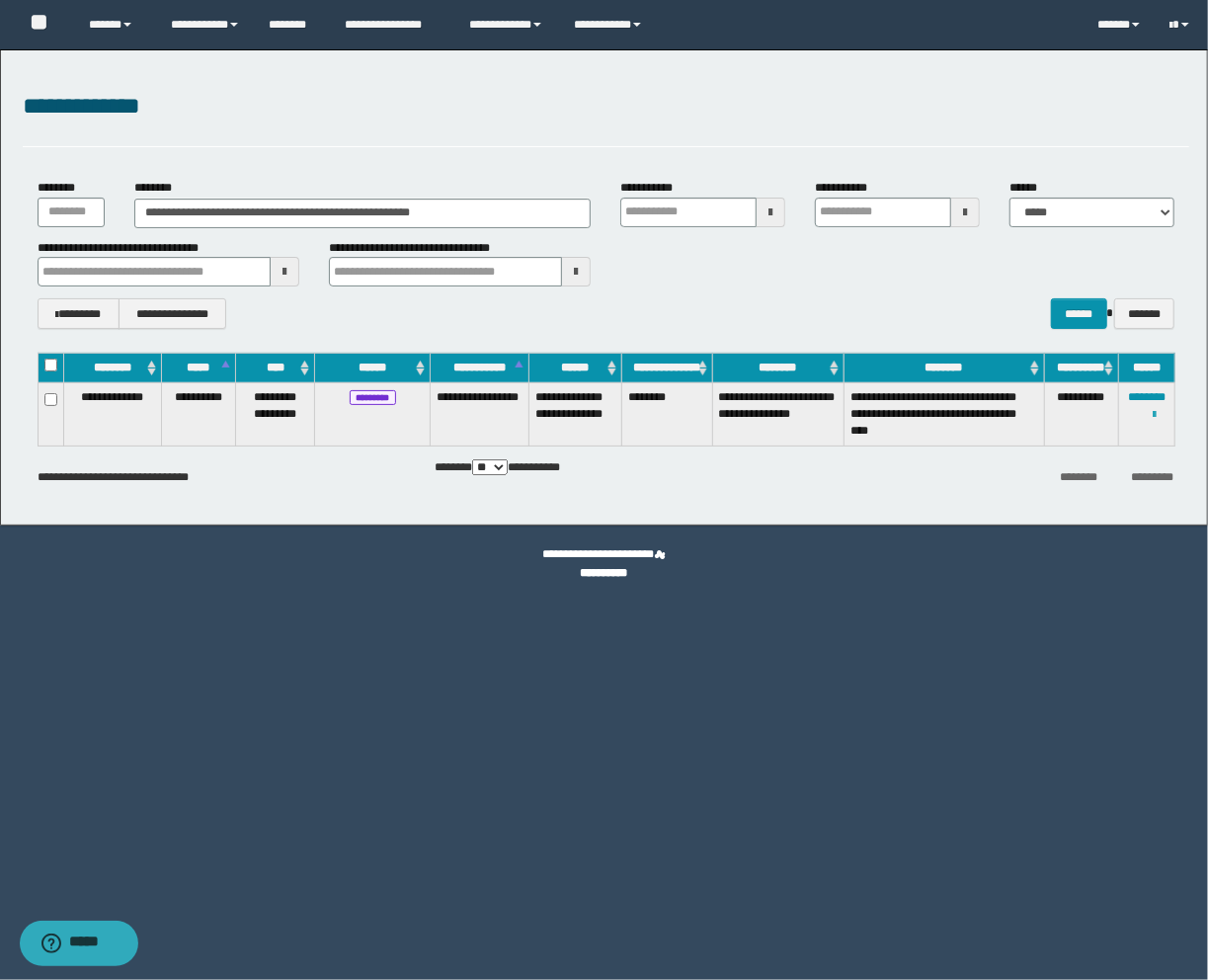 click at bounding box center [1154, 415] 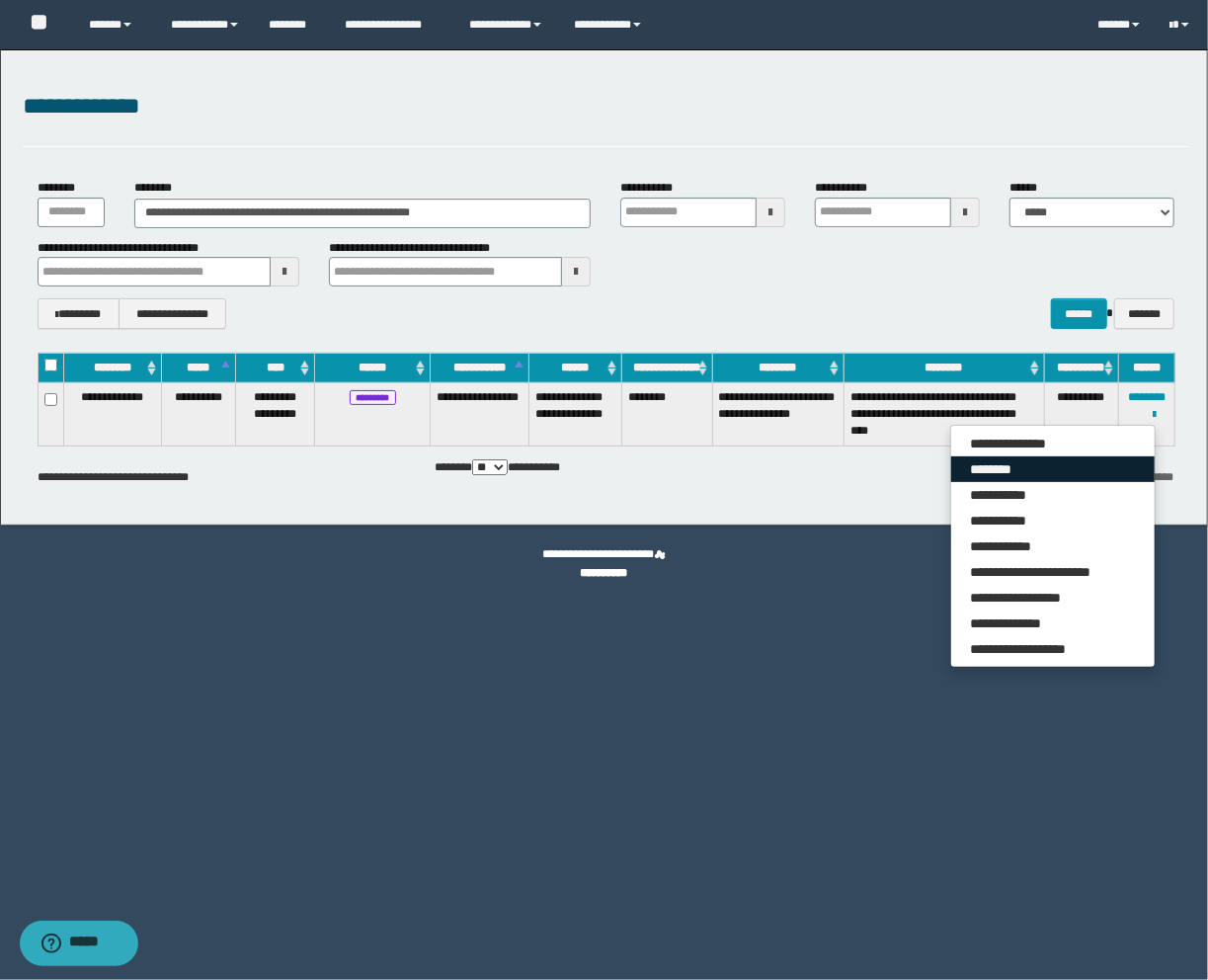click on "********" at bounding box center [1053, 469] 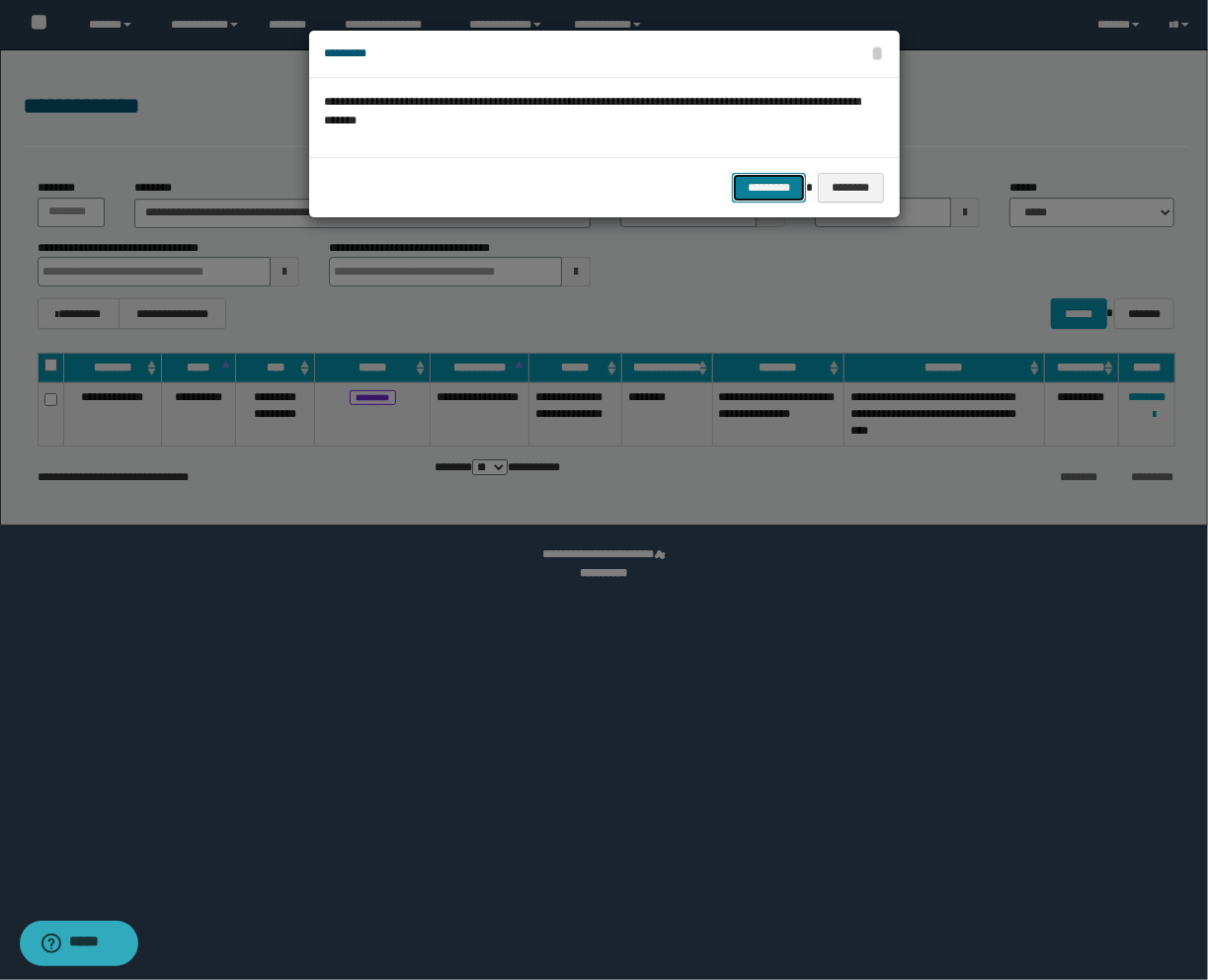 click on "*********" at bounding box center (768, 188) 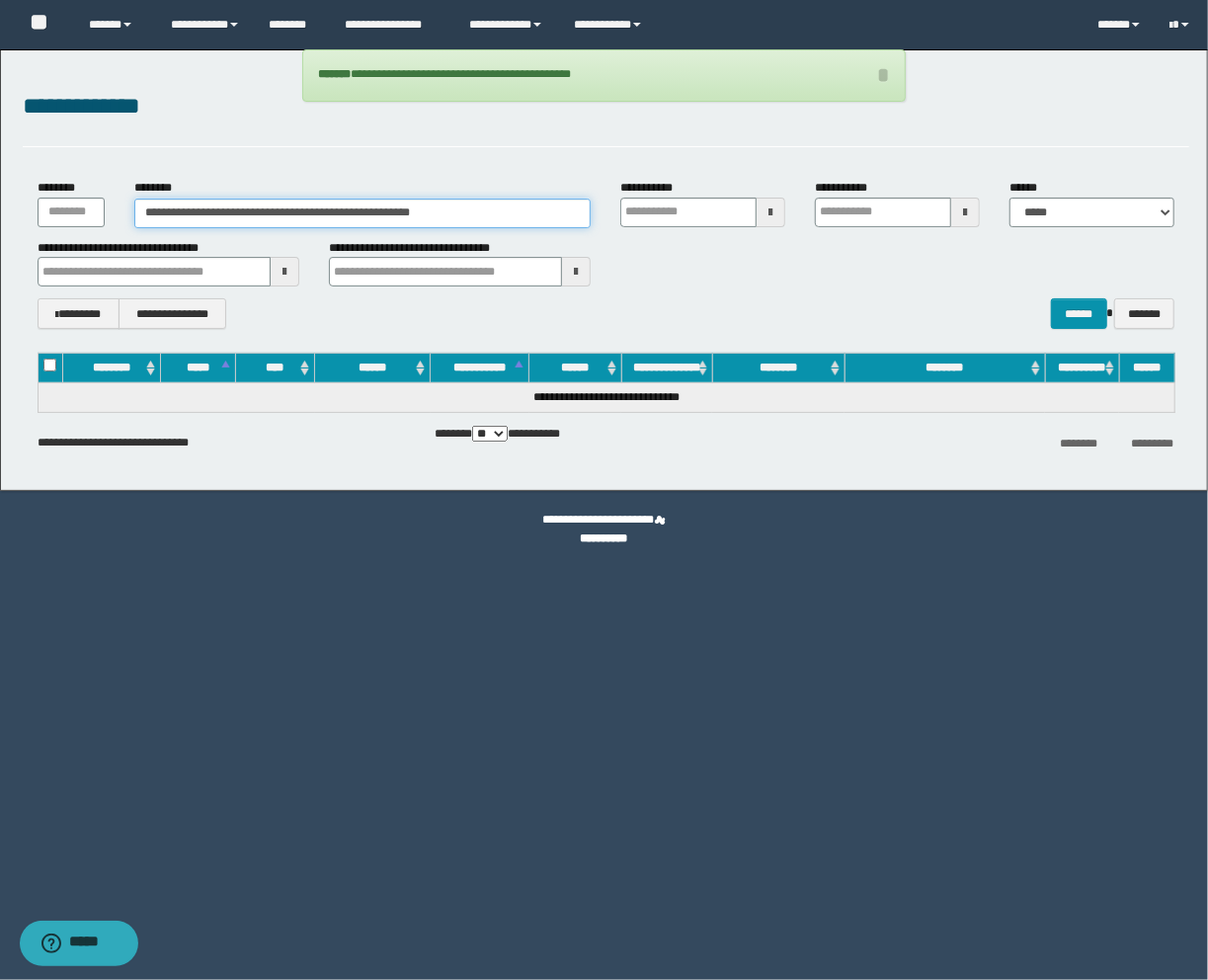 drag, startPoint x: 474, startPoint y: 205, endPoint x: -273, endPoint y: 200, distance: 747.0167 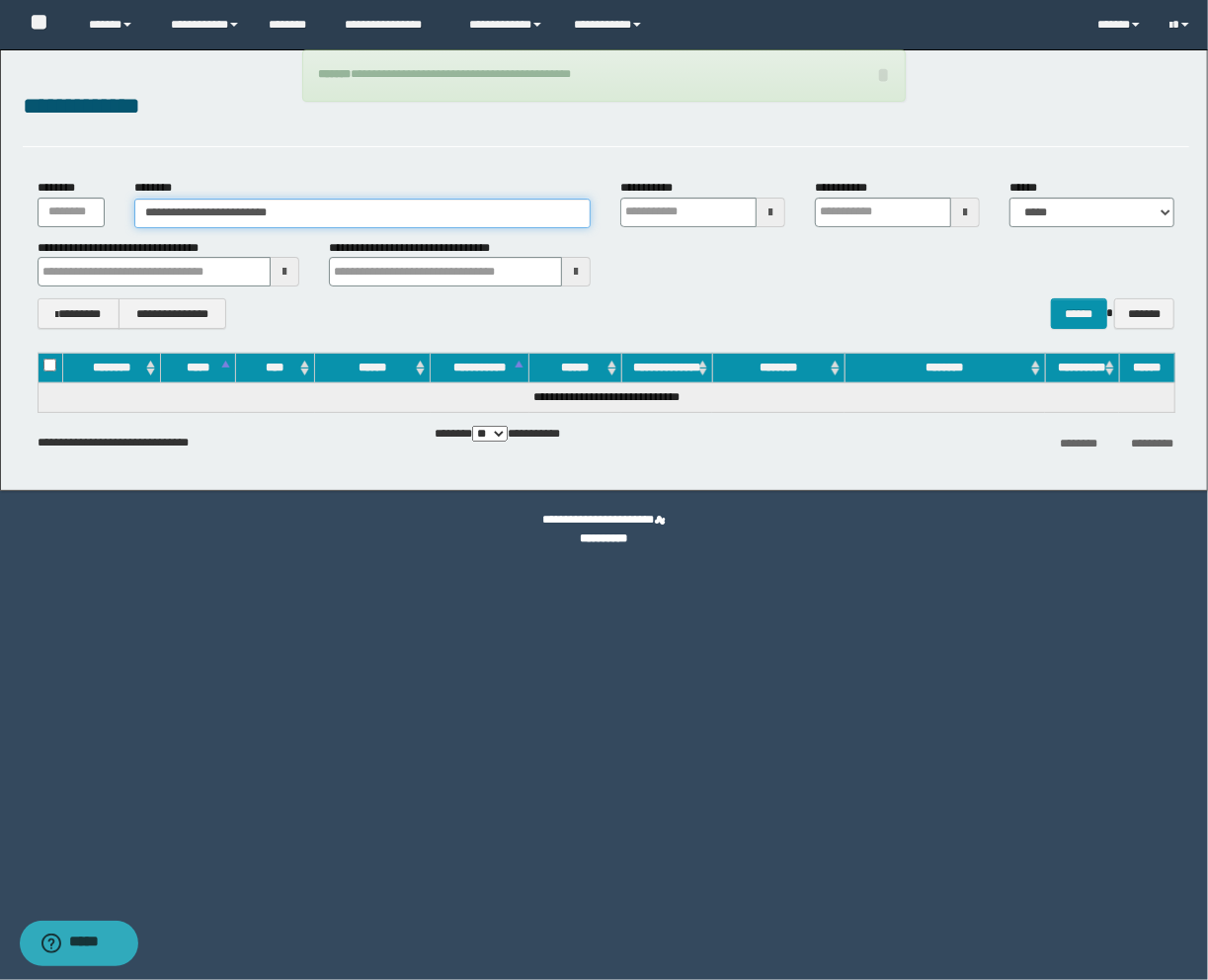 type on "**********" 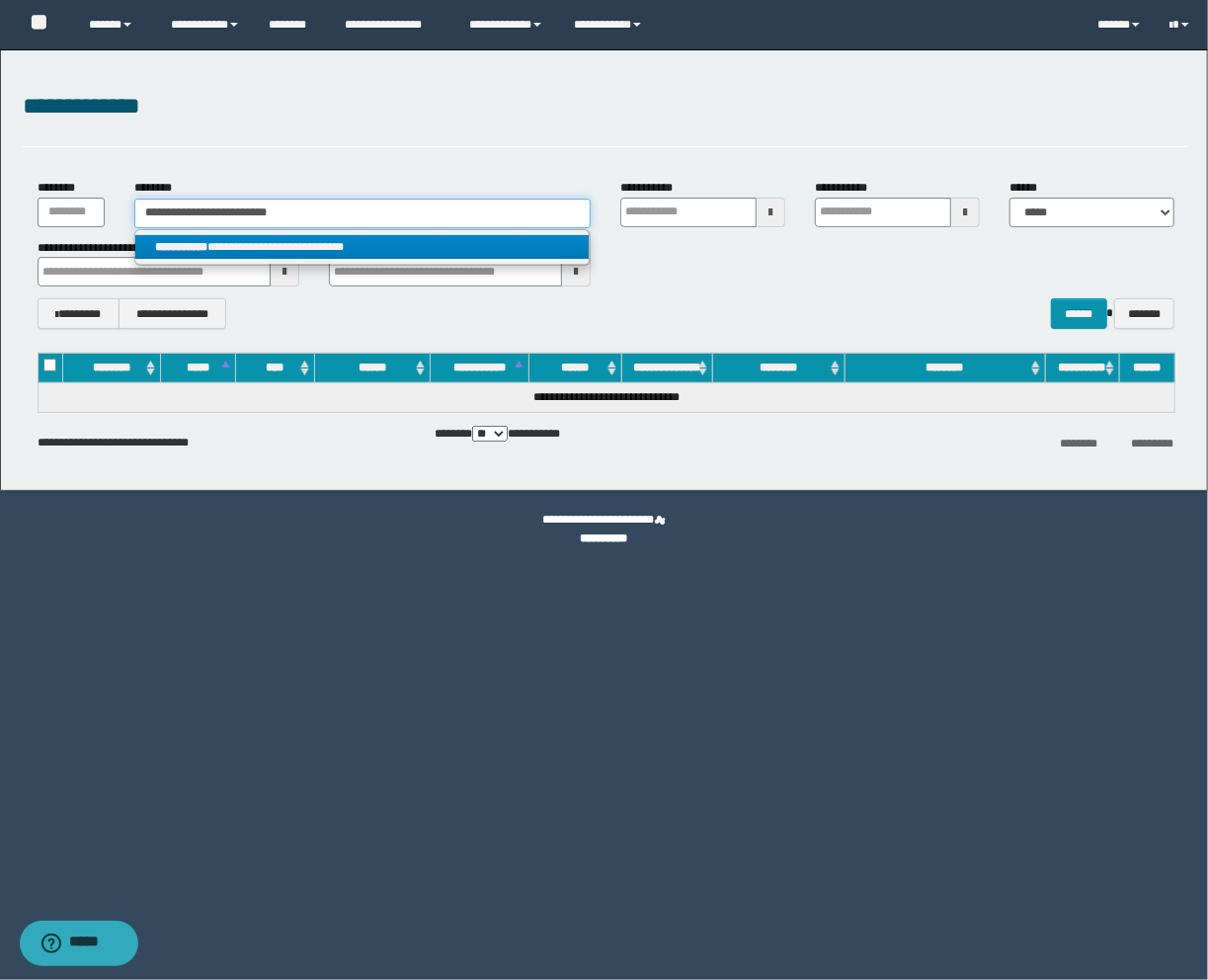 type on "**********" 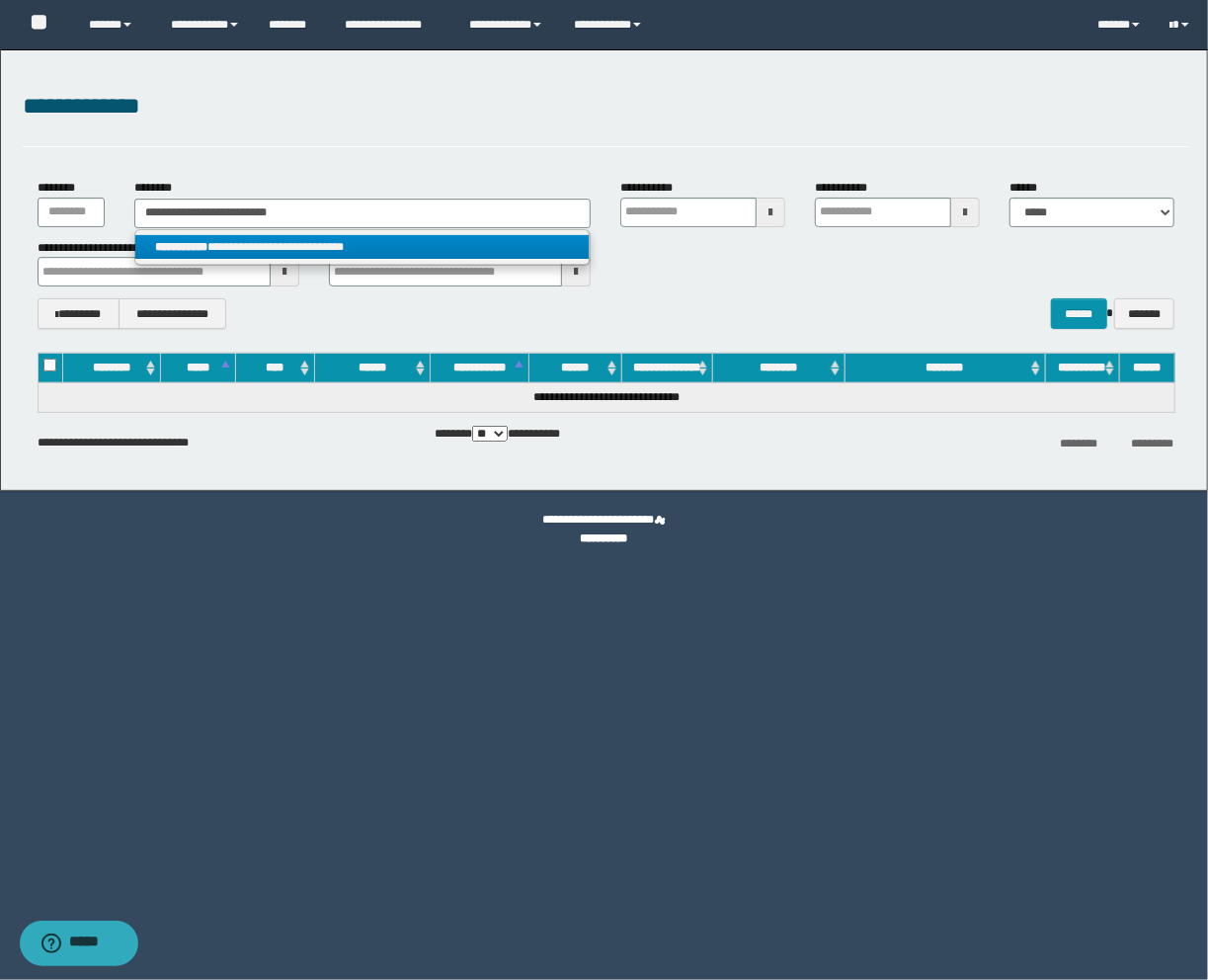 click on "**********" at bounding box center [362, 247] 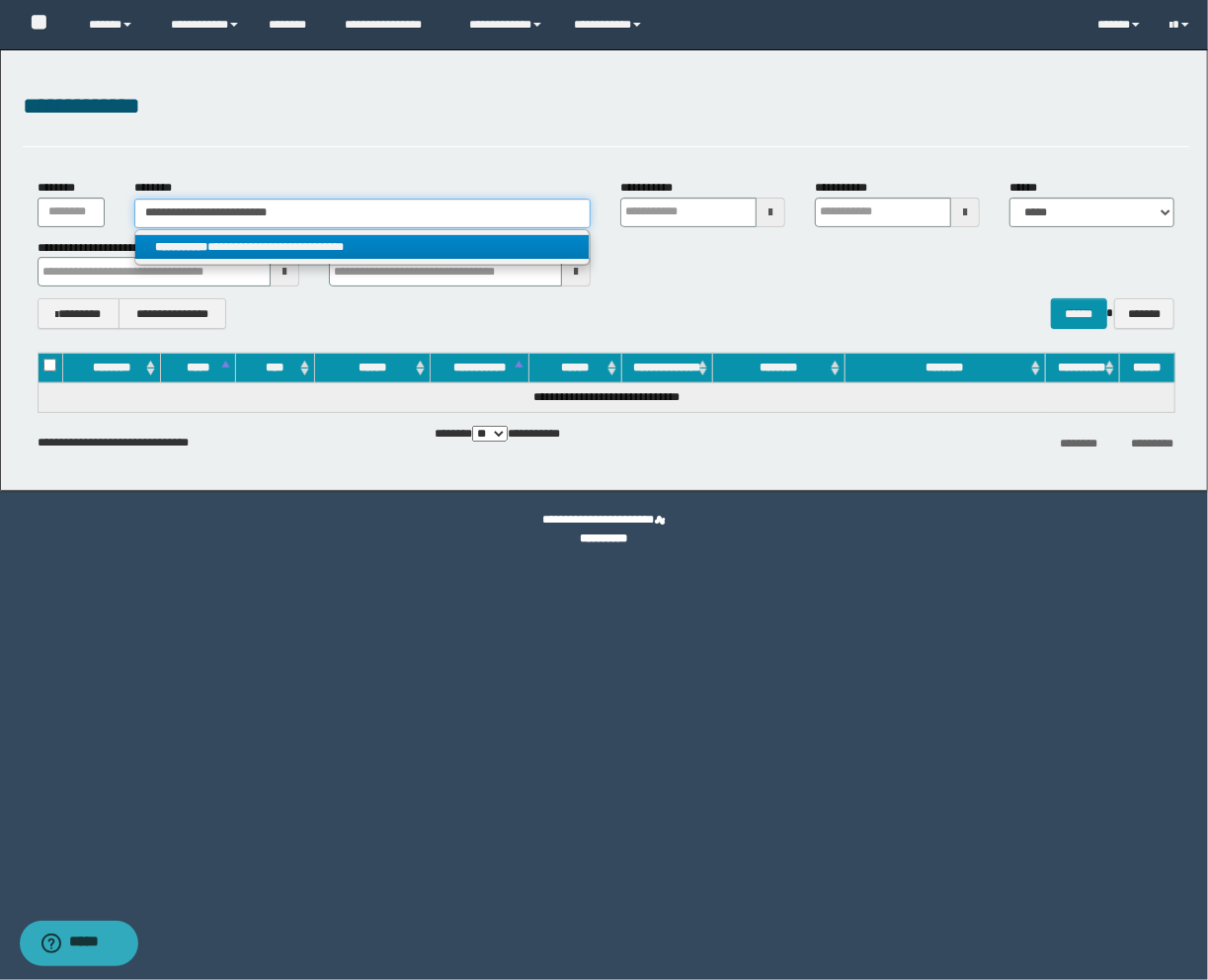 type 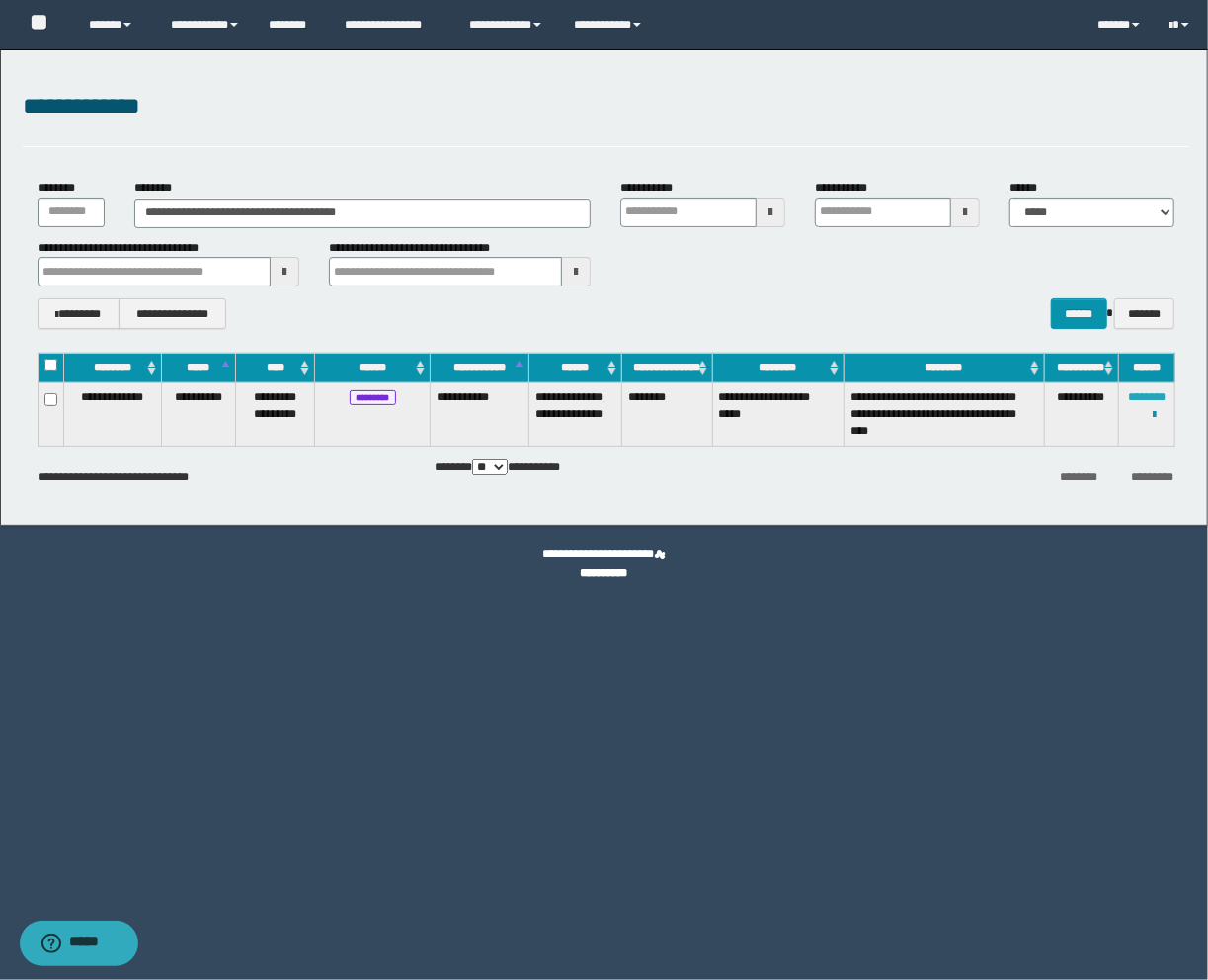 click on "********" at bounding box center (1147, 397) 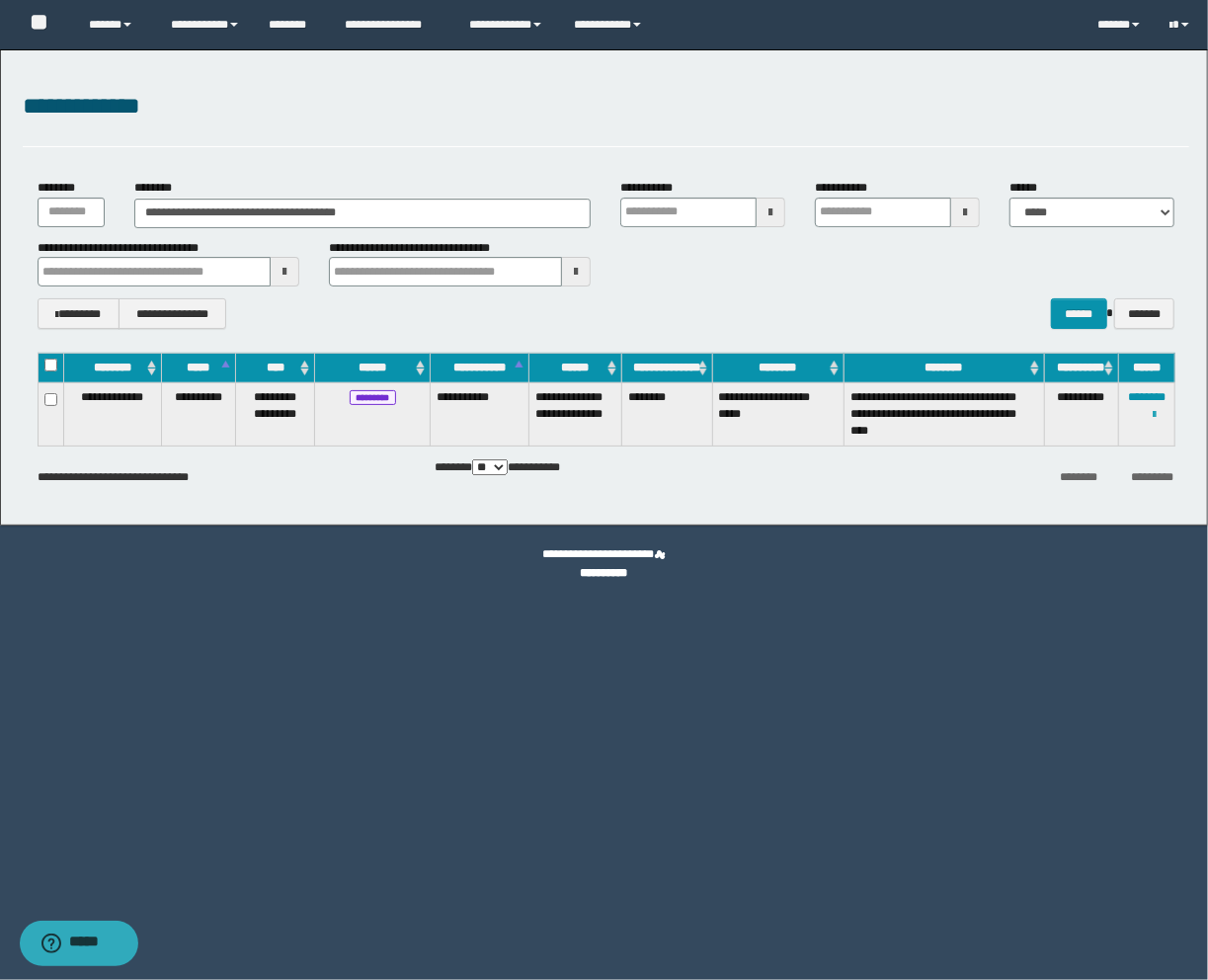 click at bounding box center [1154, 415] 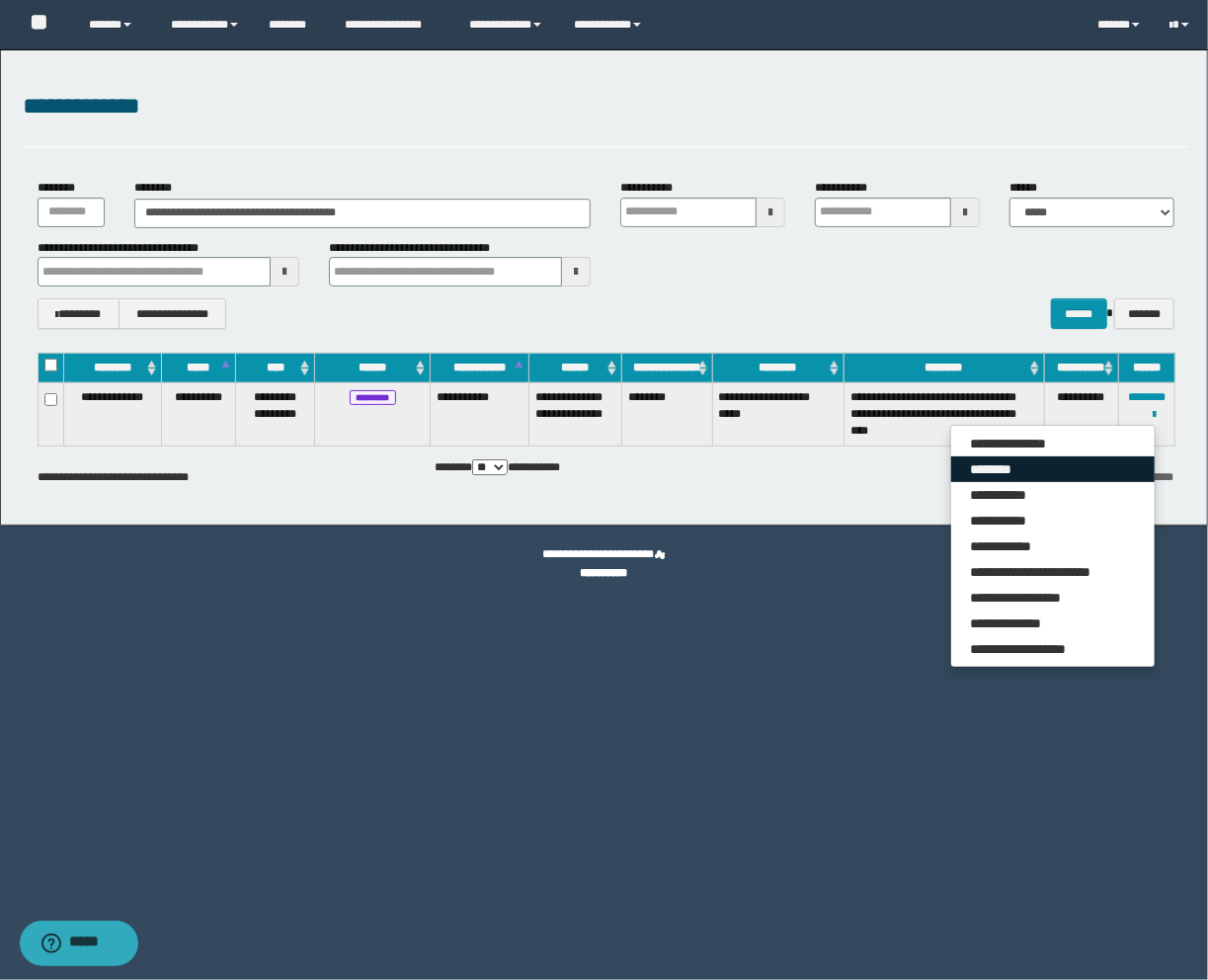 click on "********" at bounding box center [1053, 469] 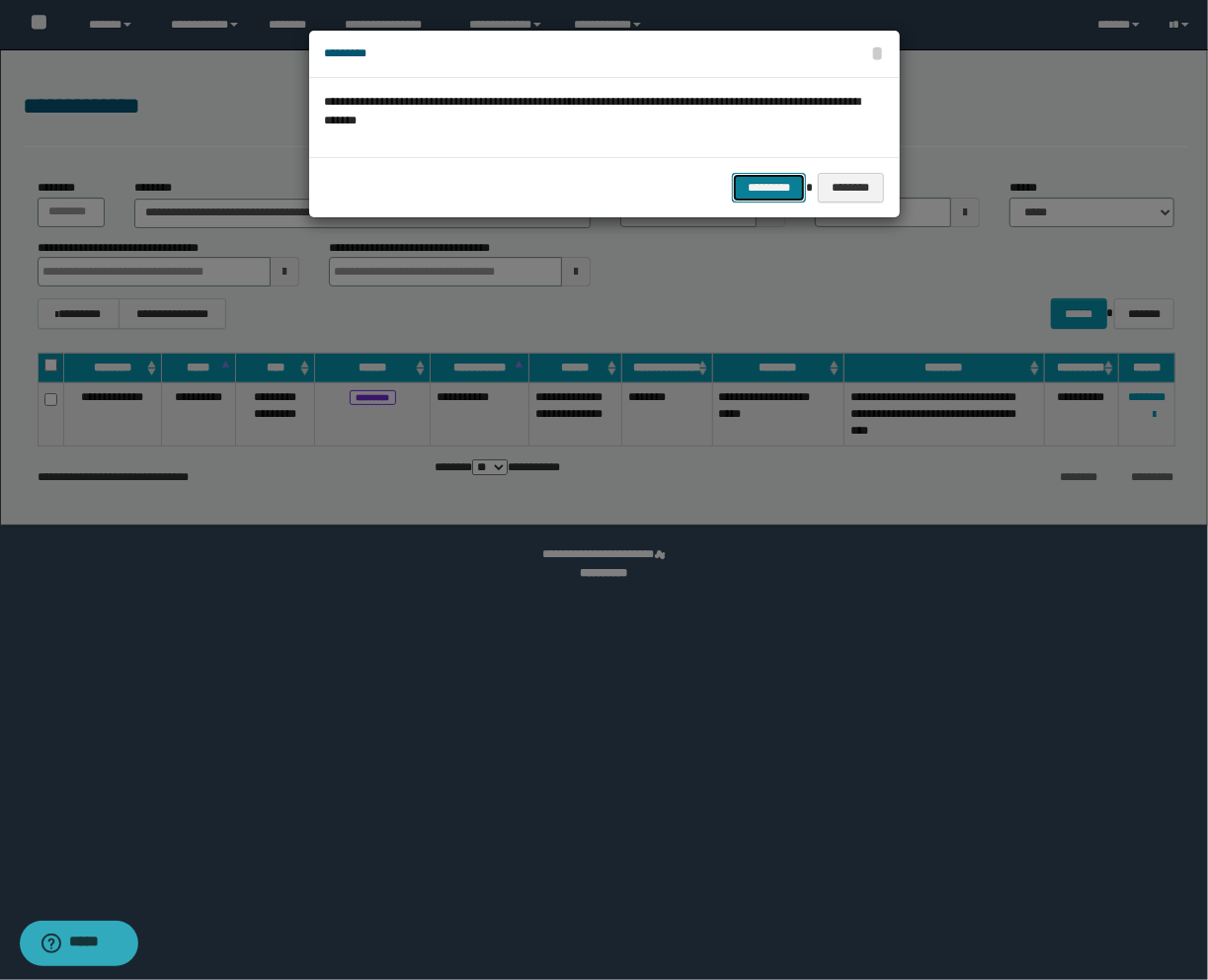 click on "*********" at bounding box center [768, 188] 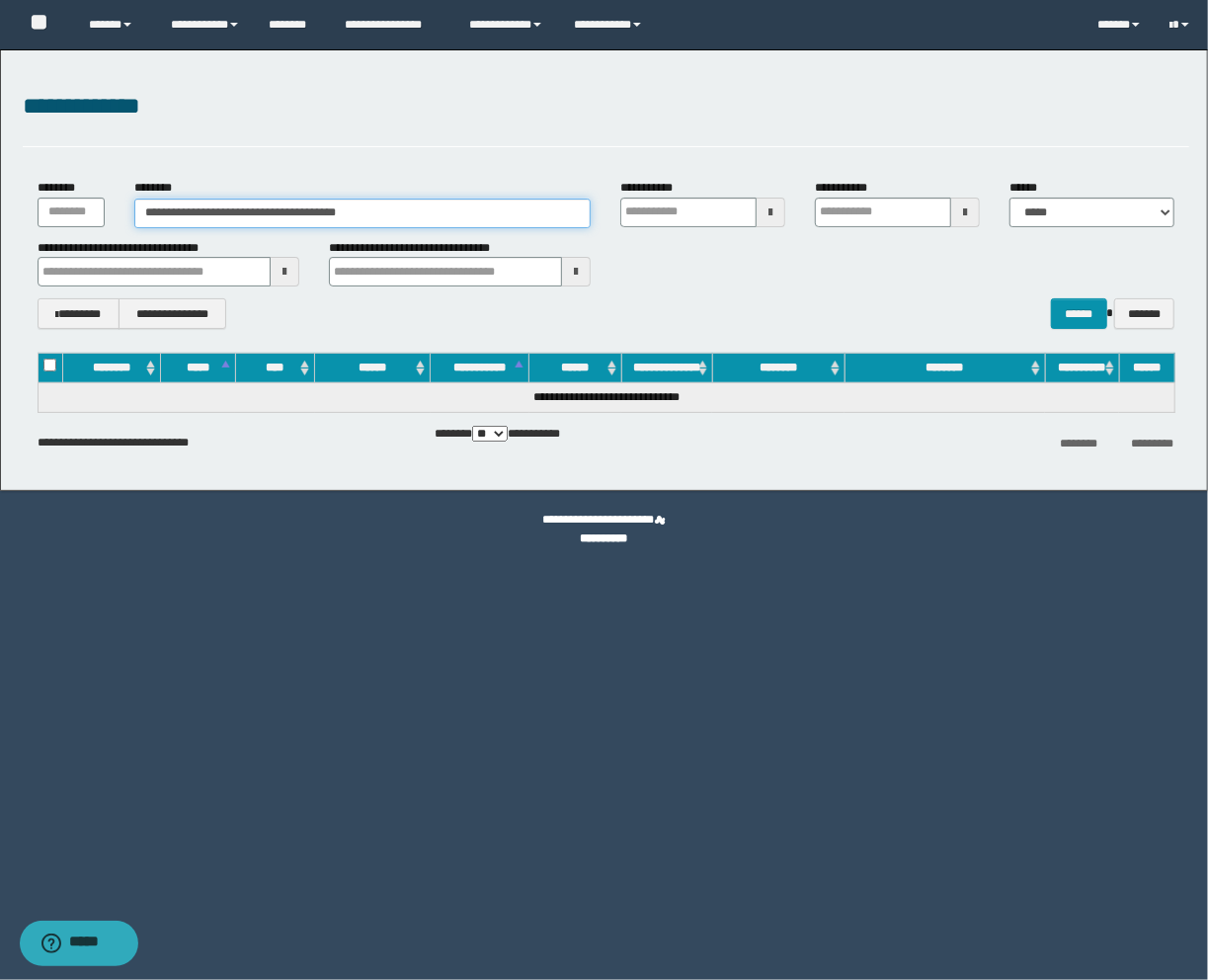 drag, startPoint x: 376, startPoint y: 212, endPoint x: -145, endPoint y: 186, distance: 521.6483 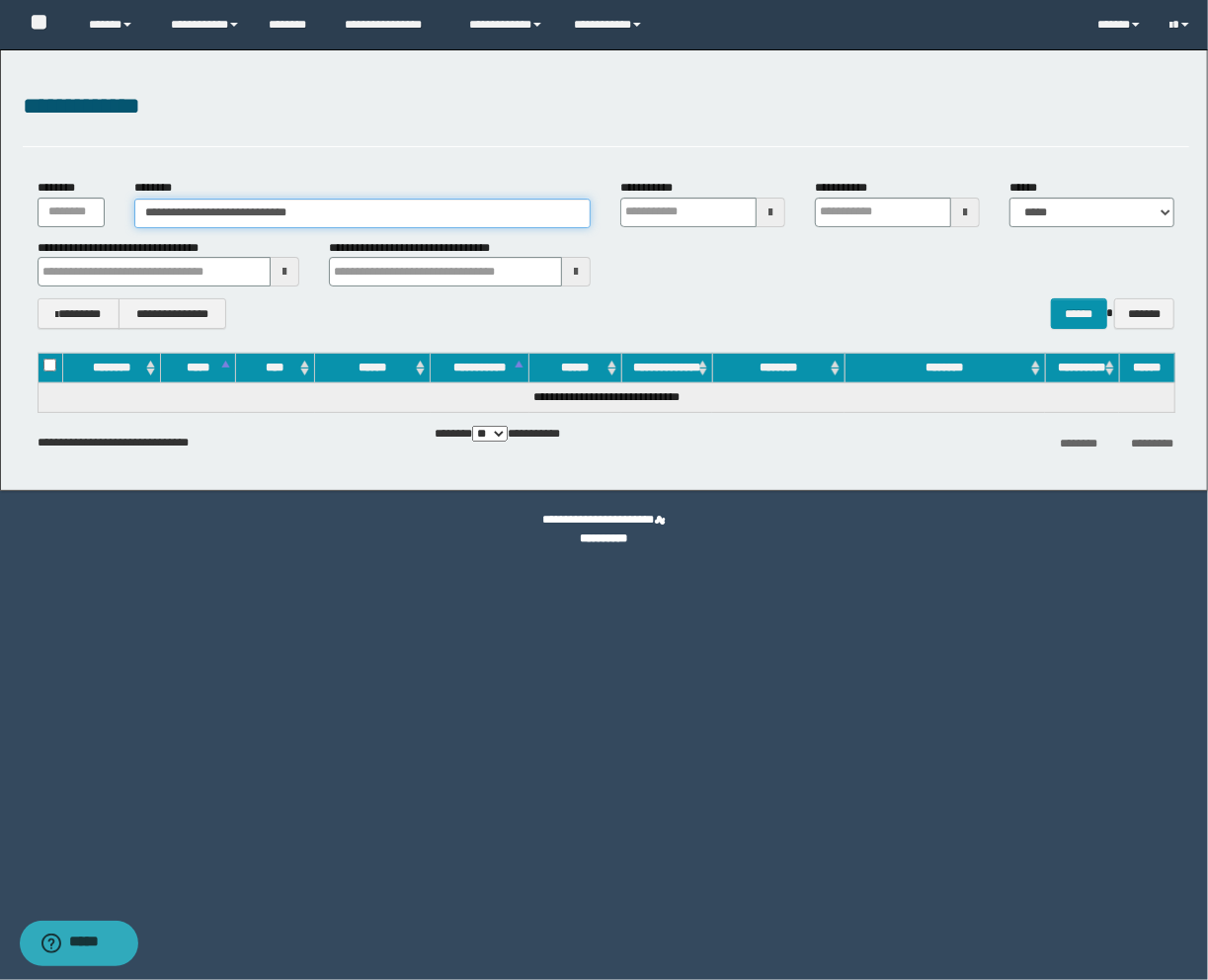 type on "**********" 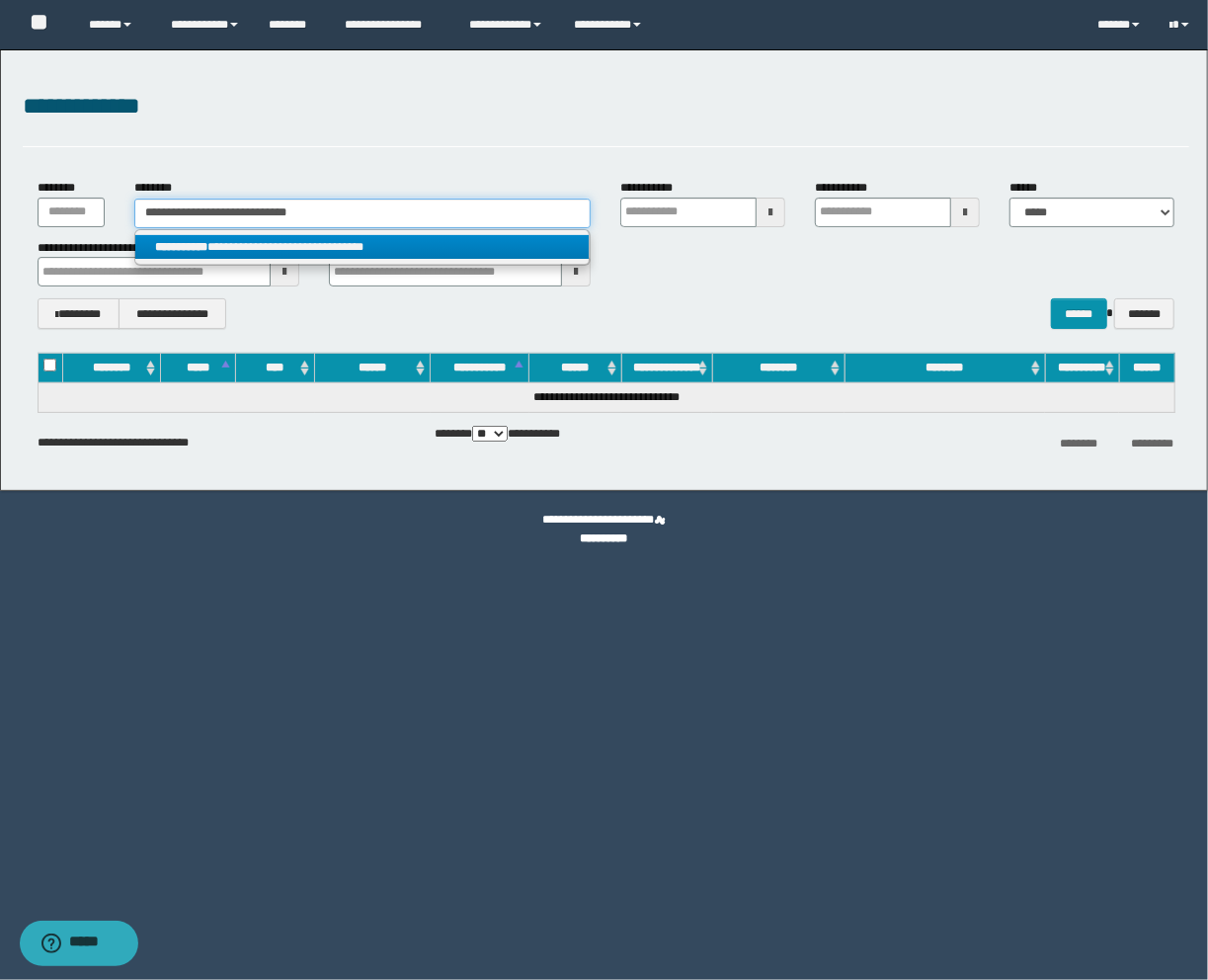 type on "**********" 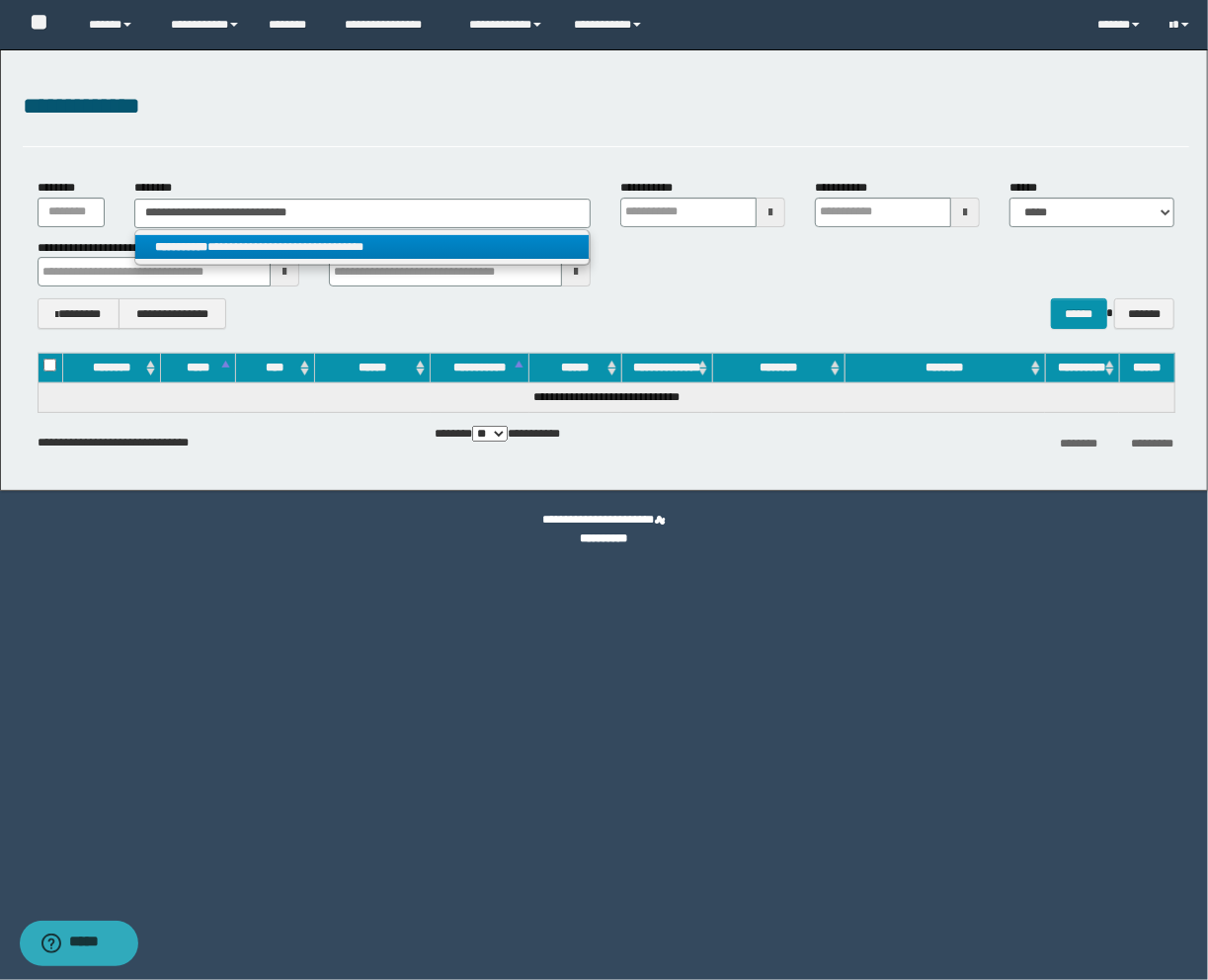 click on "**********" at bounding box center [362, 247] 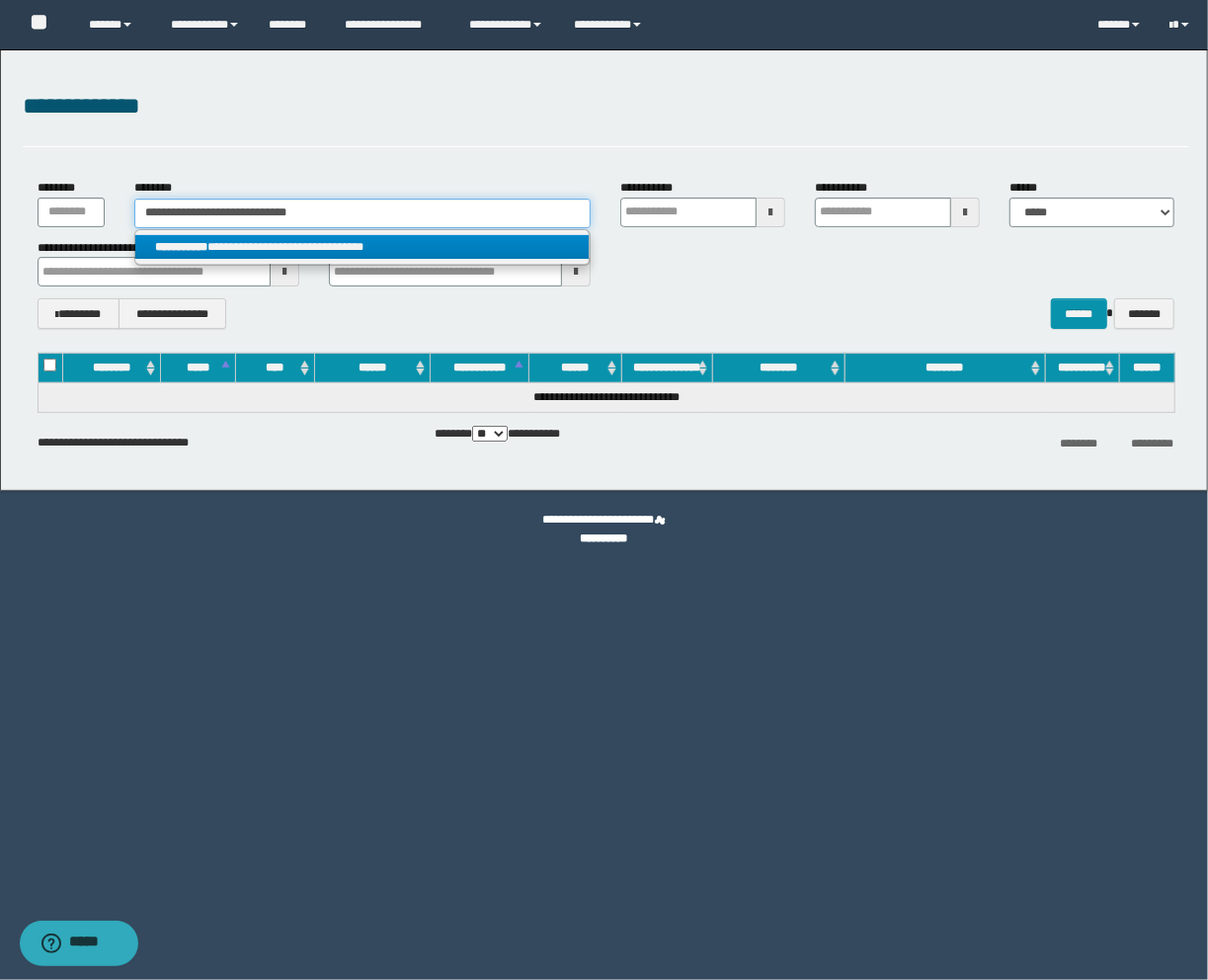 type 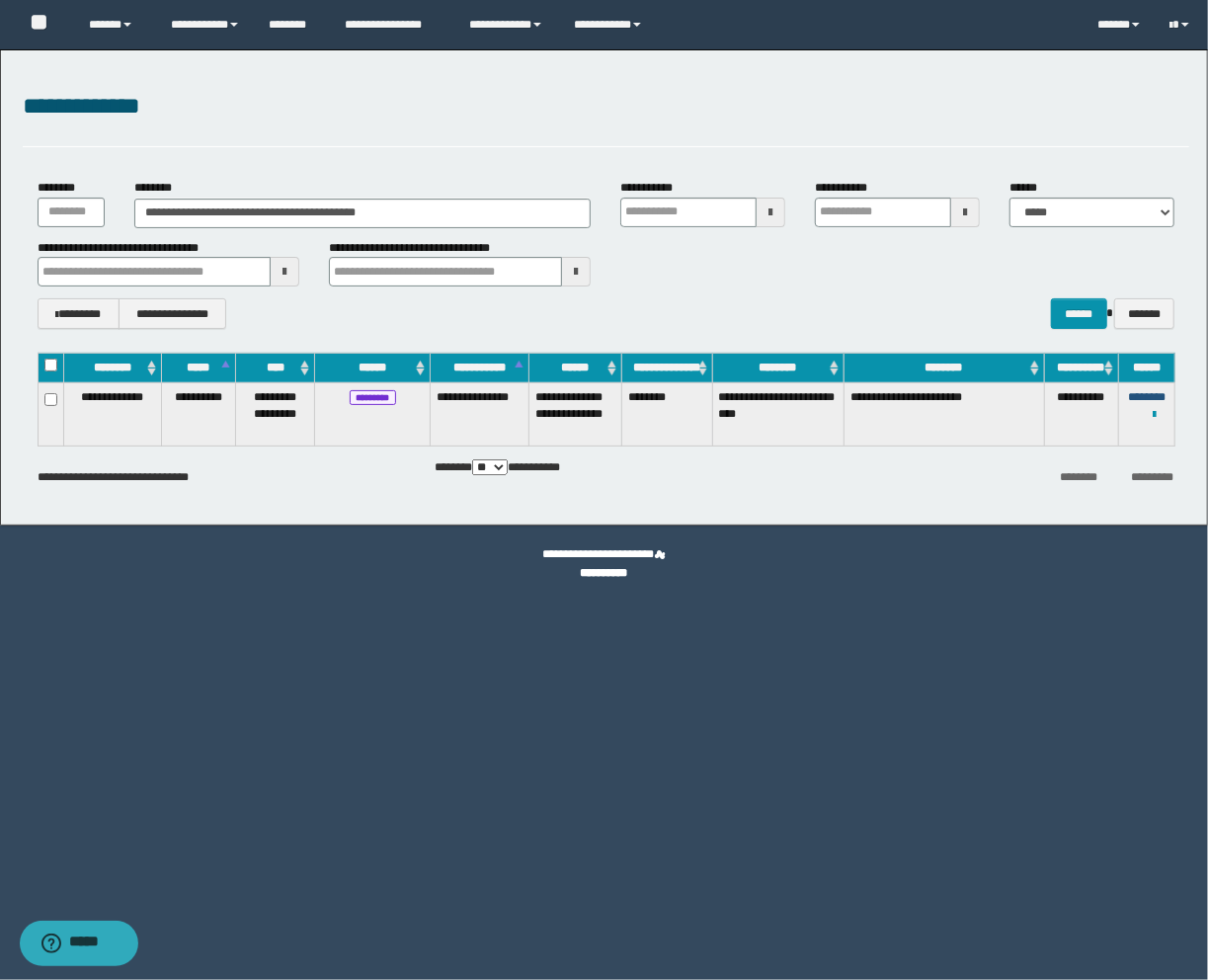 click on "********" at bounding box center [1147, 397] 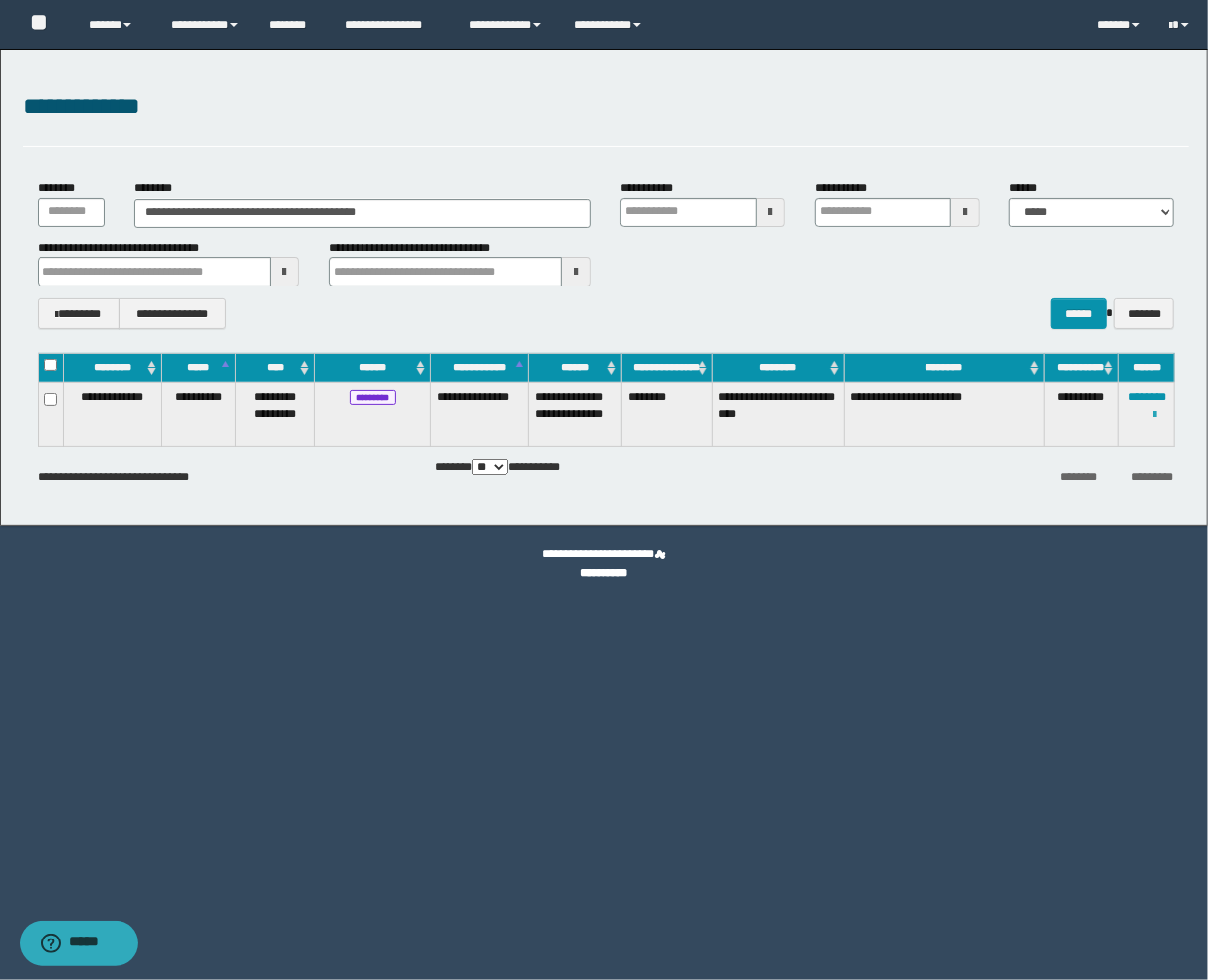 click at bounding box center (1154, 415) 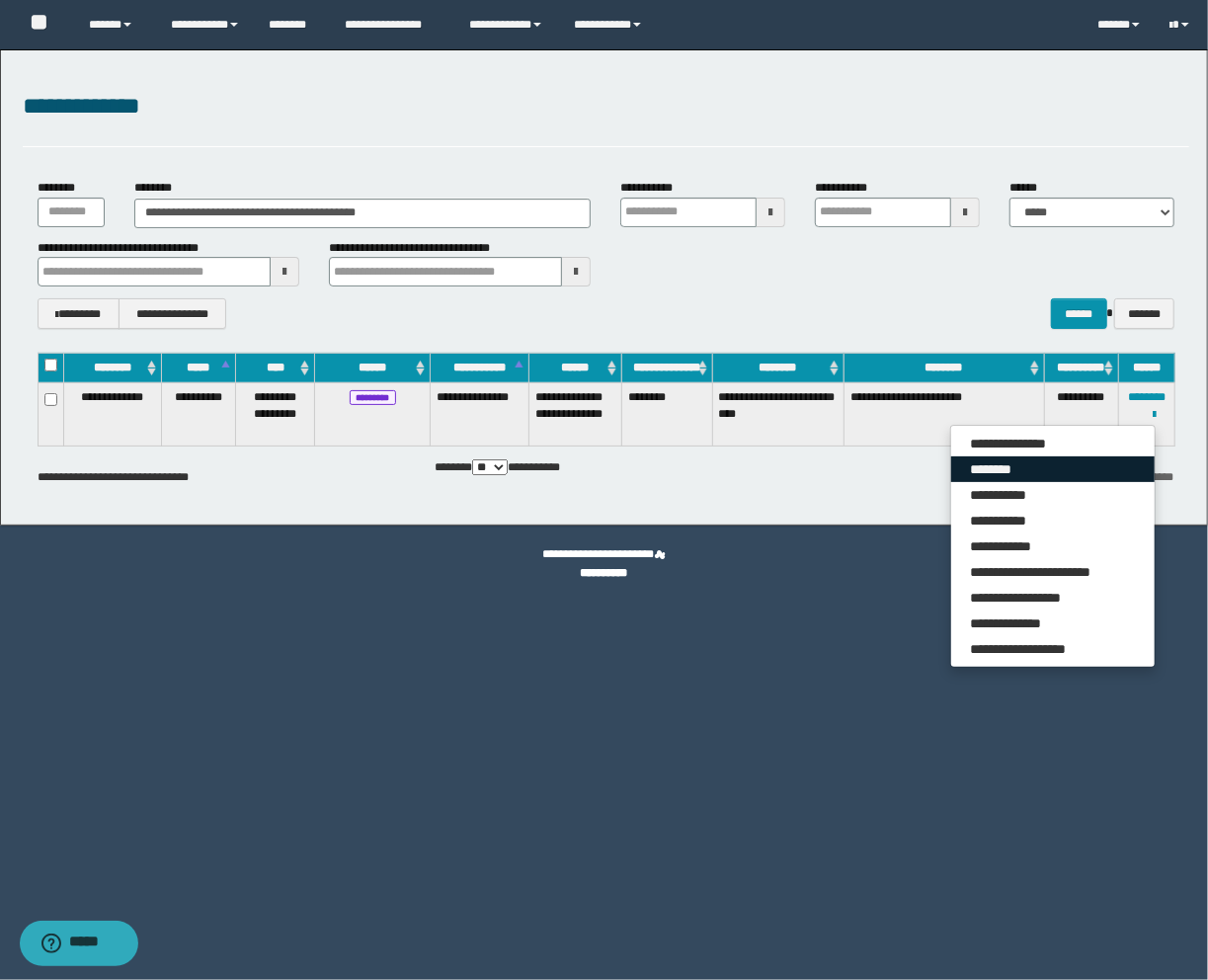 click on "********" at bounding box center [1053, 469] 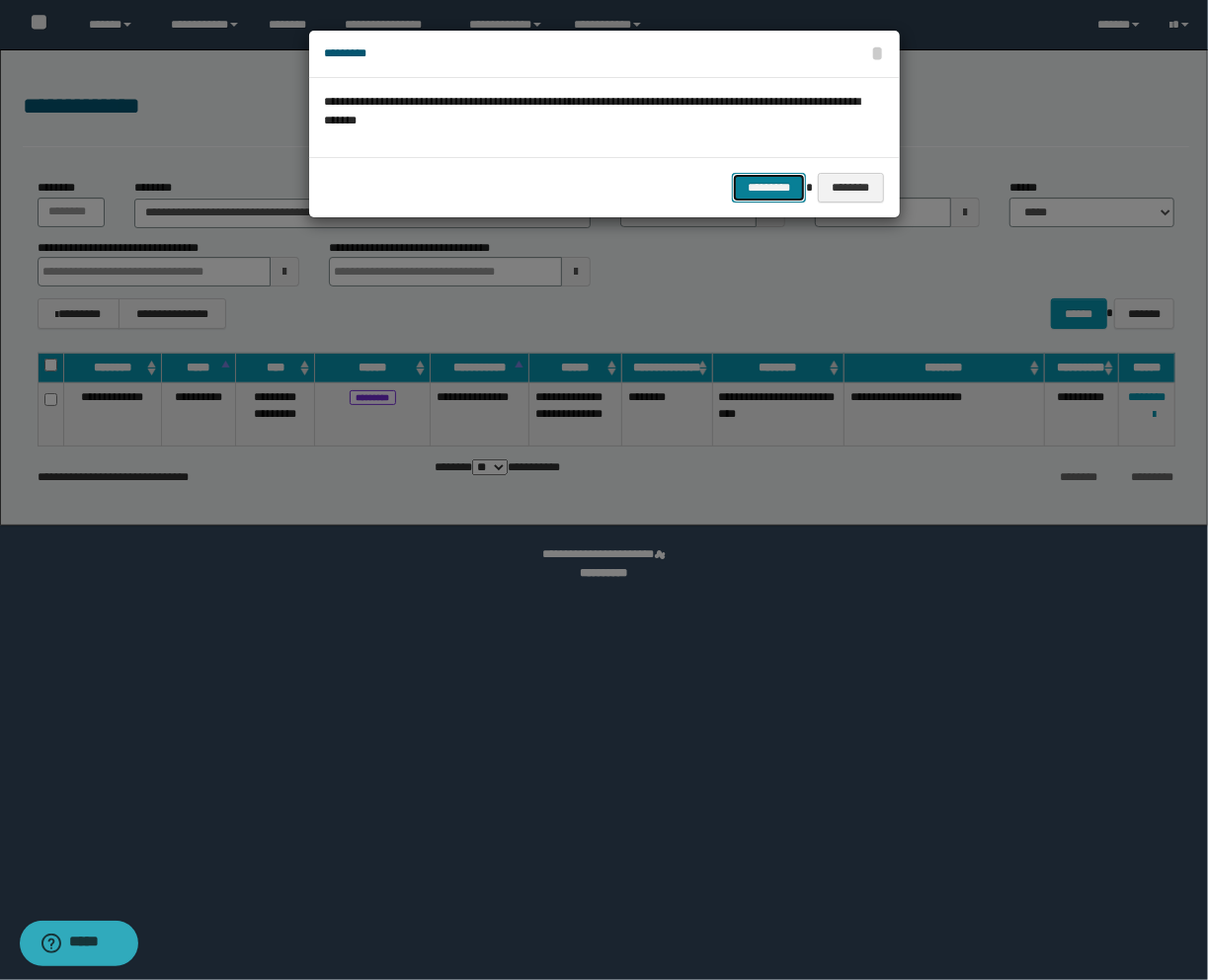 click on "*********" at bounding box center [768, 188] 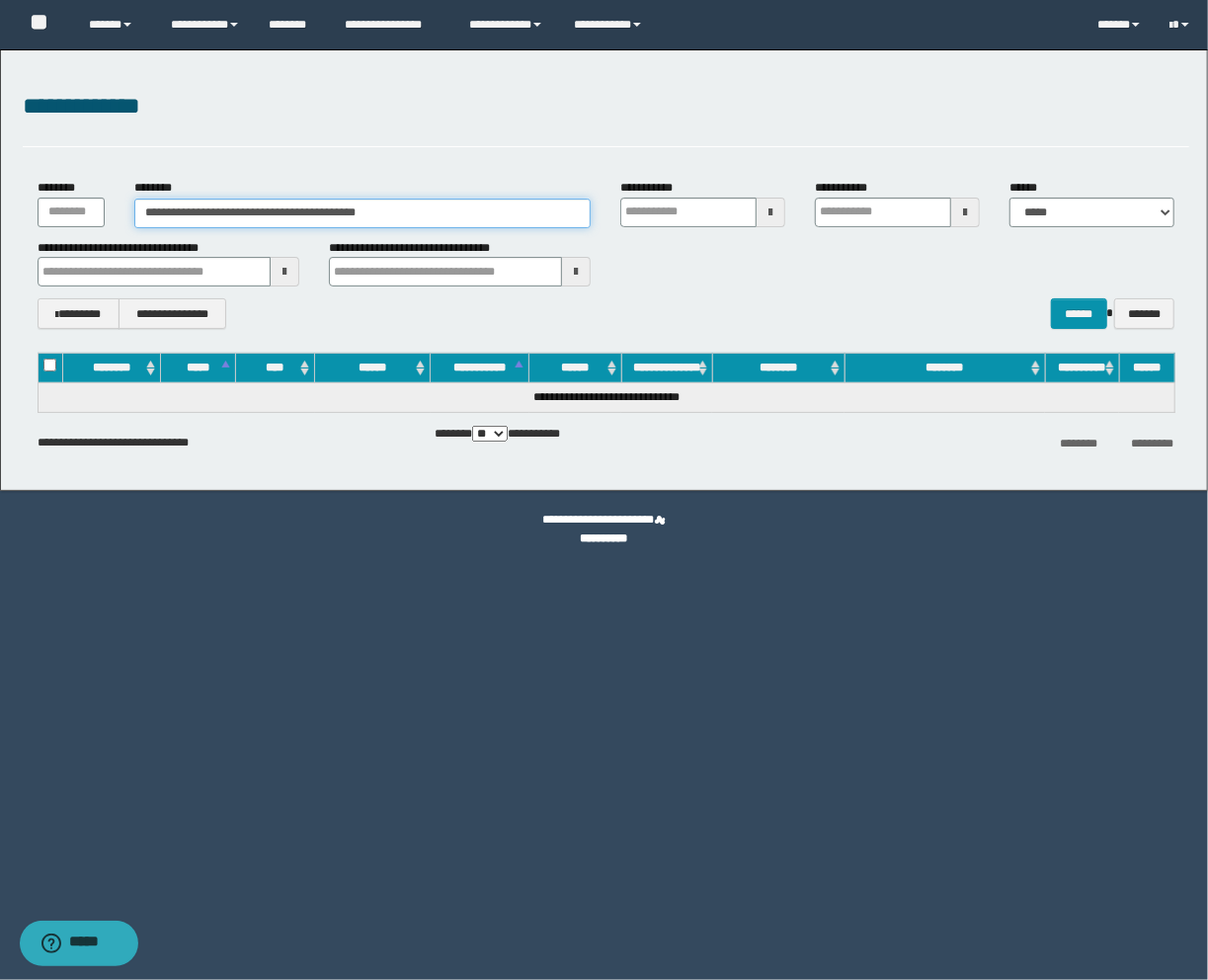 drag, startPoint x: 399, startPoint y: 219, endPoint x: -74, endPoint y: 215, distance: 473.0169 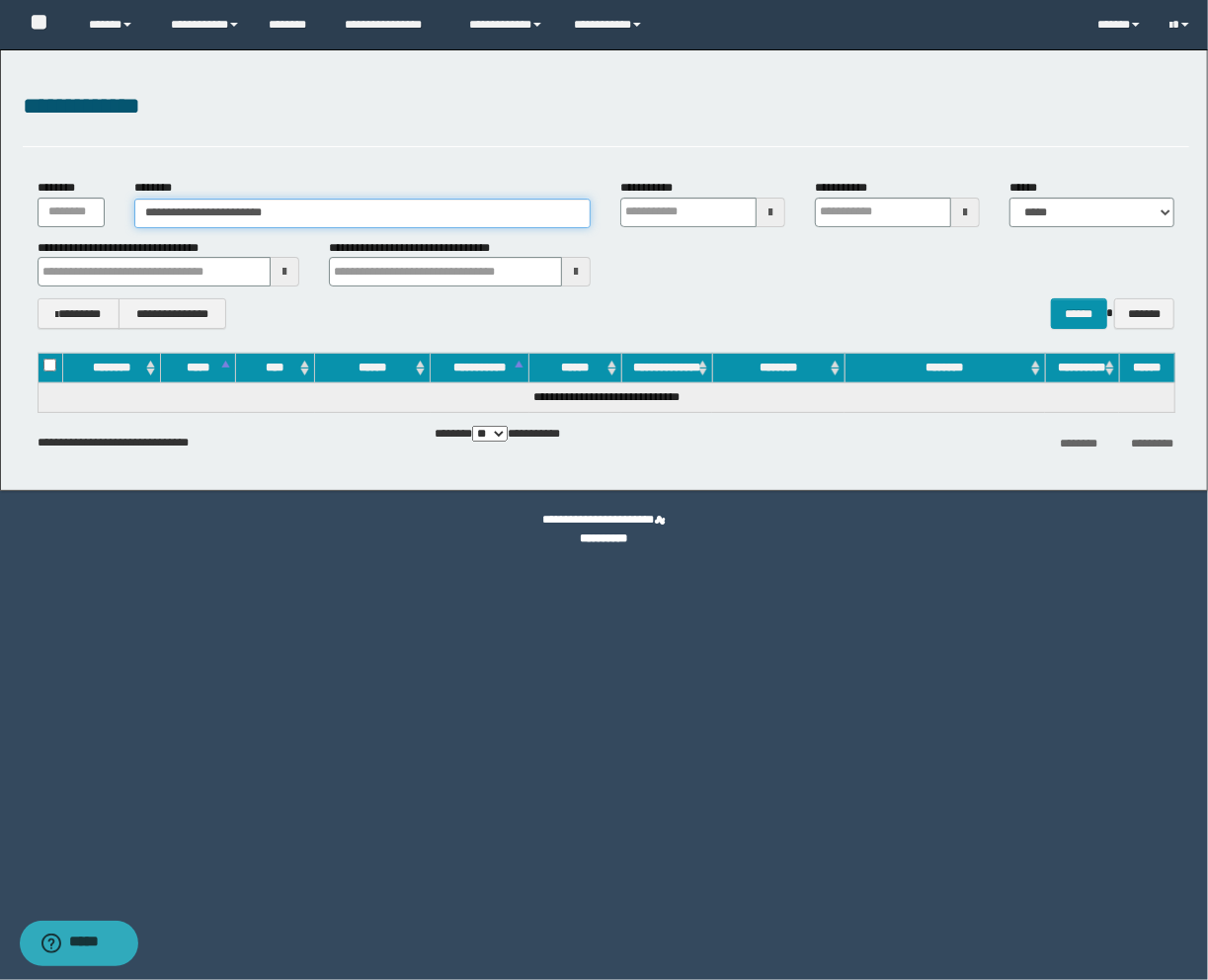 type on "**********" 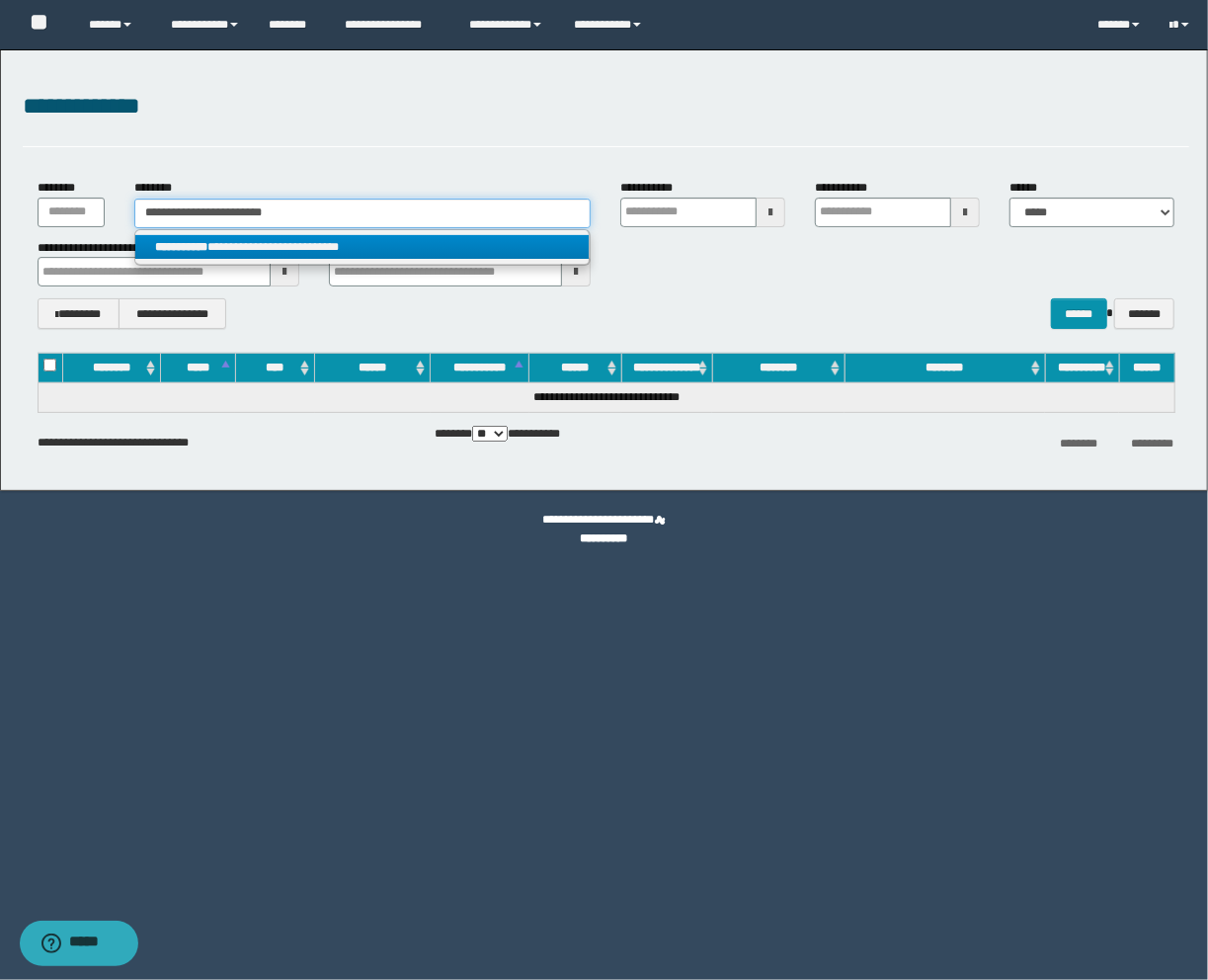 type on "**********" 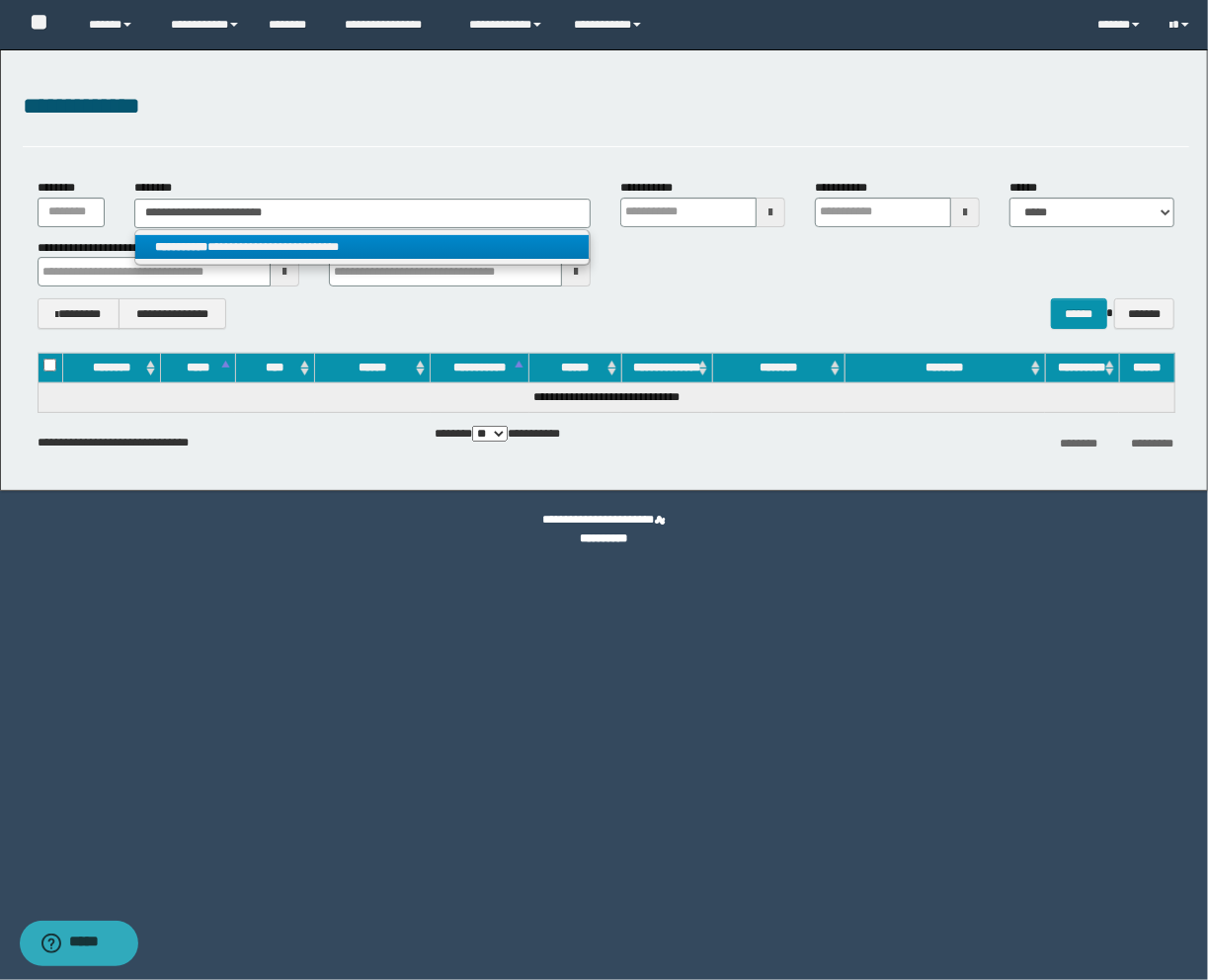 click on "**********" at bounding box center (362, 247) 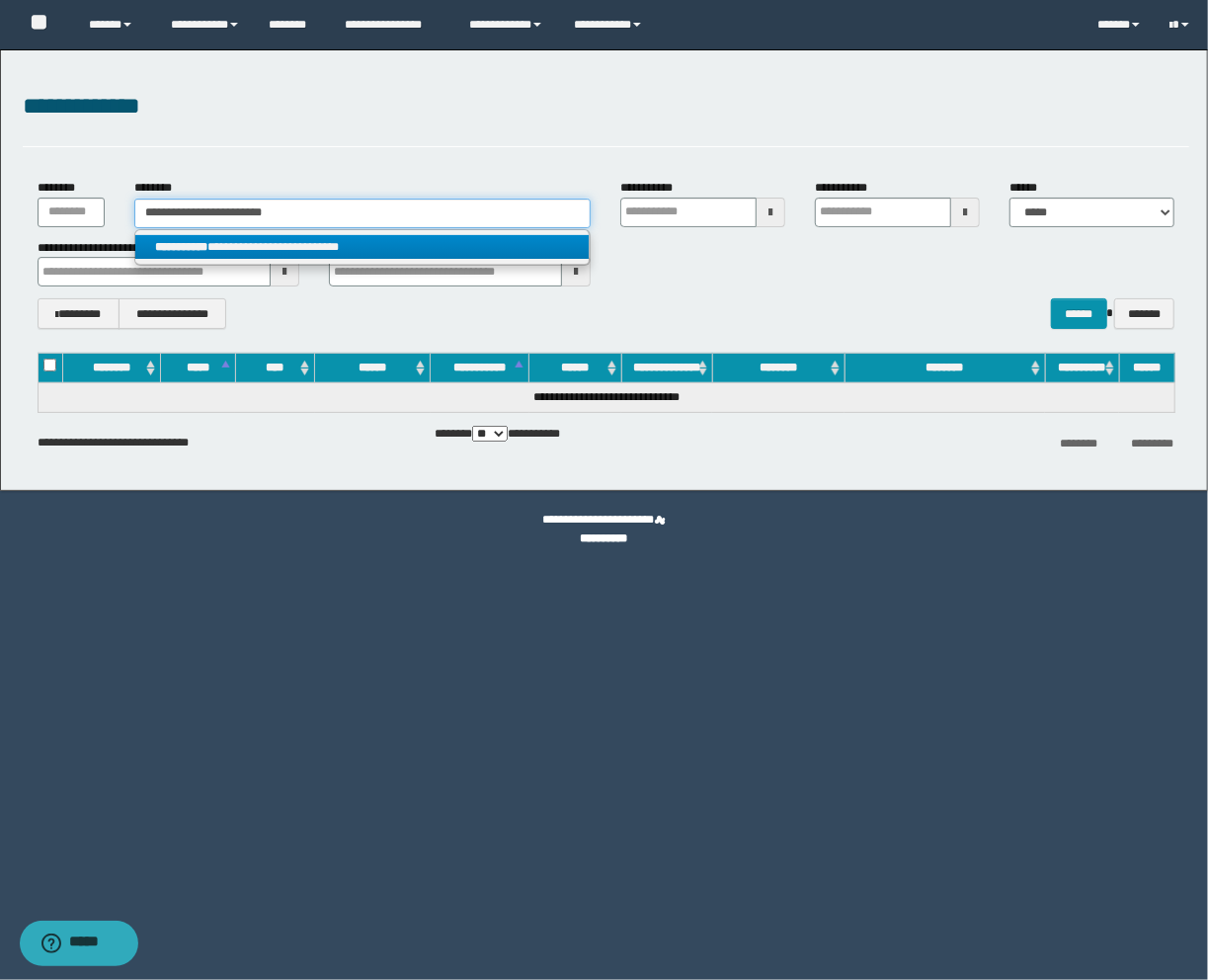 type 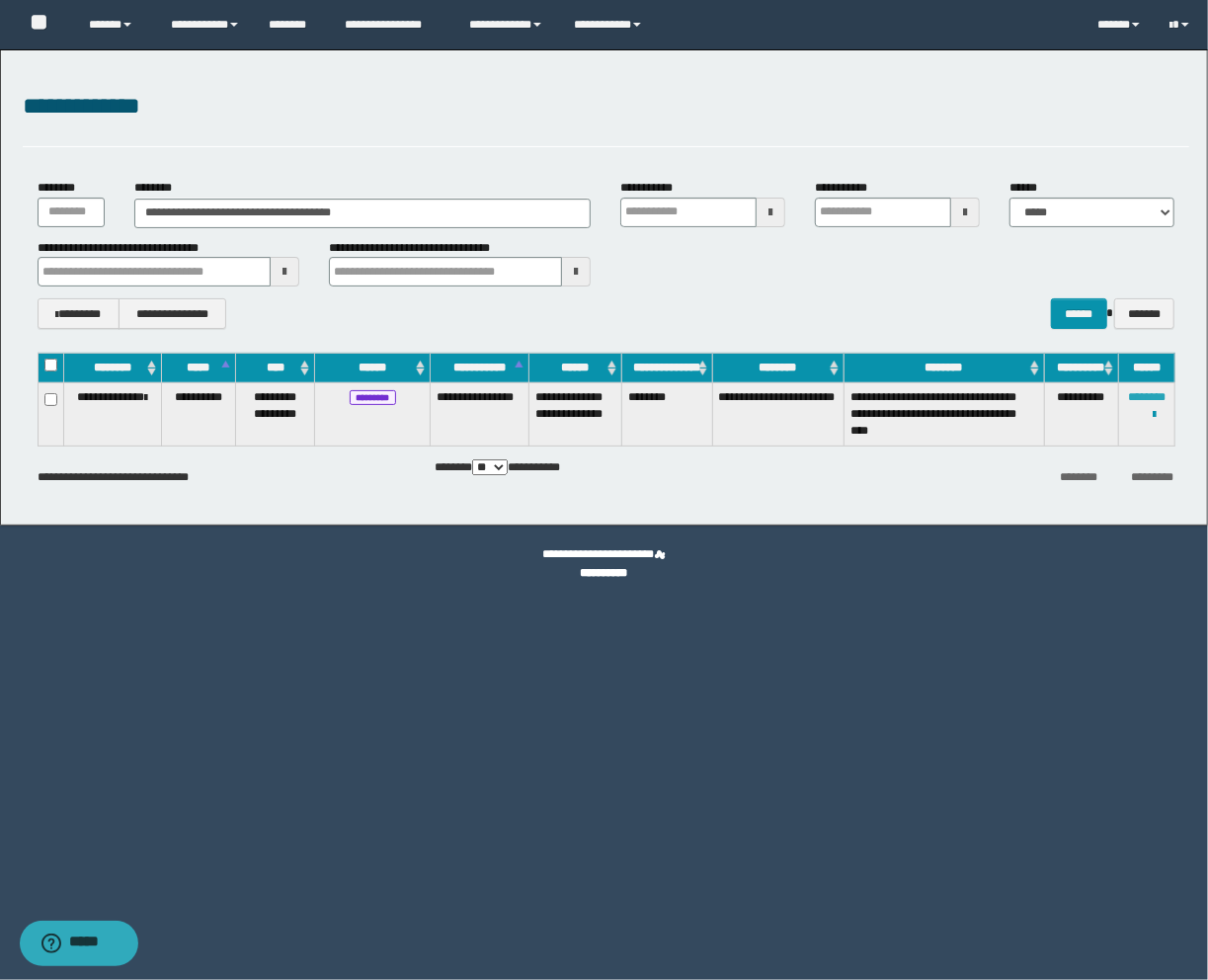 click on "********" at bounding box center (1147, 397) 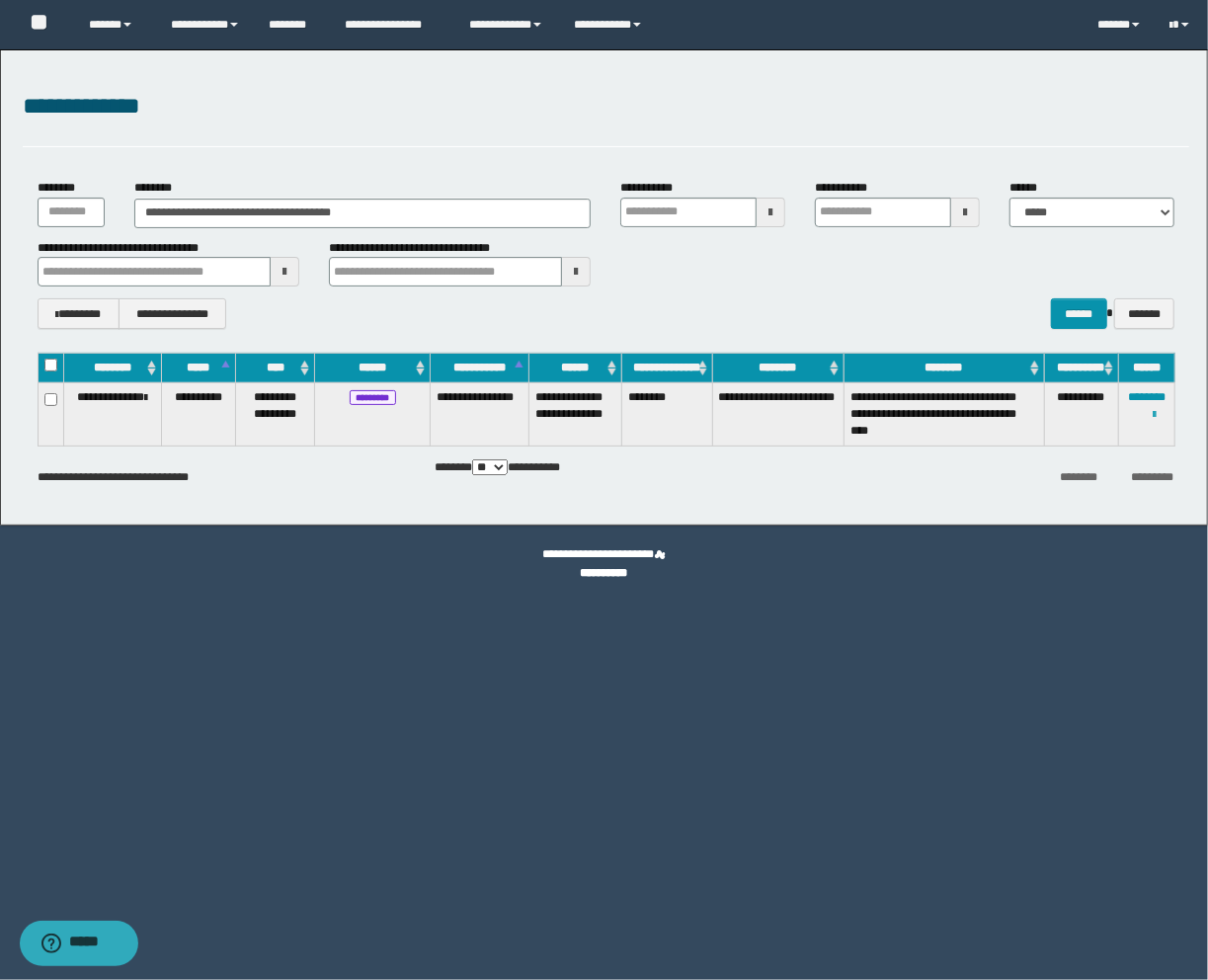 click at bounding box center [1154, 415] 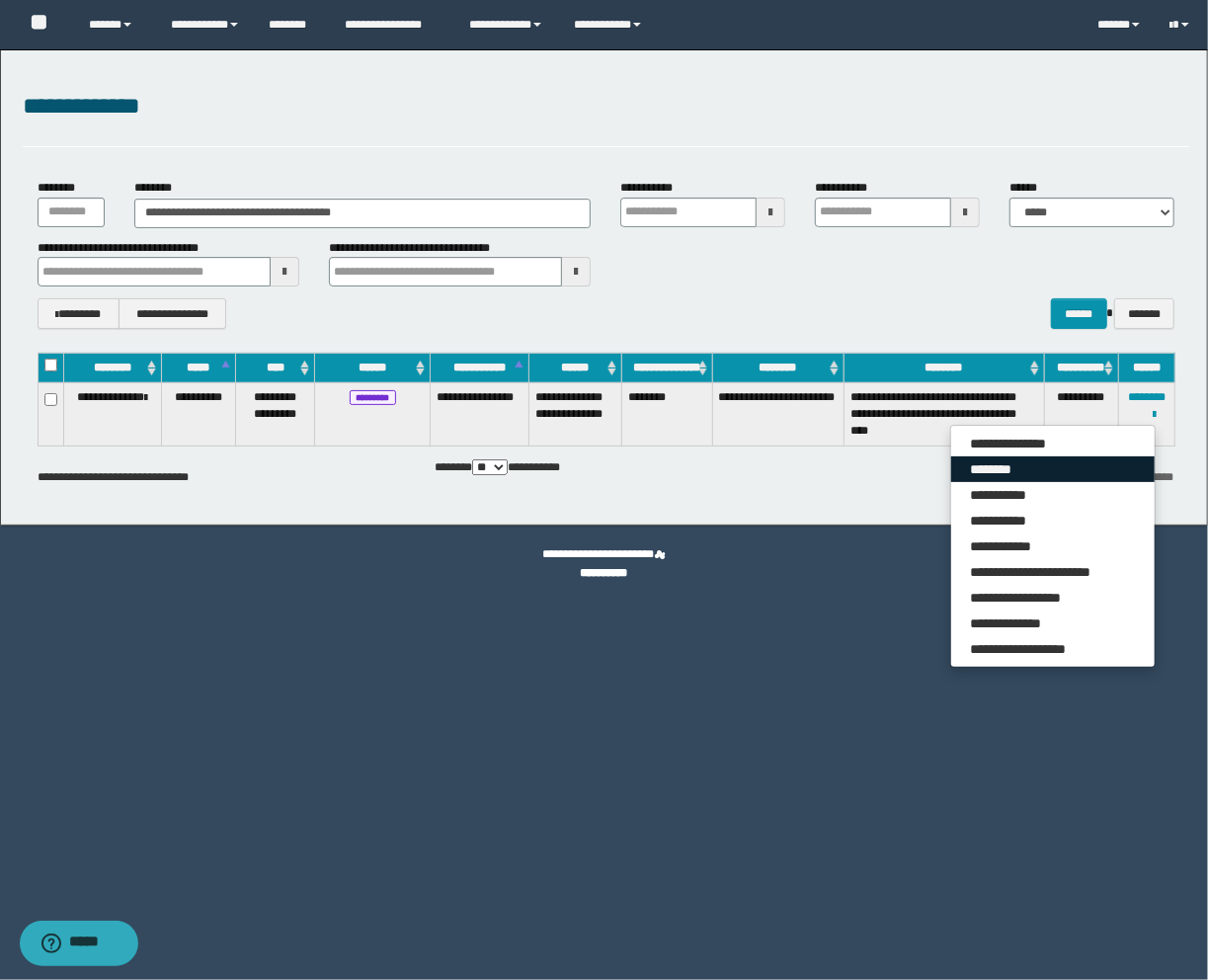 click on "********" at bounding box center [1053, 469] 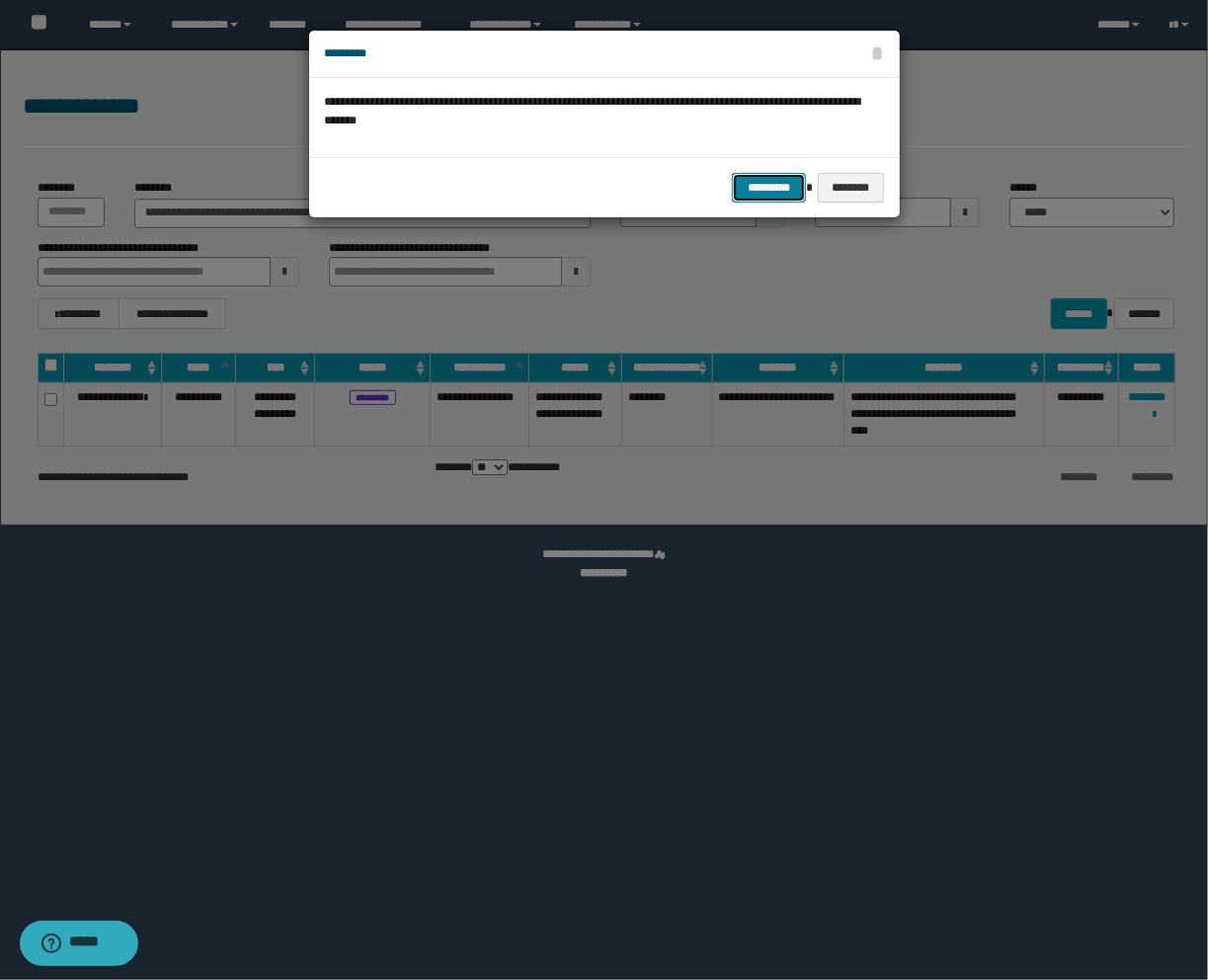 click on "*********" at bounding box center (768, 188) 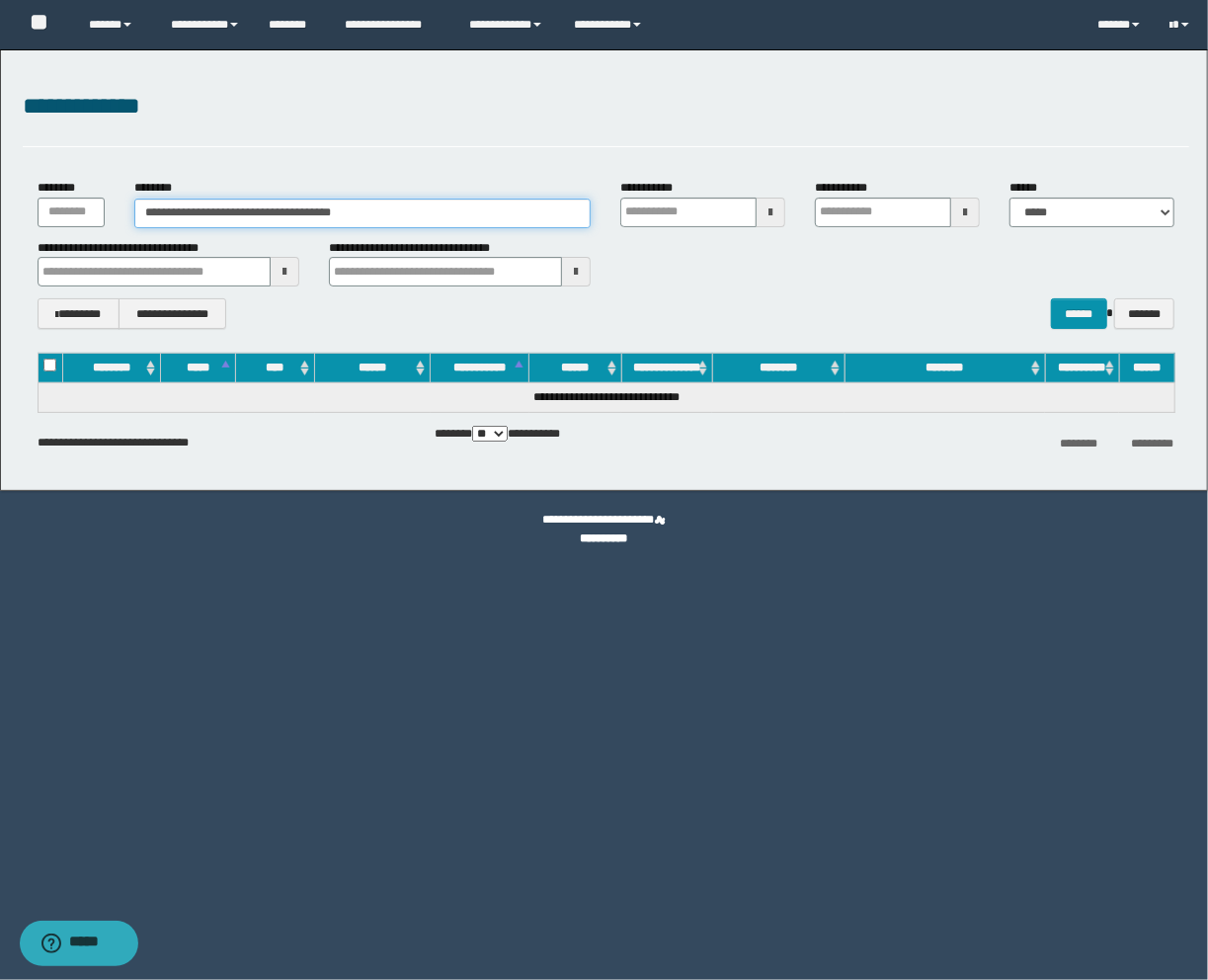 drag, startPoint x: 382, startPoint y: 211, endPoint x: -137, endPoint y: 174, distance: 520.31721 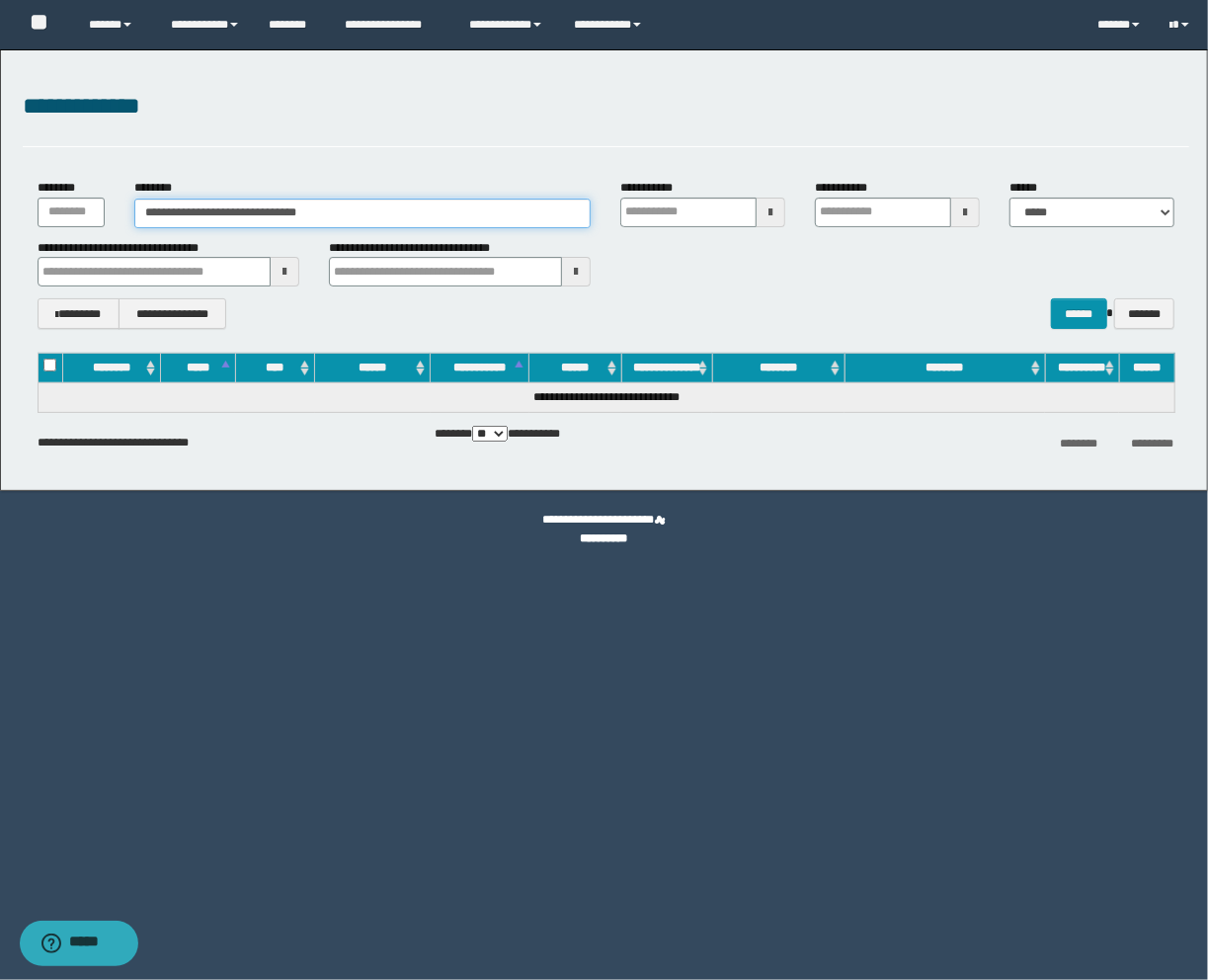 type on "**********" 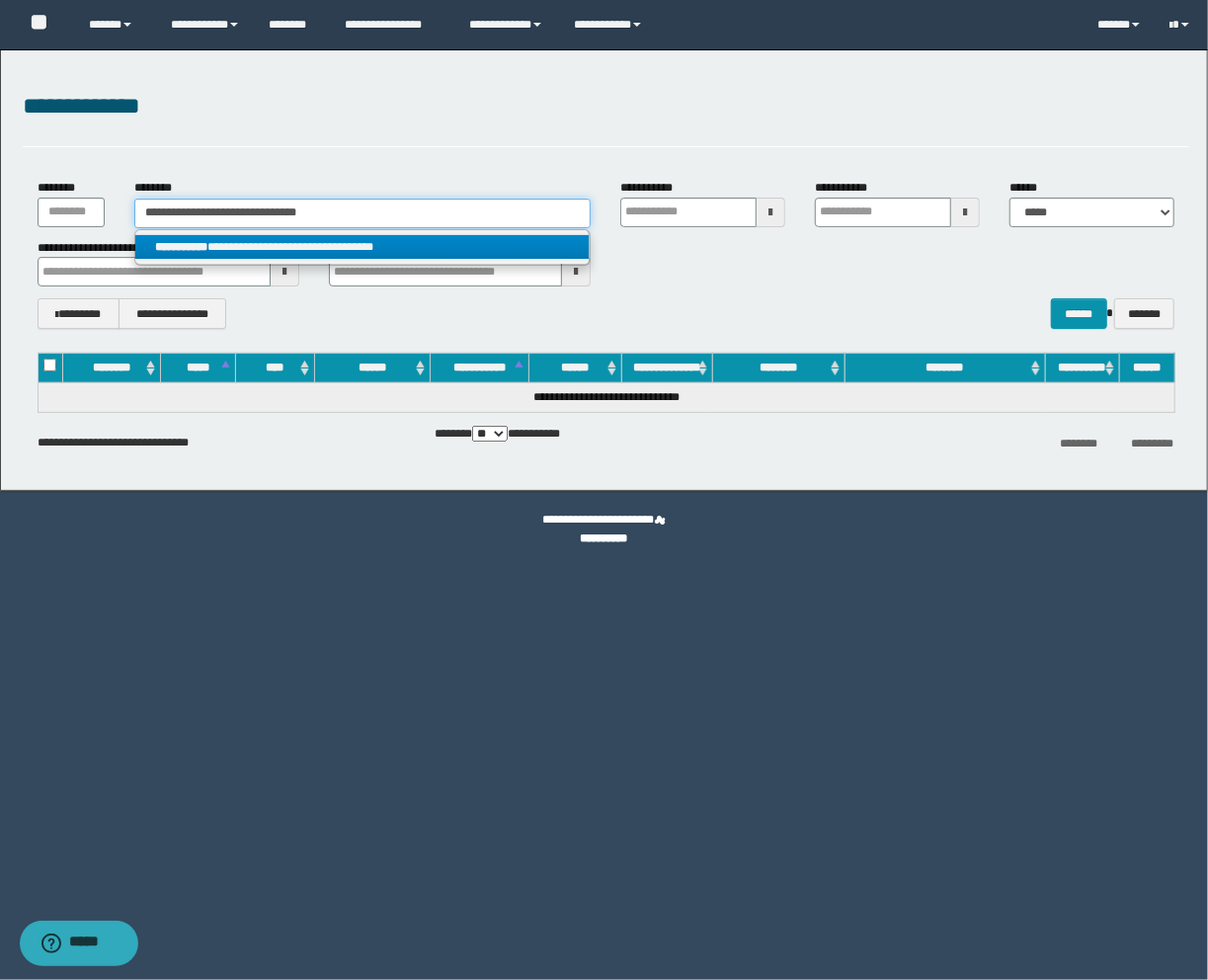 type on "**********" 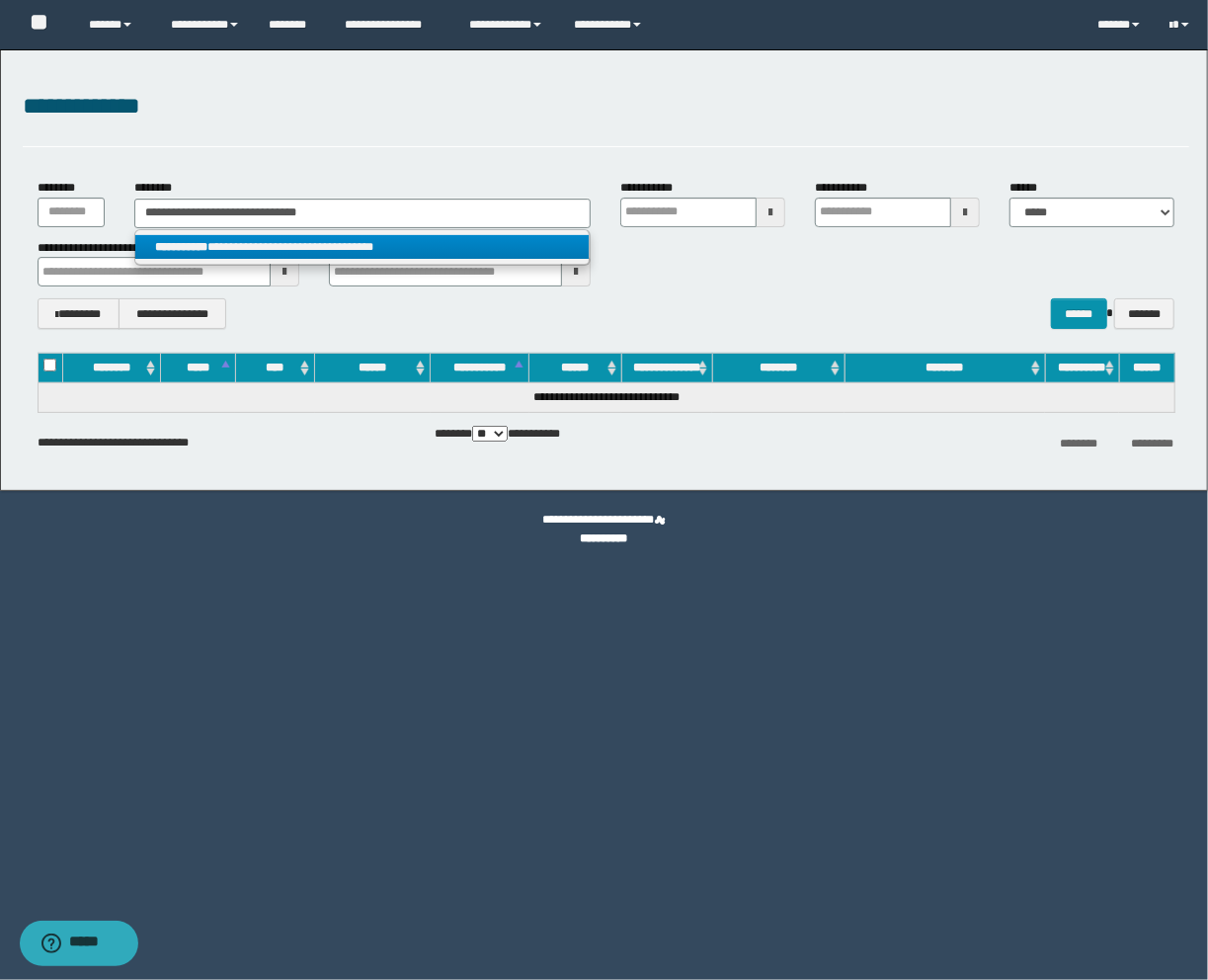 click on "**********" at bounding box center [362, 247] 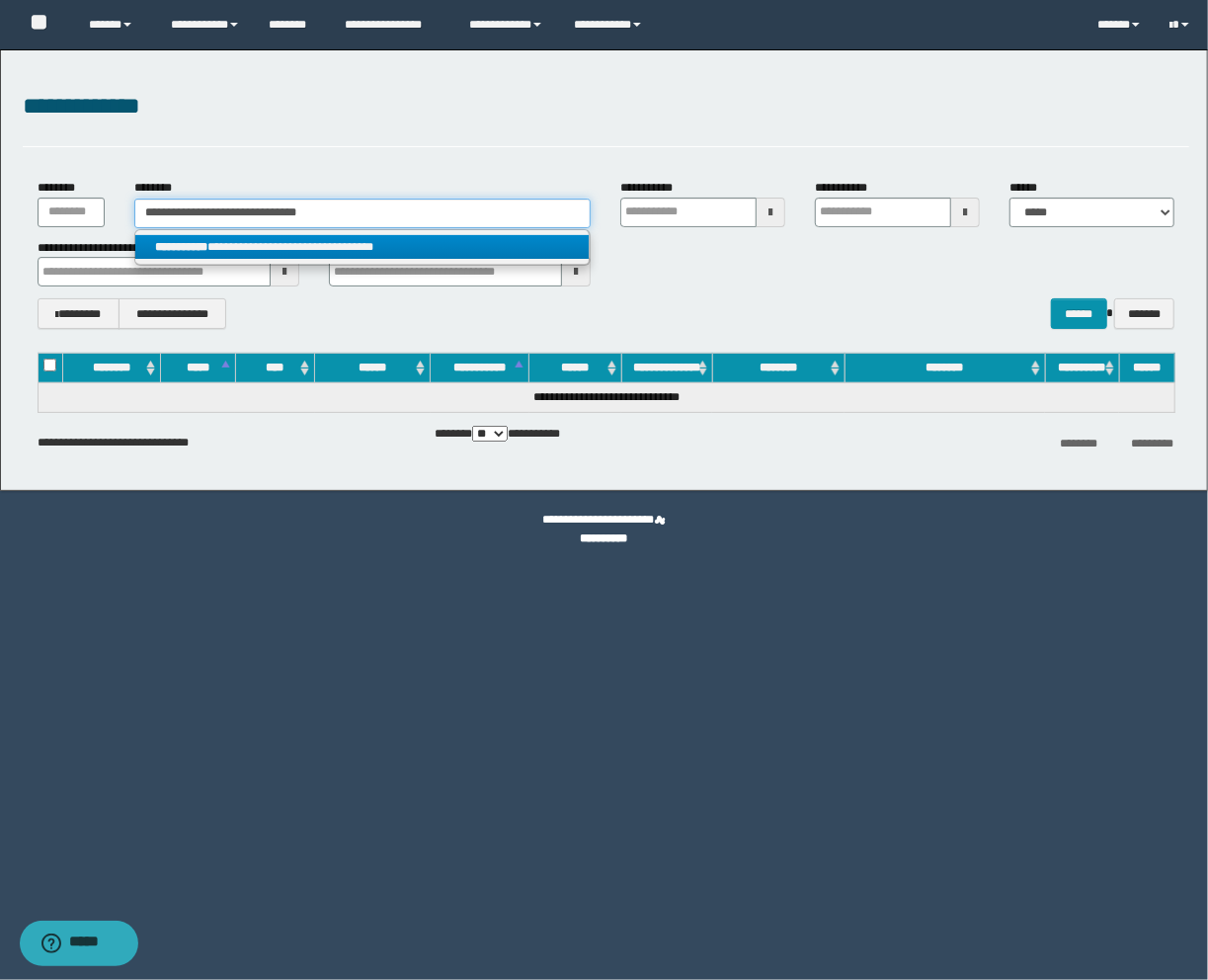 type 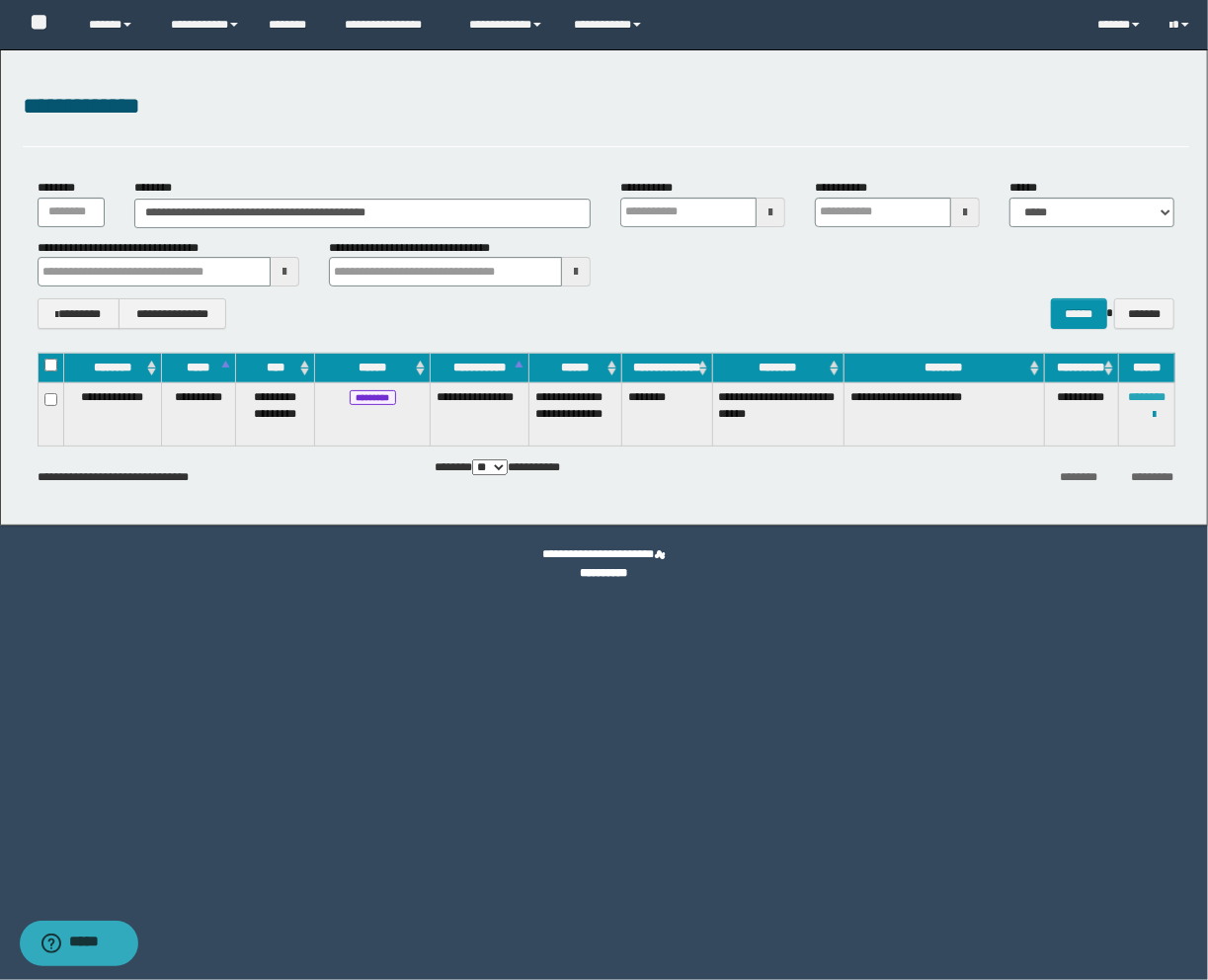 click on "********" at bounding box center (1147, 397) 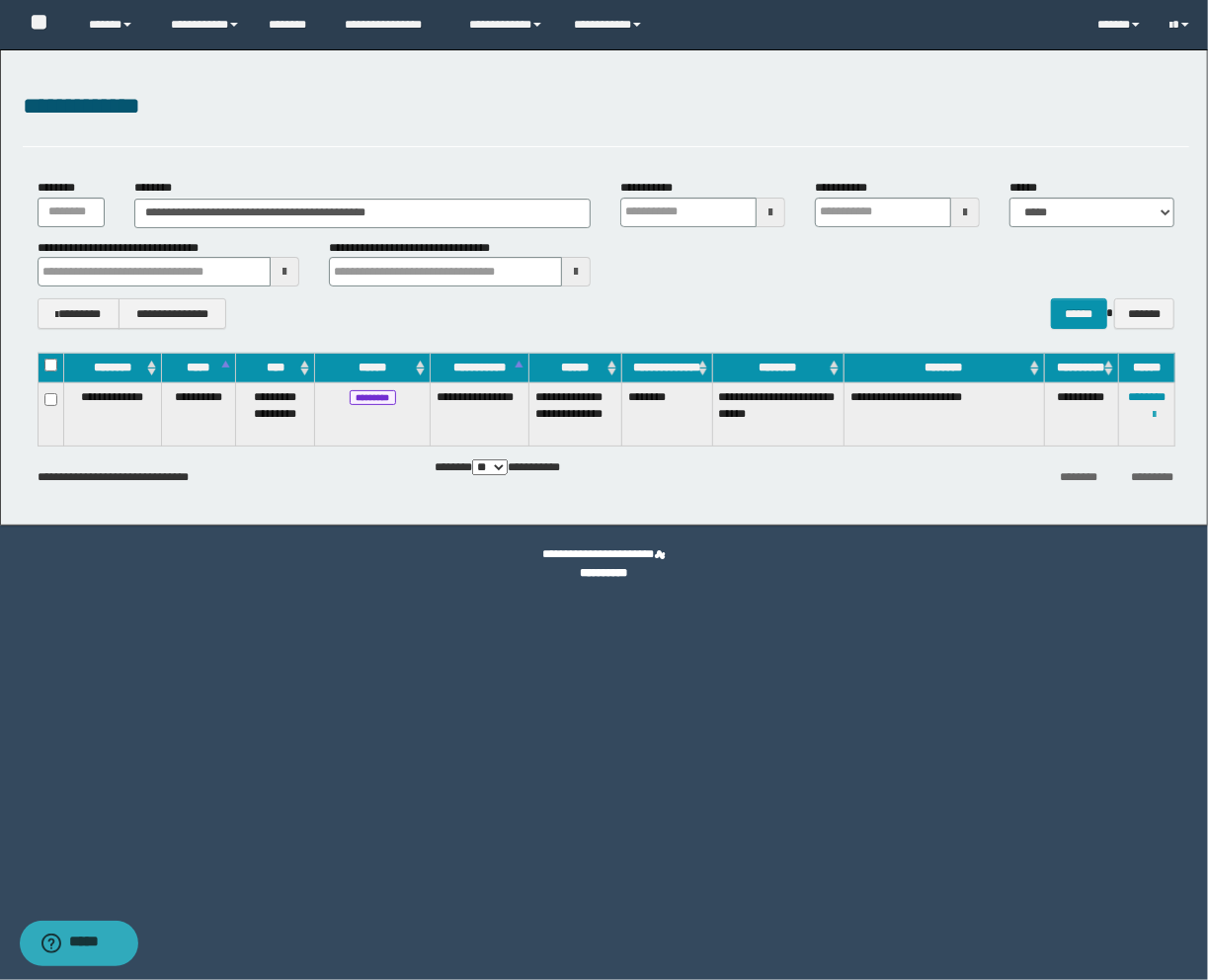 click at bounding box center (1154, 415) 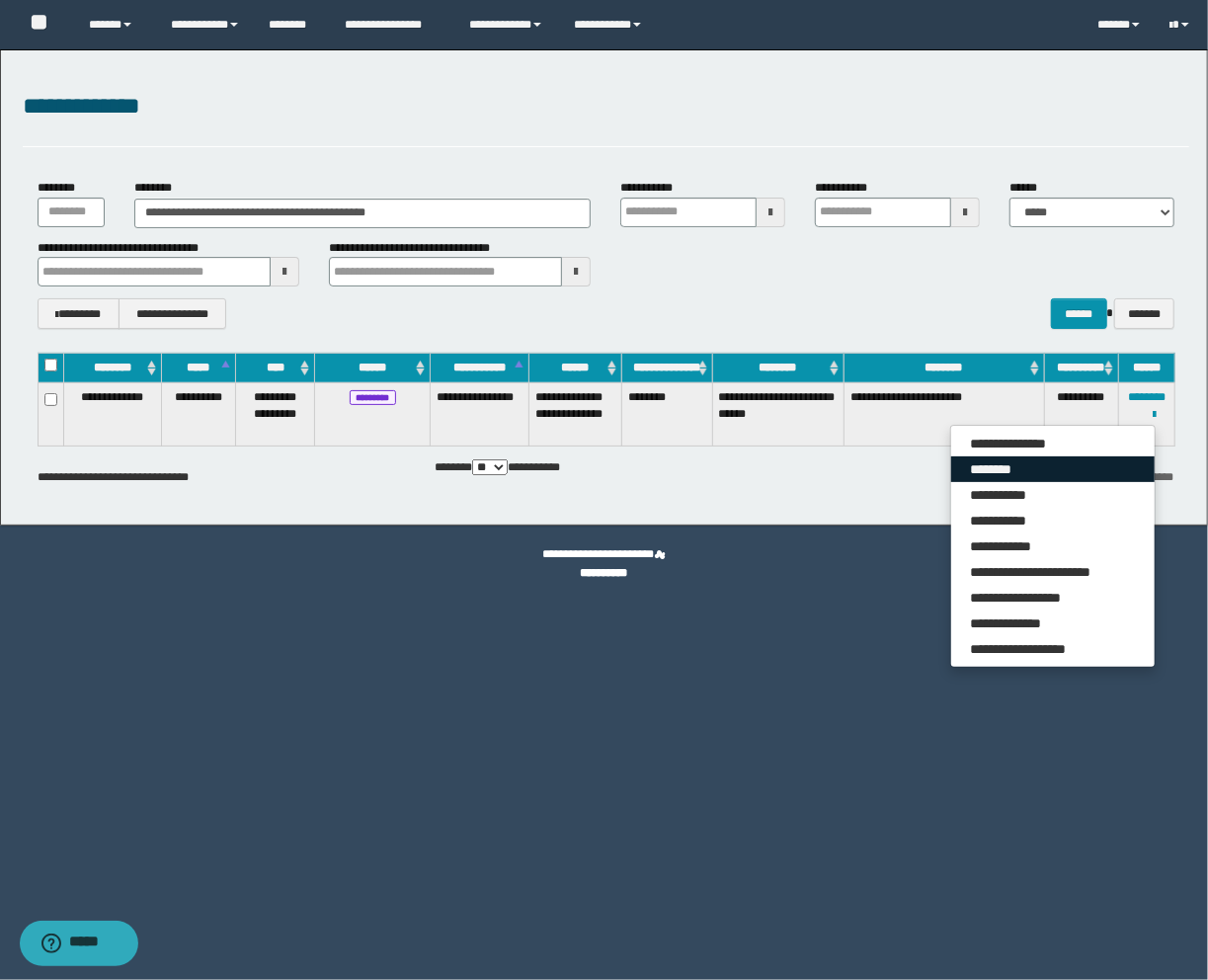 click on "********" at bounding box center (1053, 469) 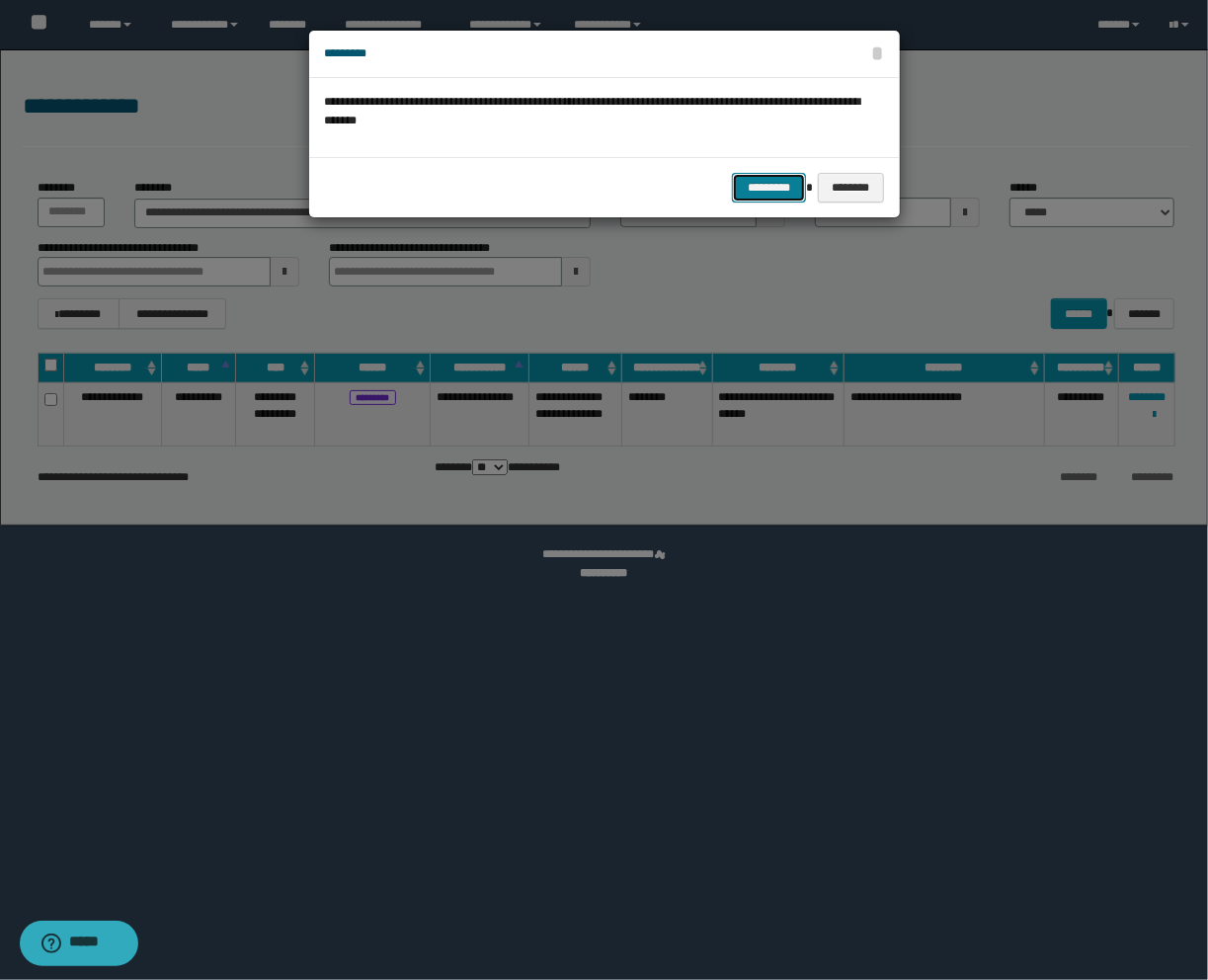 click on "*********" at bounding box center (768, 188) 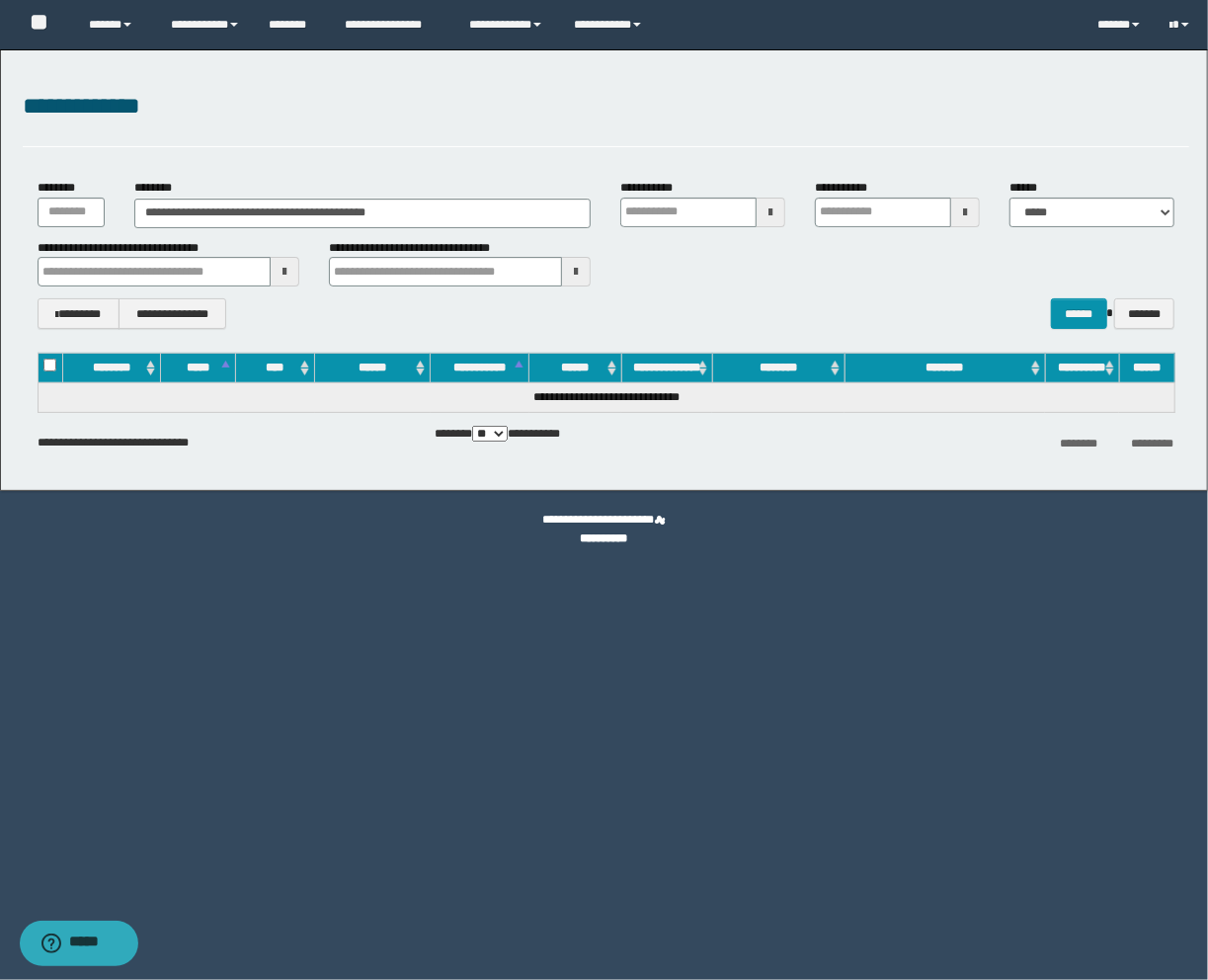 drag, startPoint x: 429, startPoint y: 132, endPoint x: 420, endPoint y: 125, distance: 11.401754 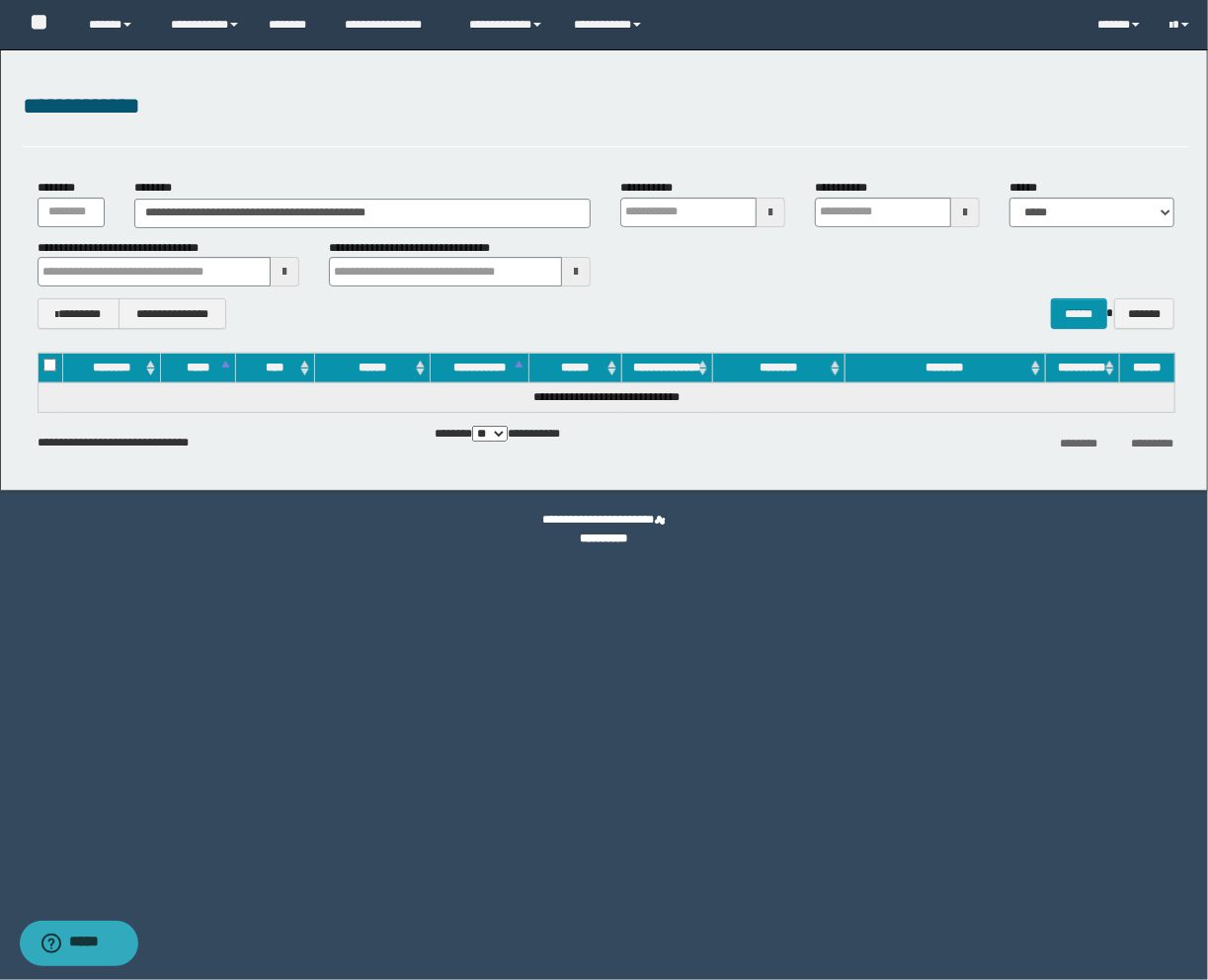 click on "**********" at bounding box center (606, 254) 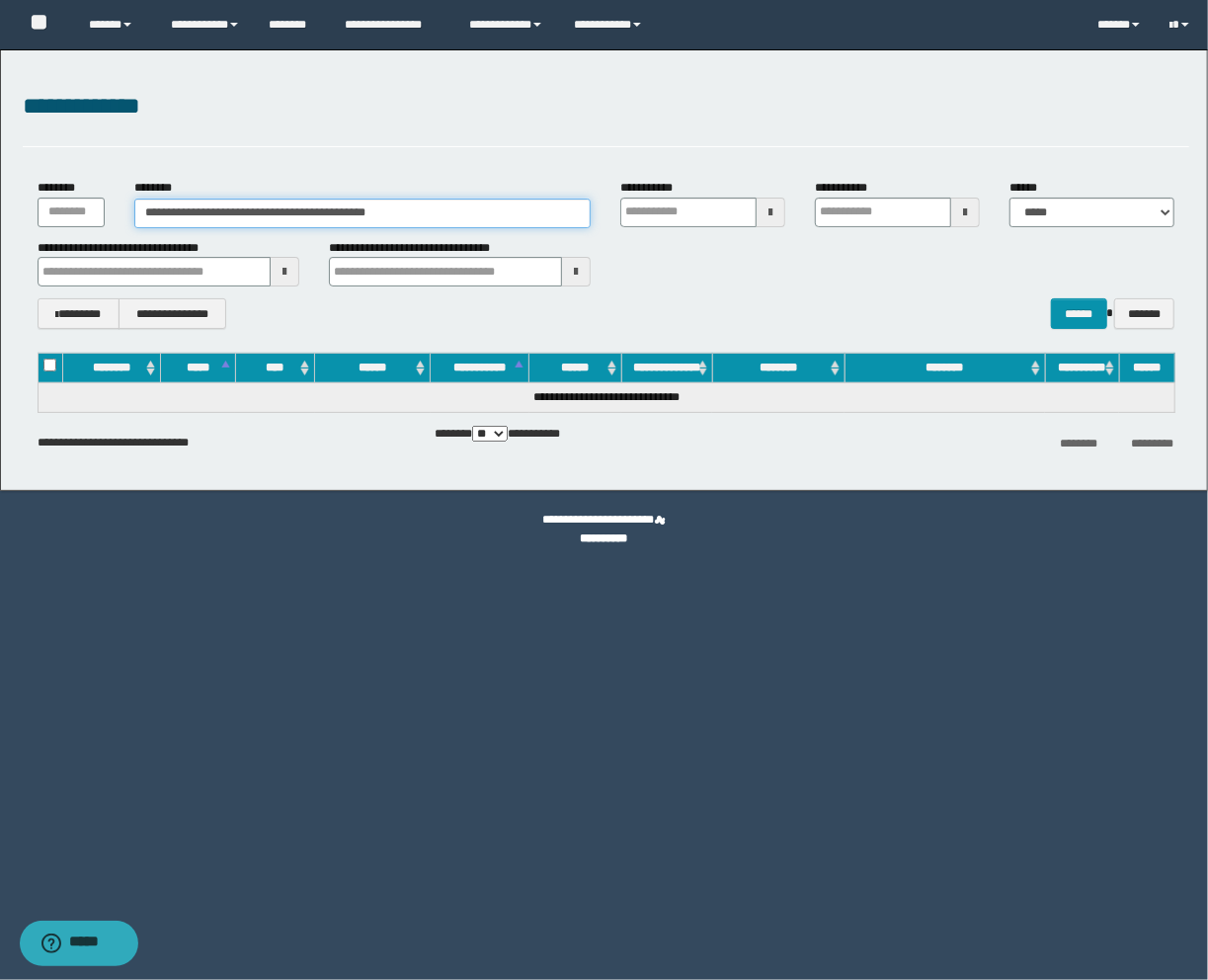 drag, startPoint x: 444, startPoint y: 210, endPoint x: -190, endPoint y: 166, distance: 635.525 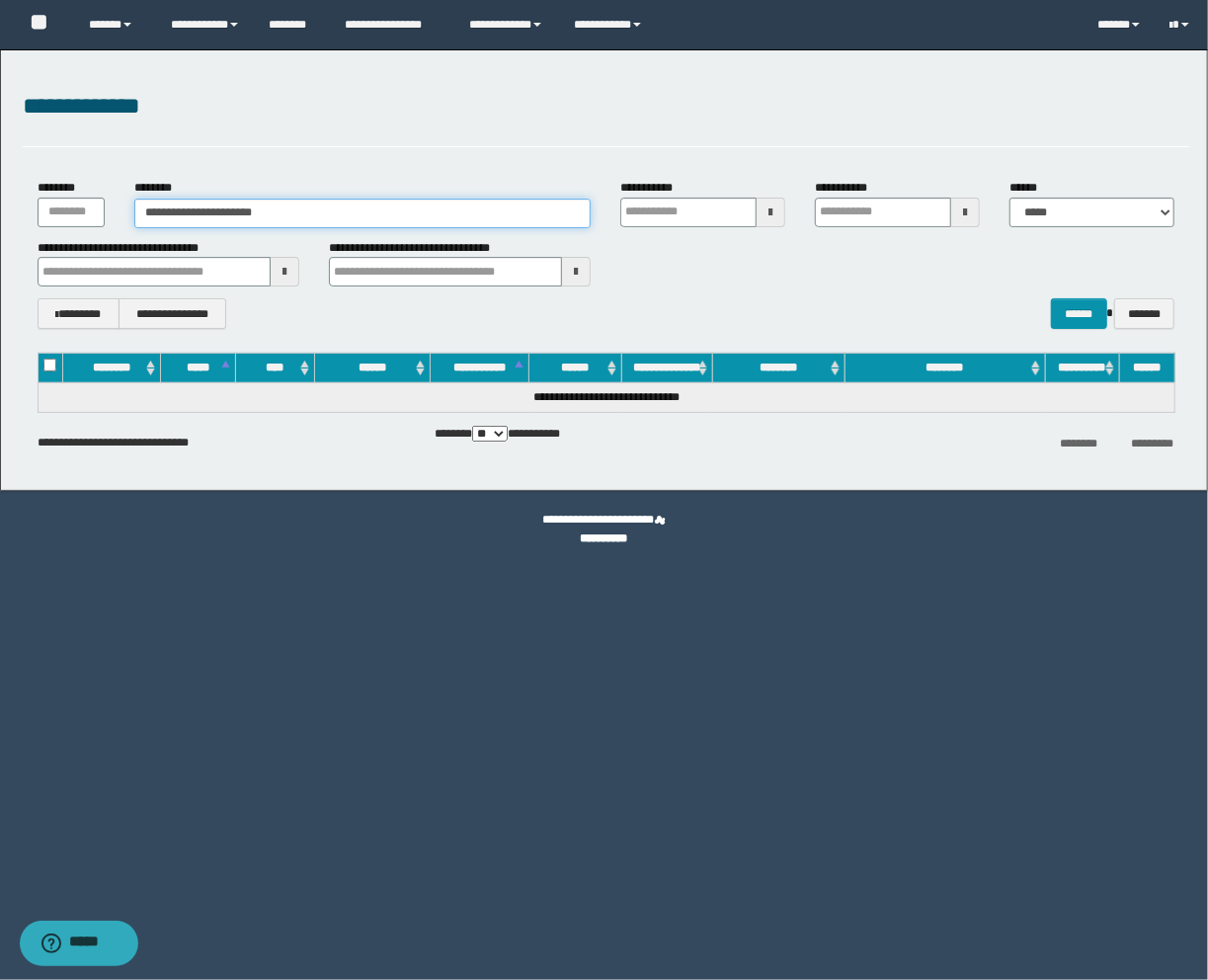 type on "**********" 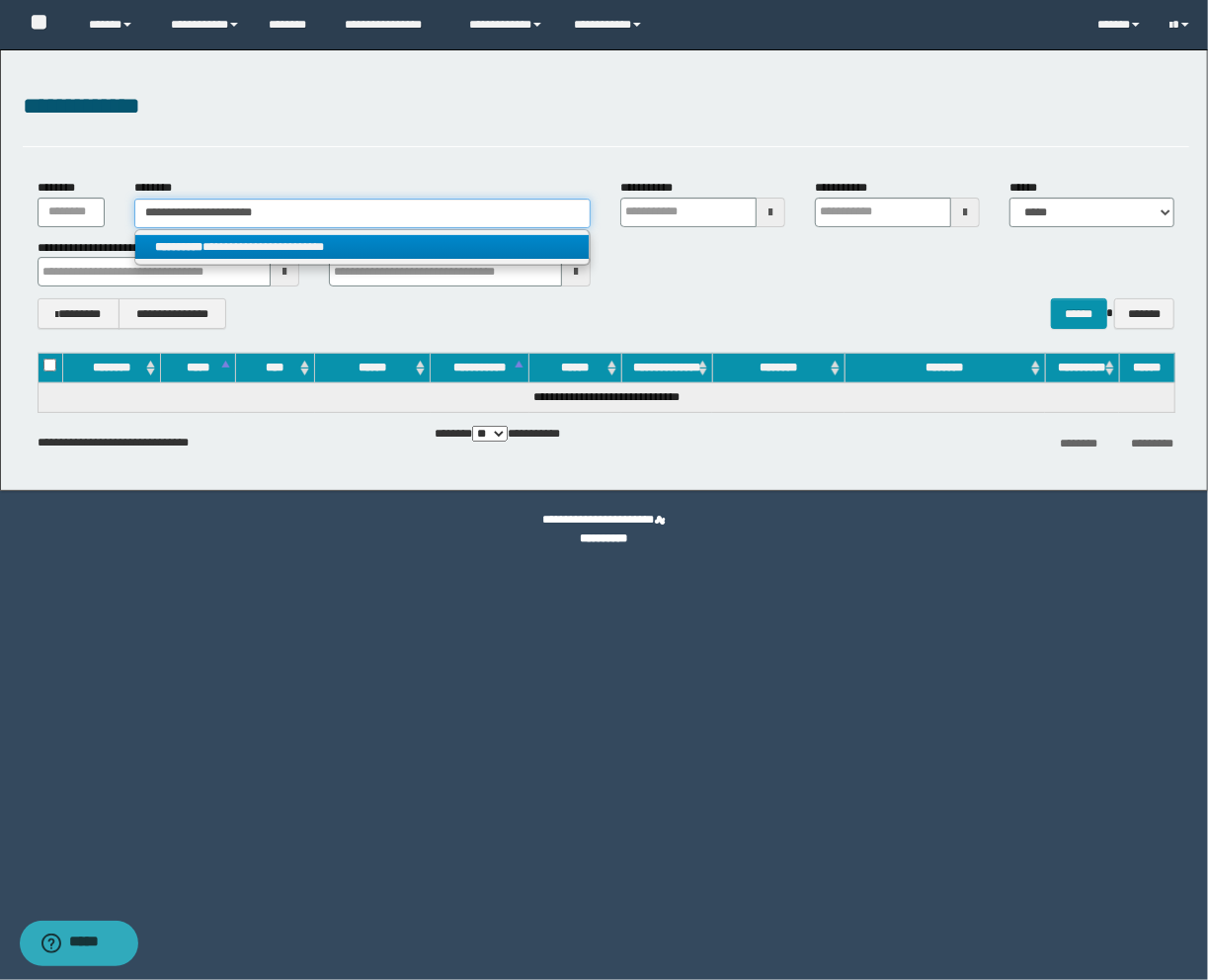 type on "**********" 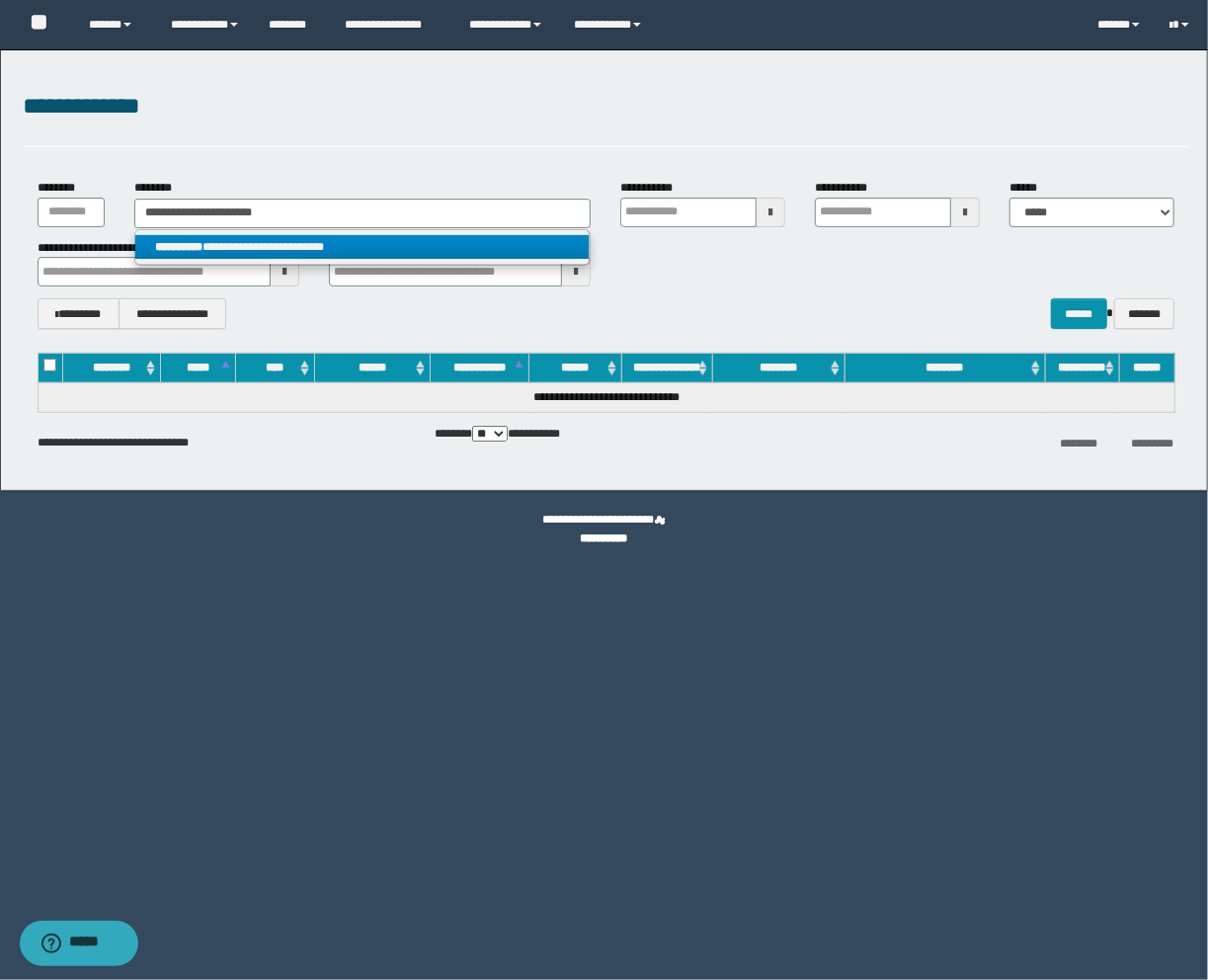 click on "**********" at bounding box center [362, 247] 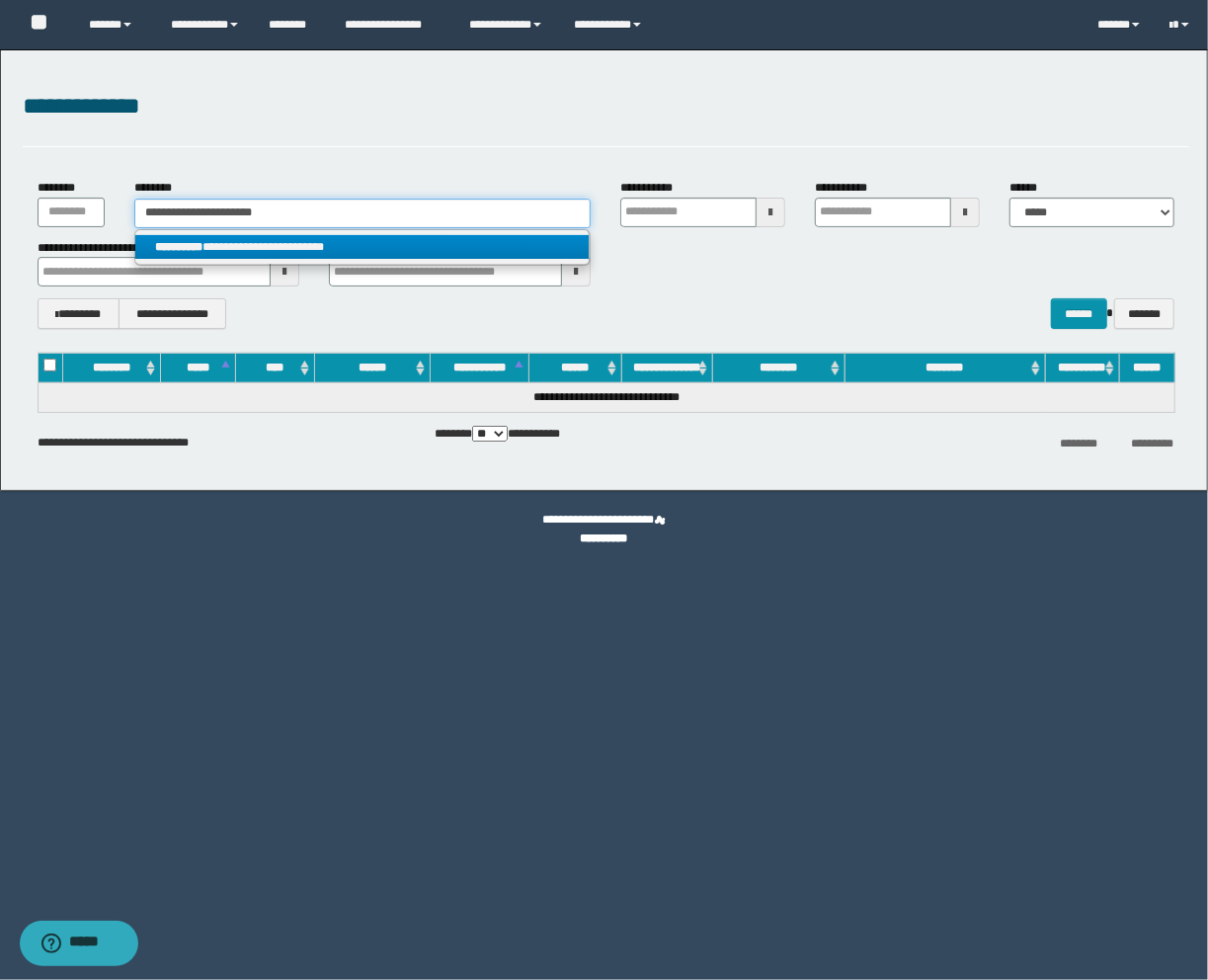 type 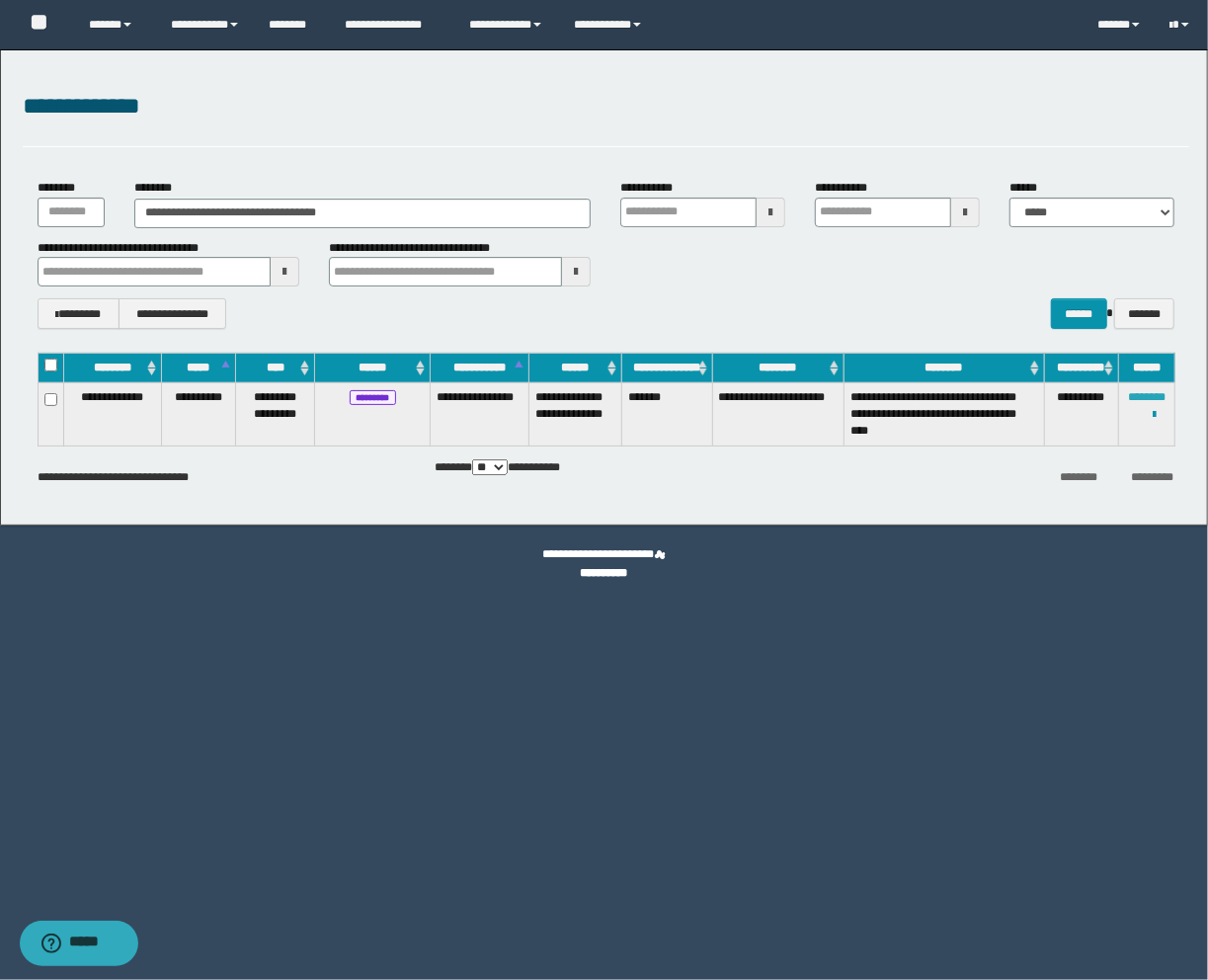 click on "********" at bounding box center [1147, 397] 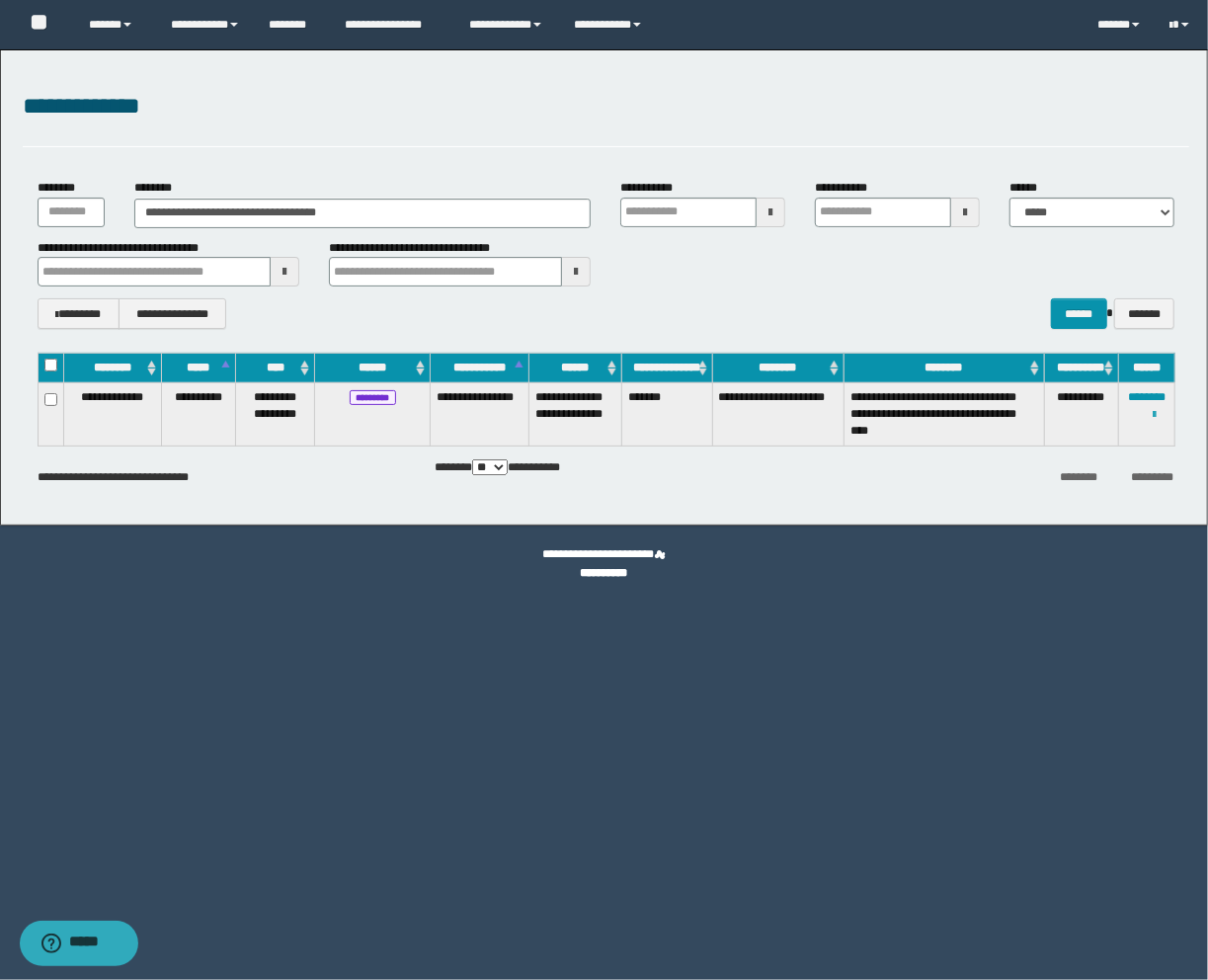 click at bounding box center [1154, 415] 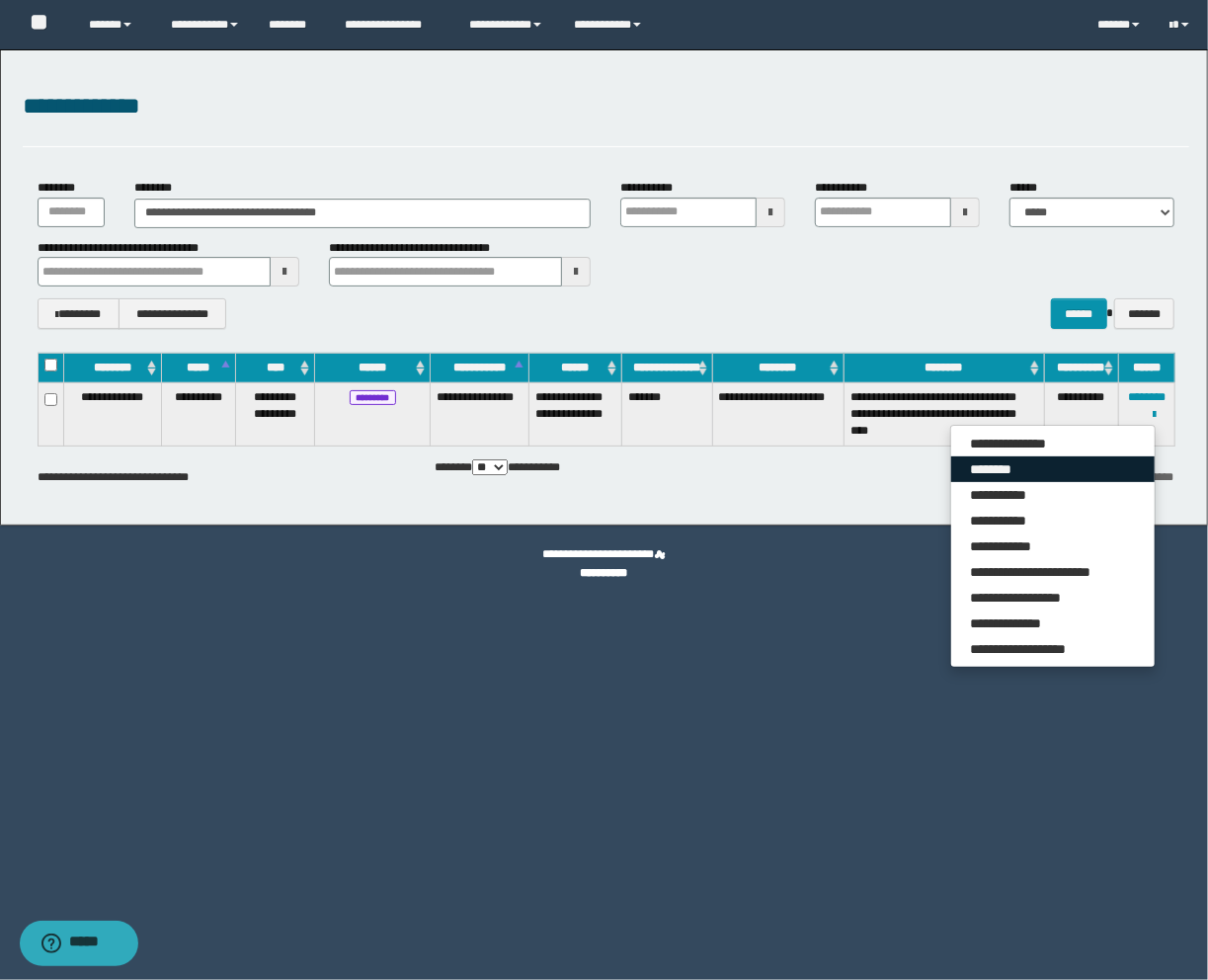 click on "********" at bounding box center (1053, 469) 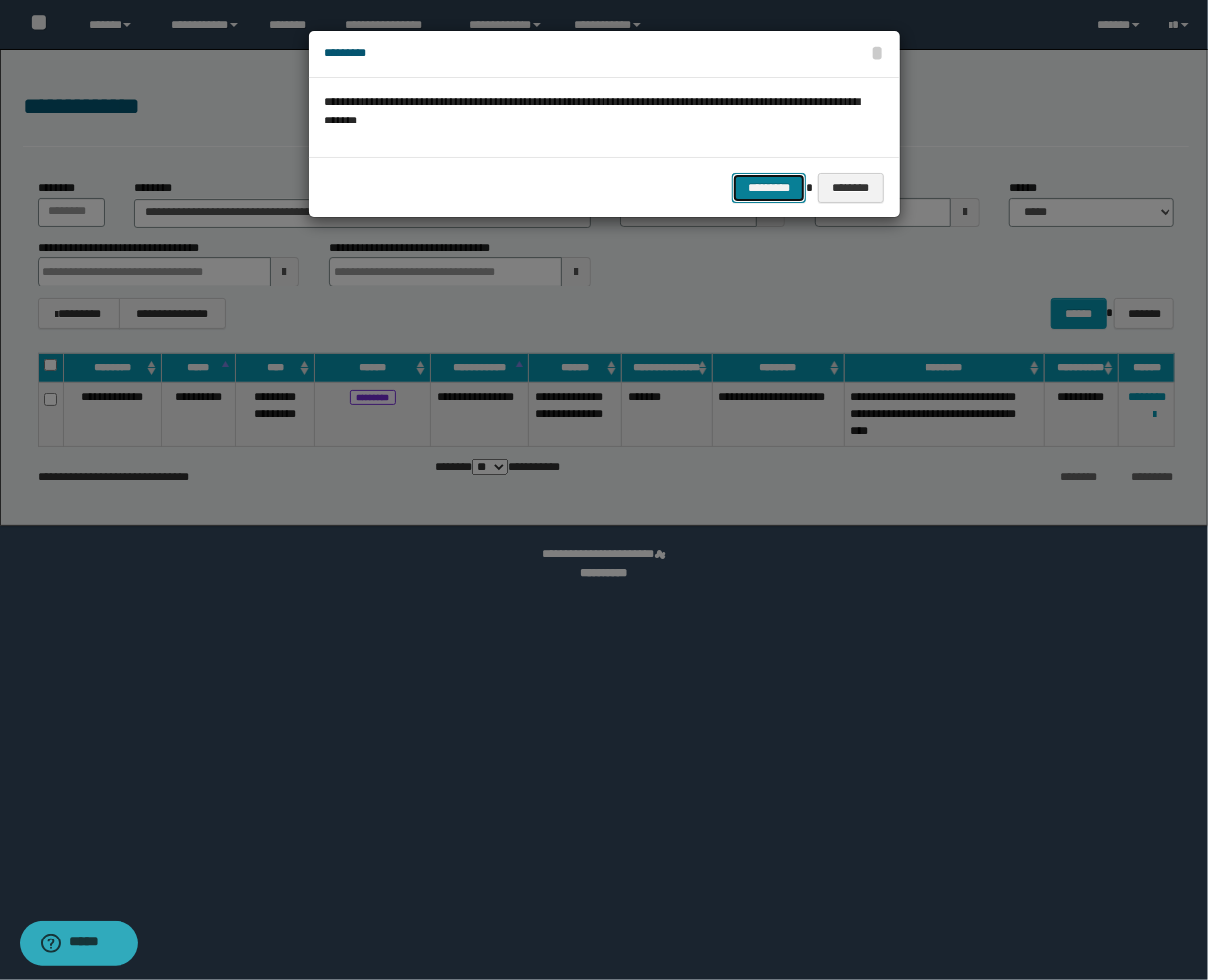 click on "*********" at bounding box center [768, 188] 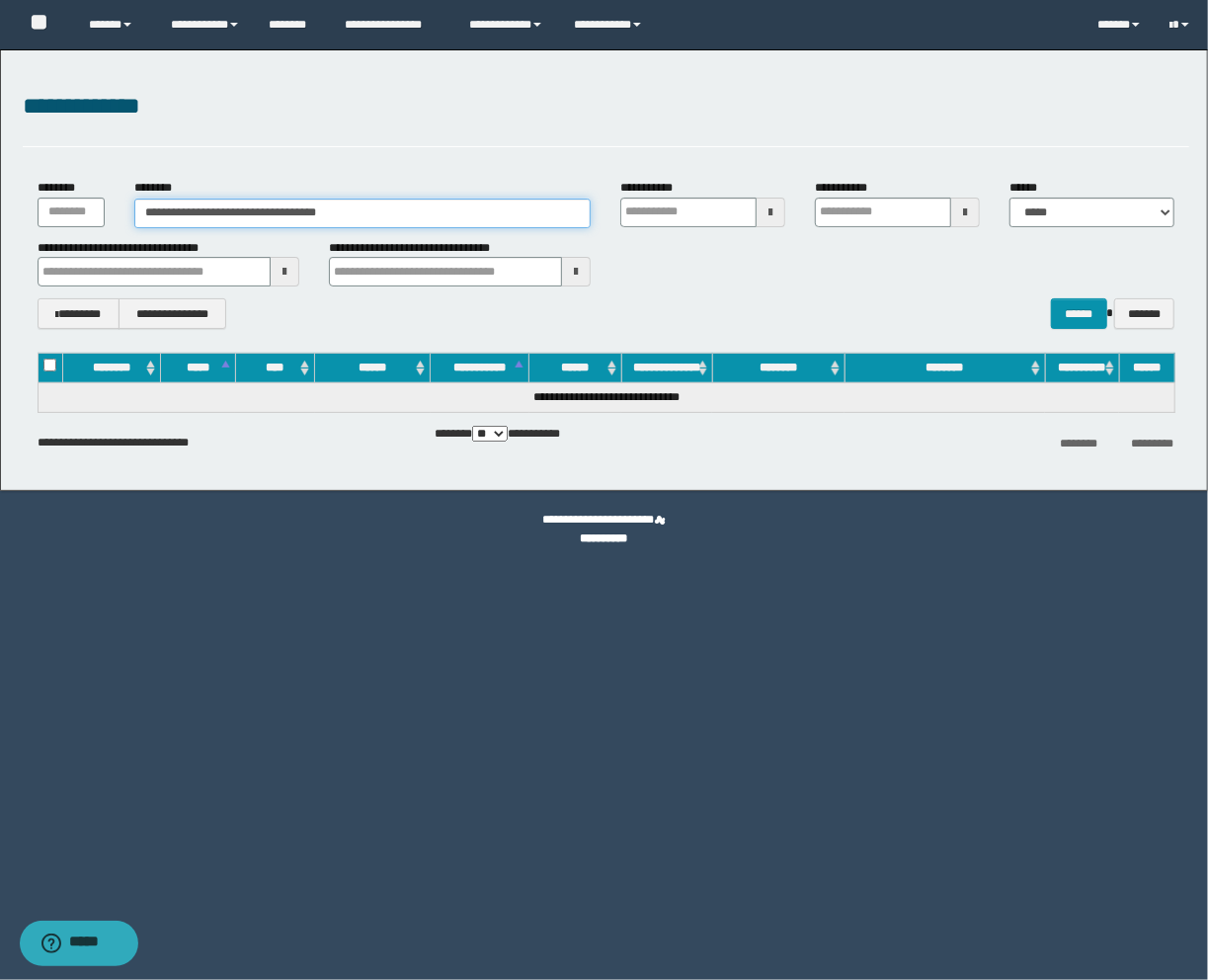 drag, startPoint x: 388, startPoint y: 213, endPoint x: 3, endPoint y: 171, distance: 387.28413 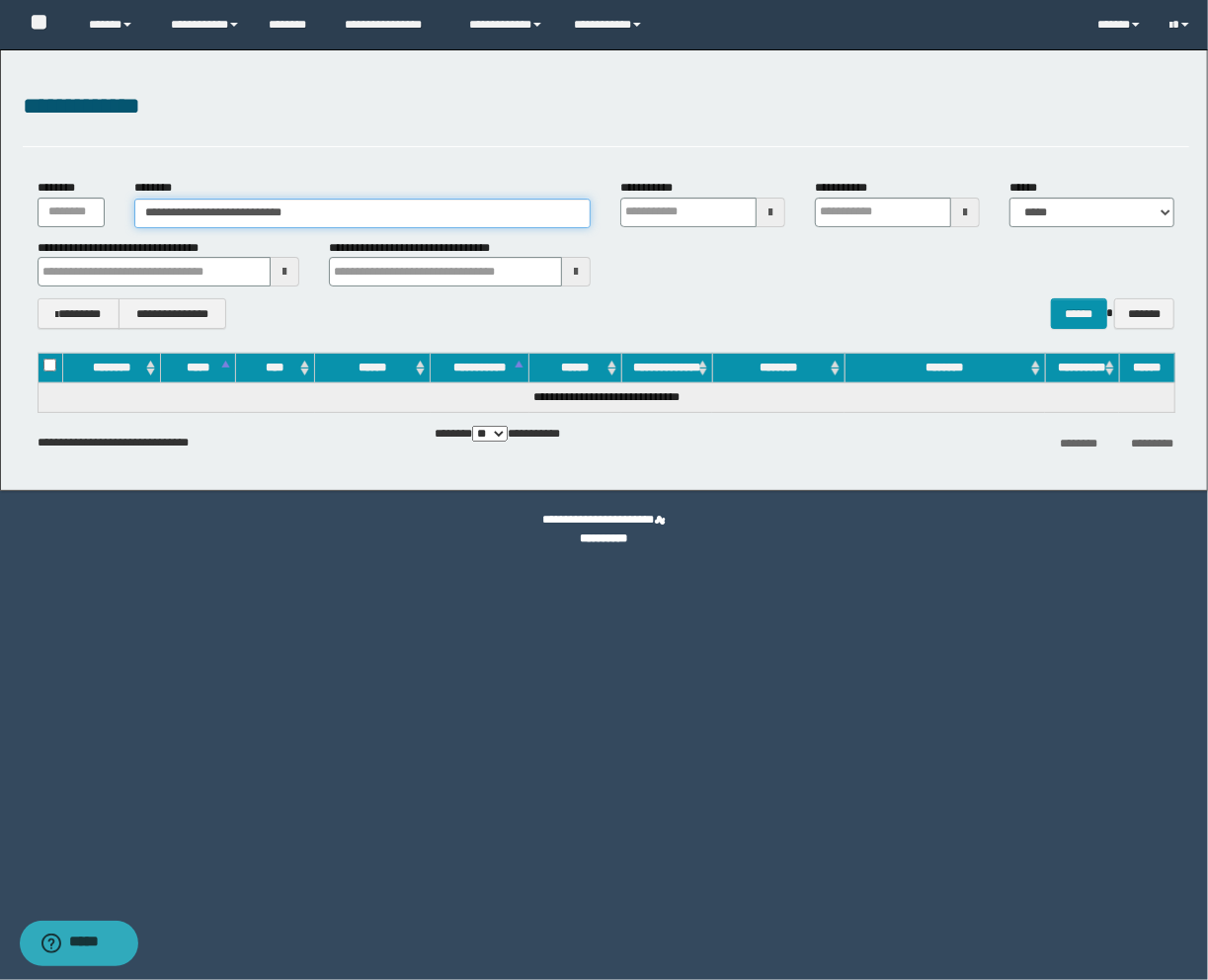 type on "**********" 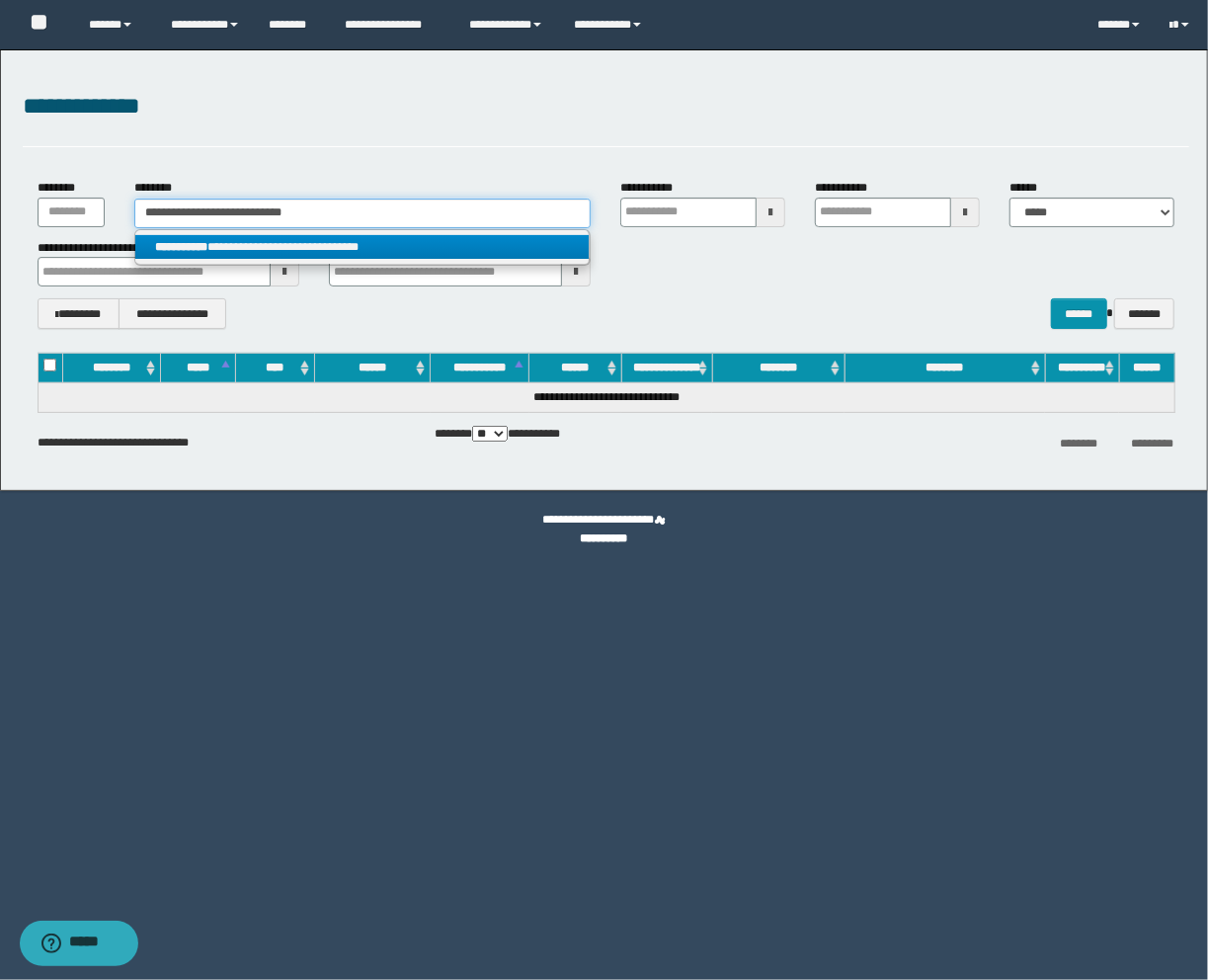 type on "**********" 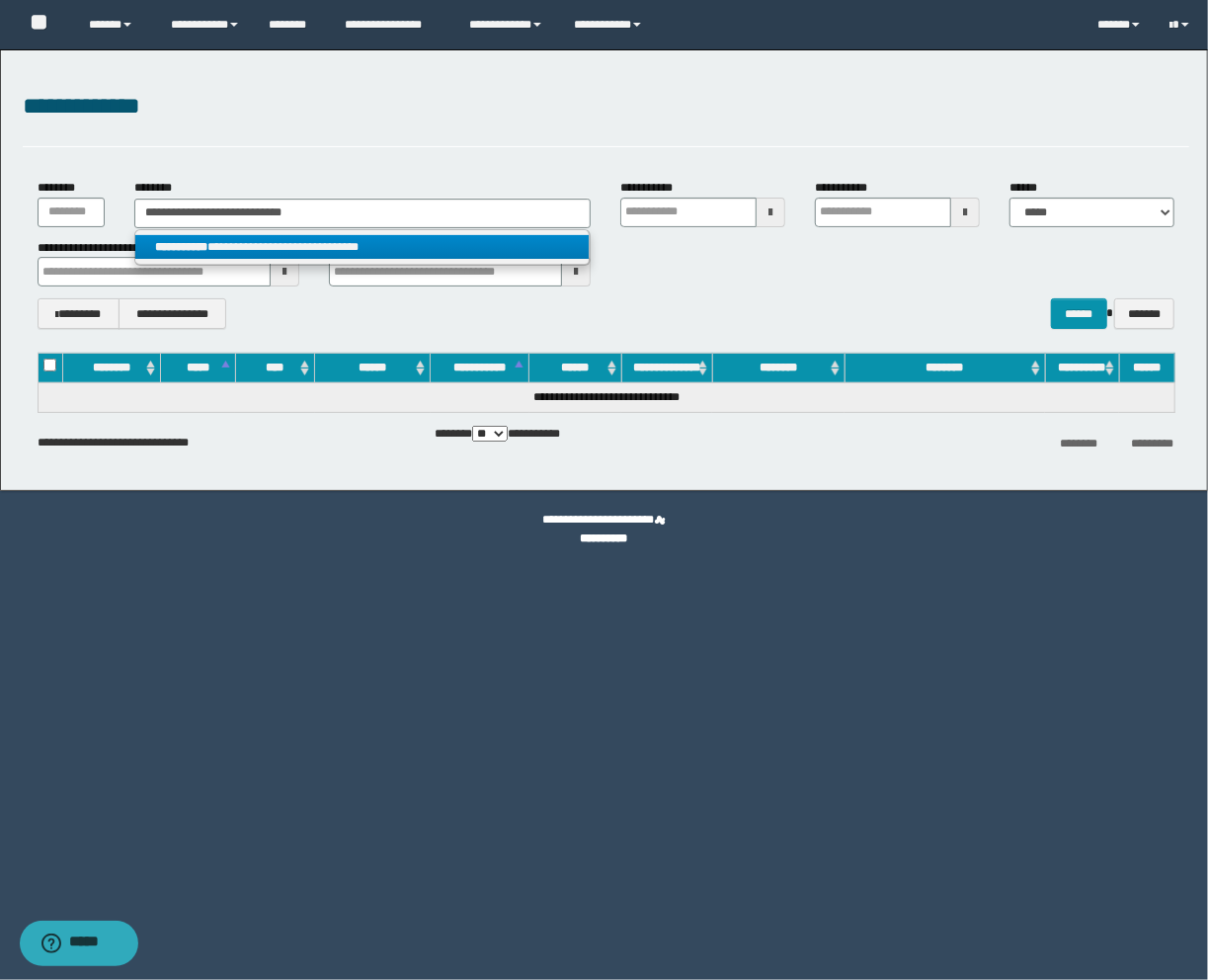 click on "**********" at bounding box center [362, 247] 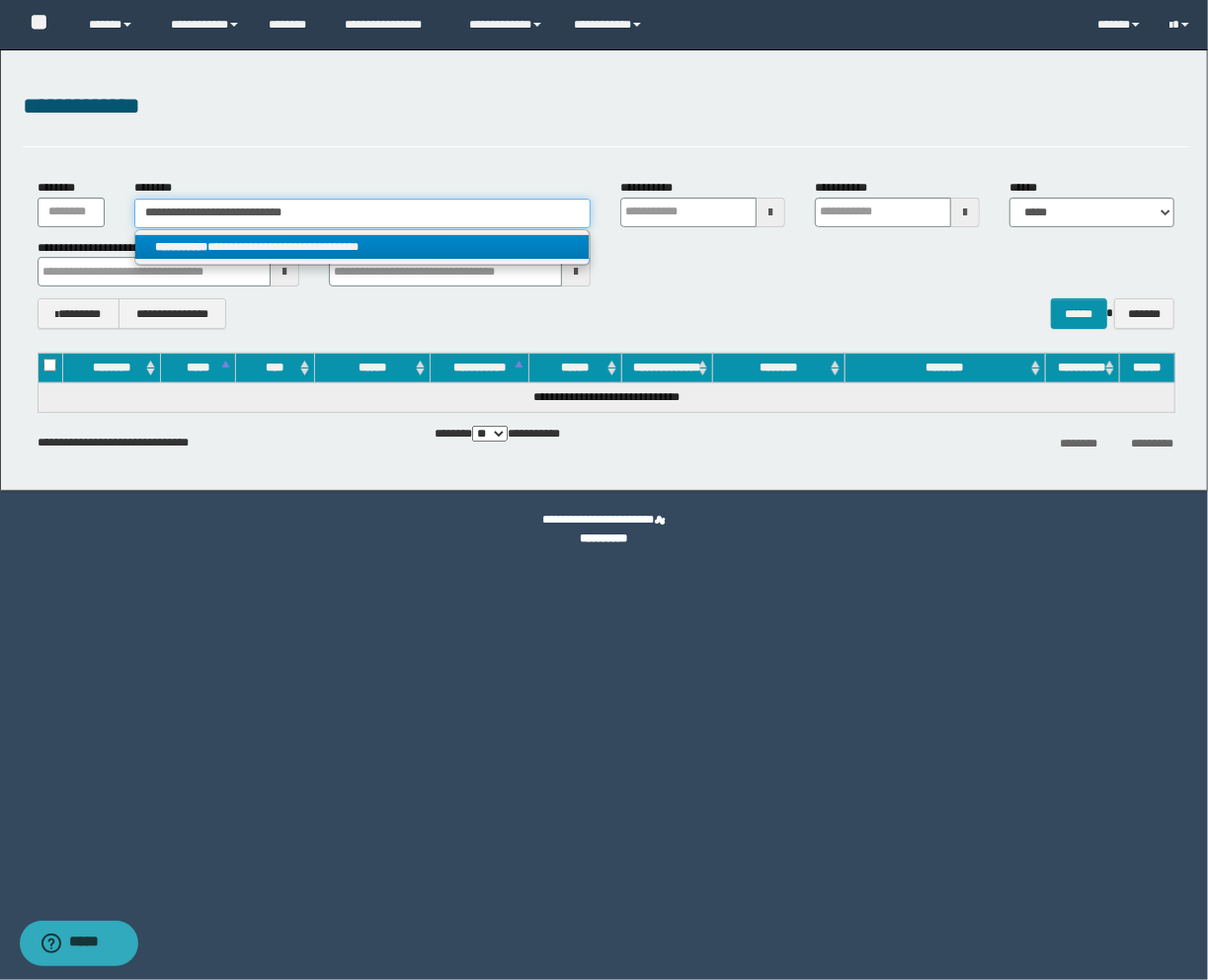 type 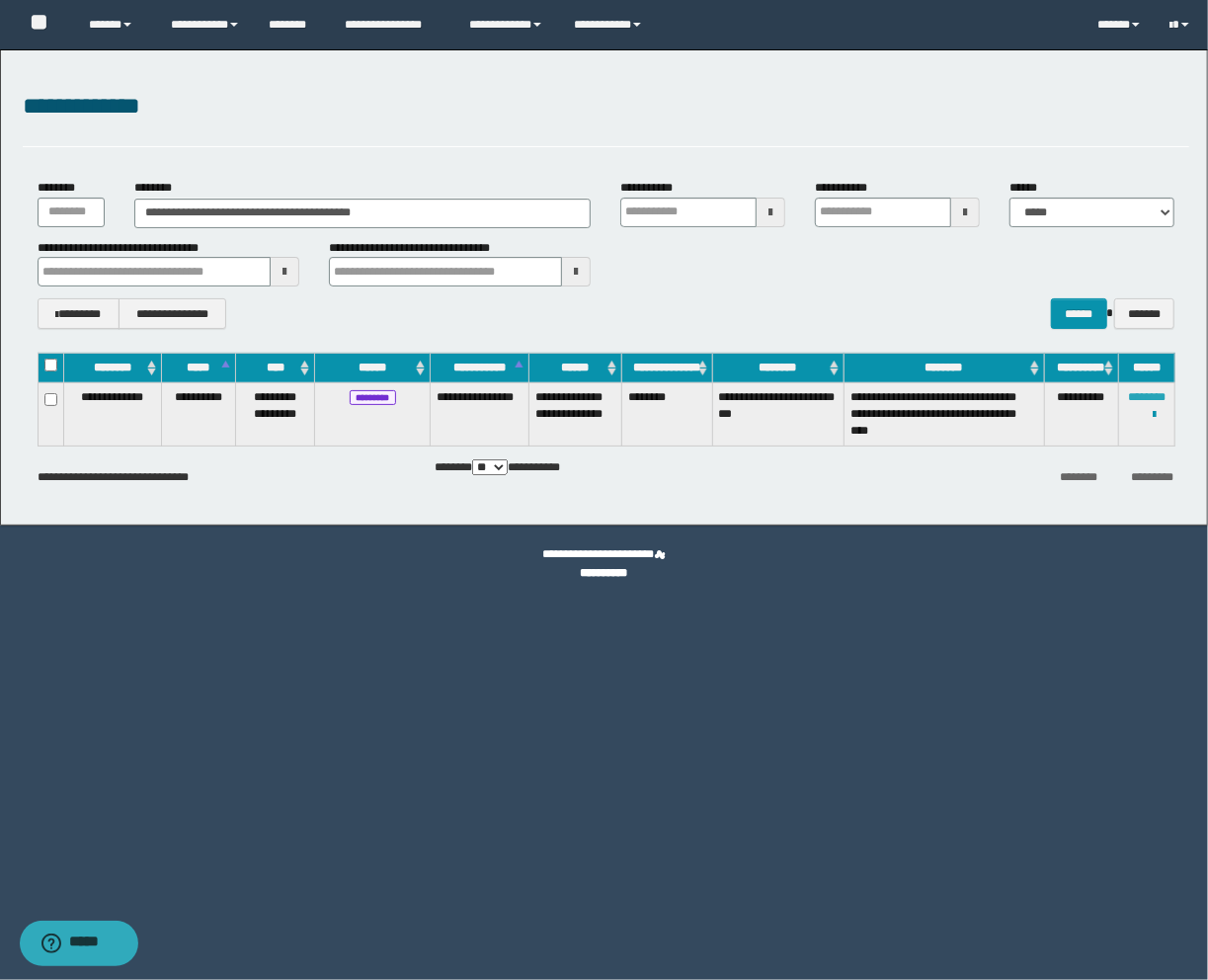 click on "********" at bounding box center (1147, 397) 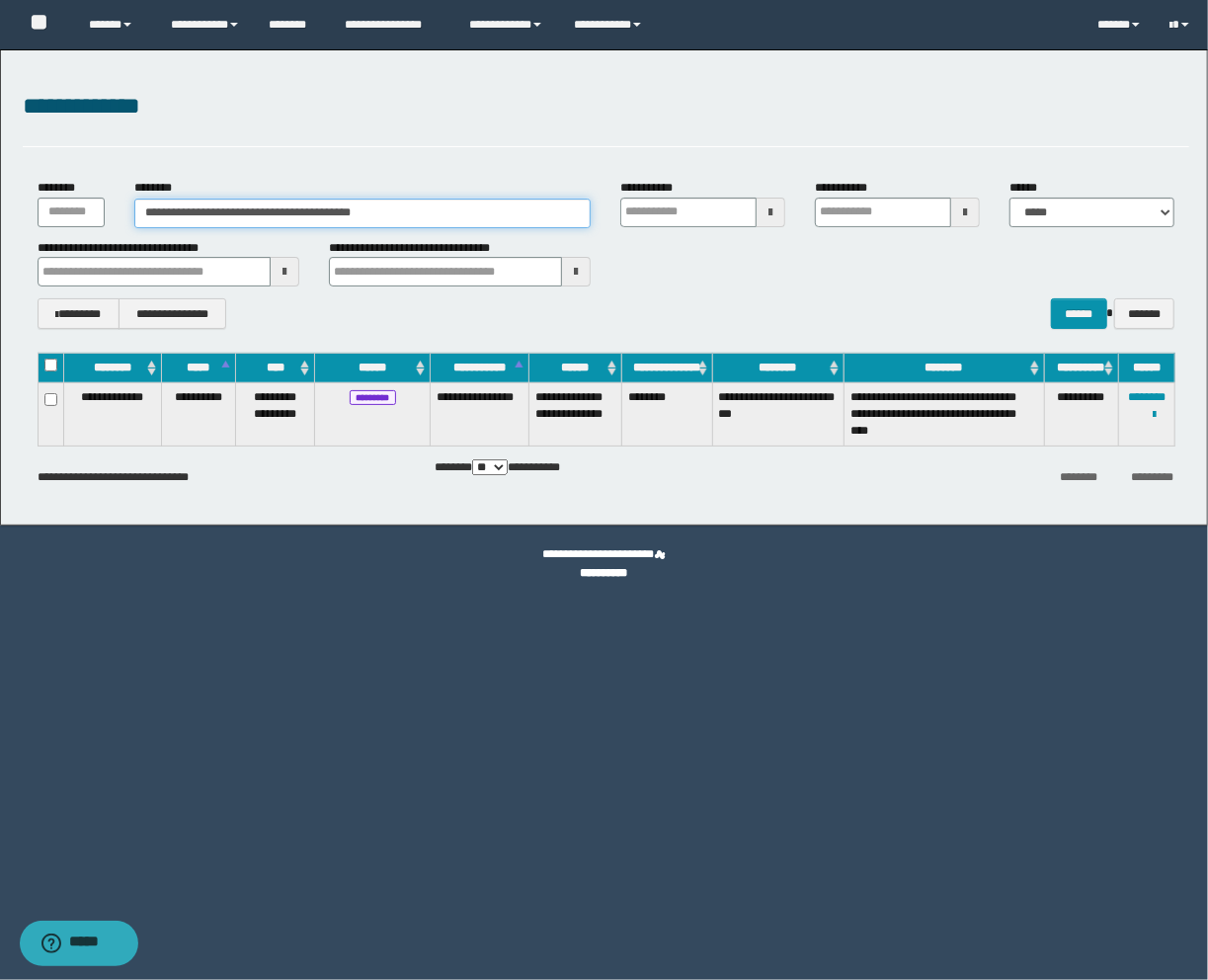 drag, startPoint x: 417, startPoint y: 204, endPoint x: -88, endPoint y: 174, distance: 505.8903 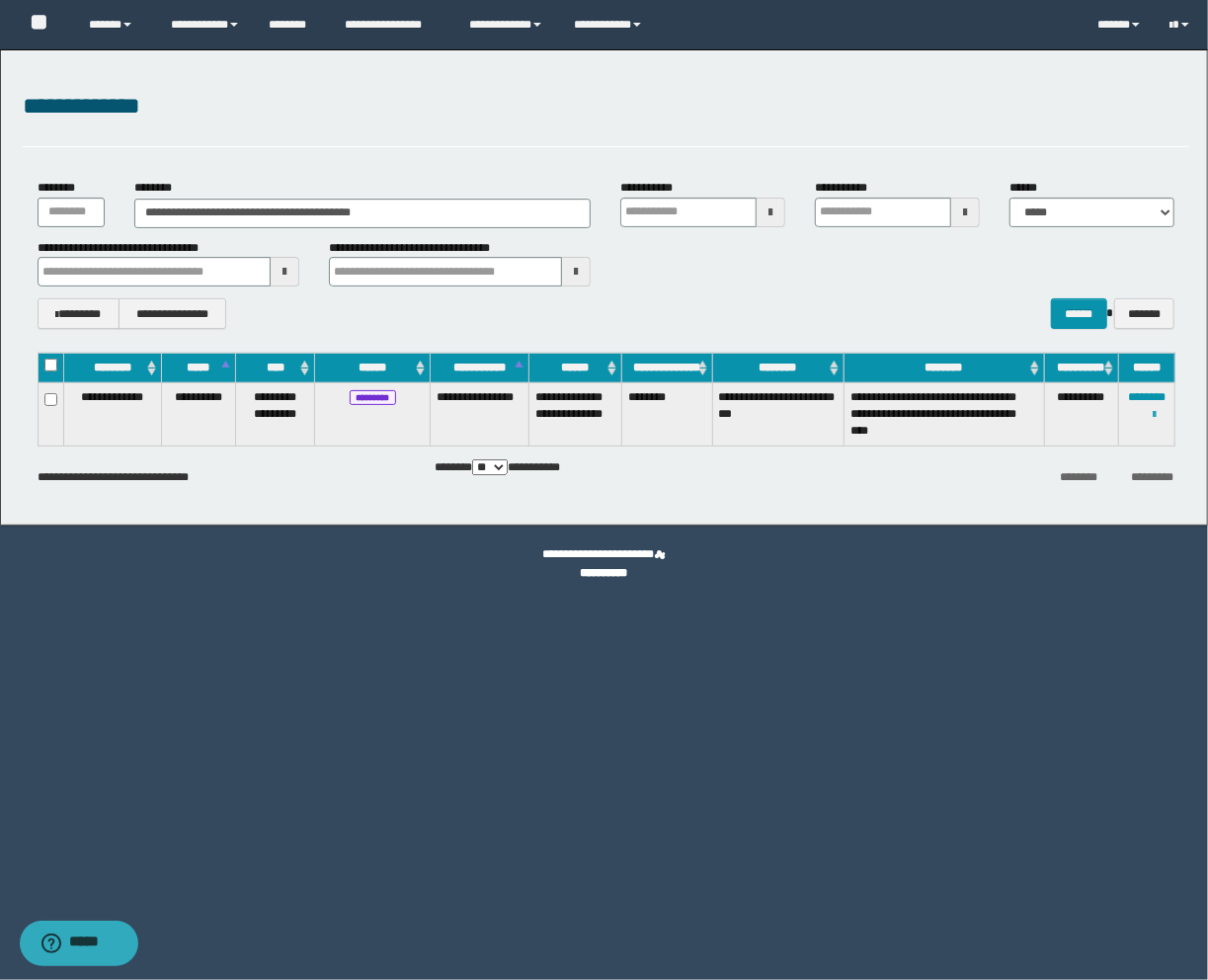 click at bounding box center [1154, 415] 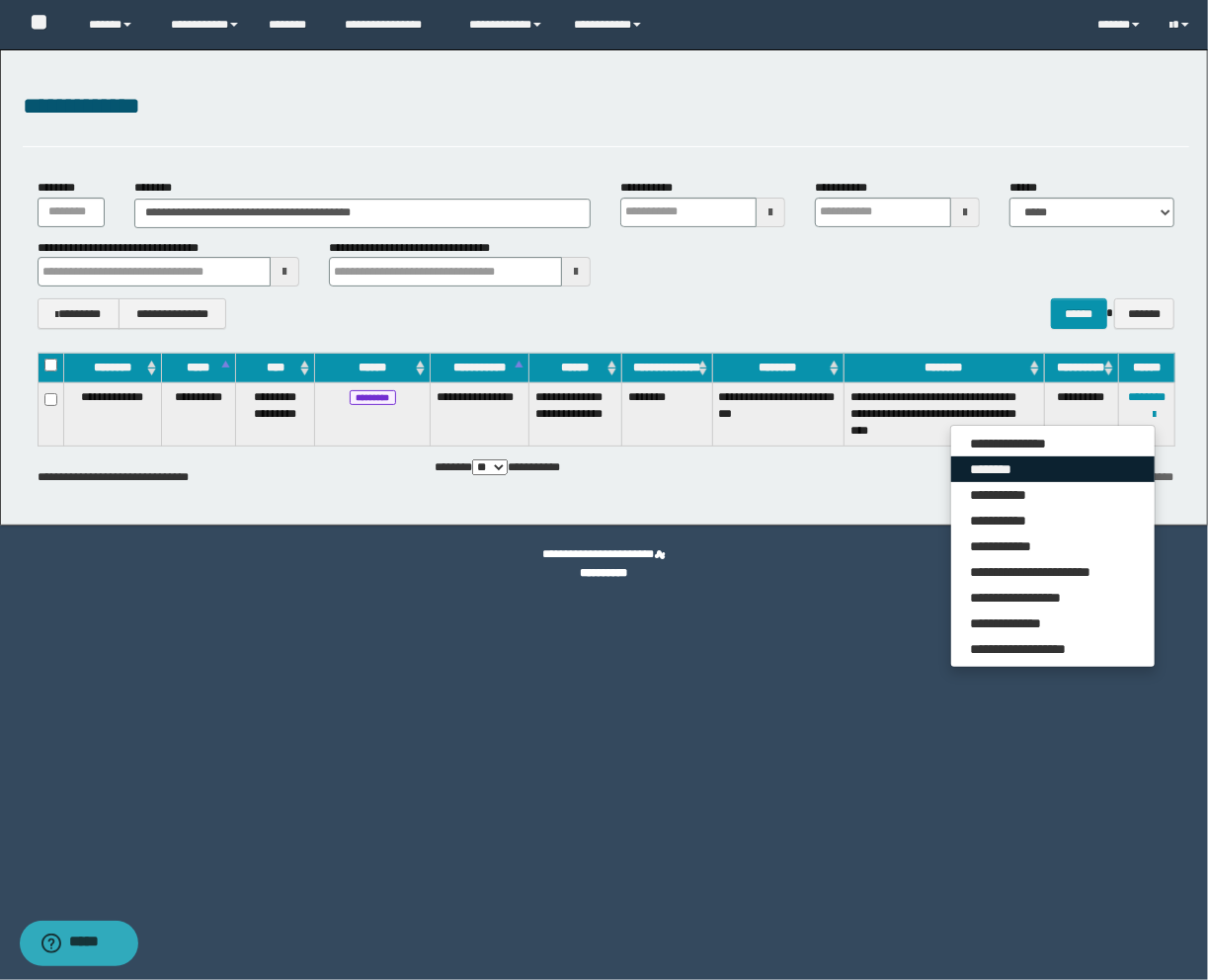 click on "********" at bounding box center [1053, 469] 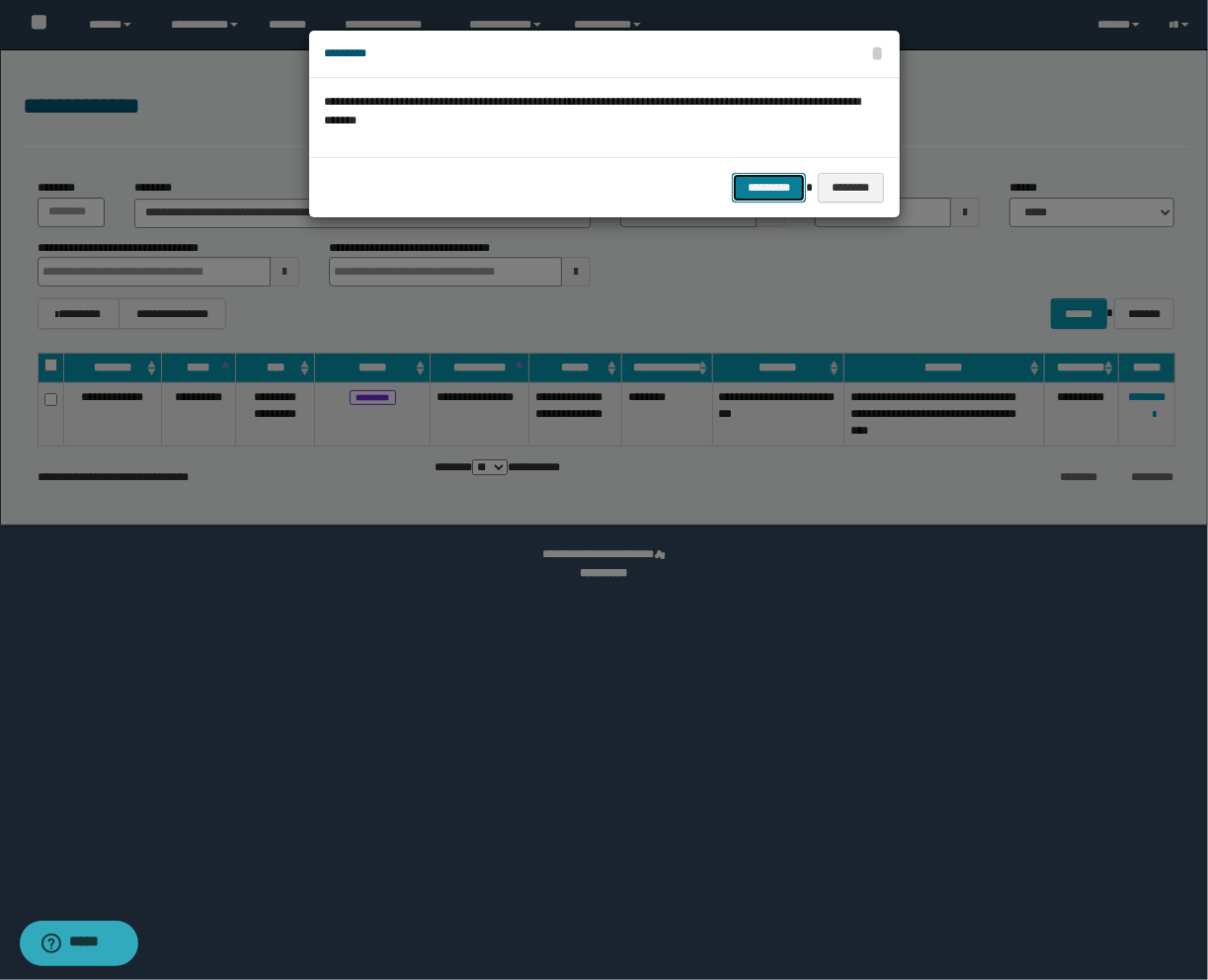click on "*********" at bounding box center (768, 188) 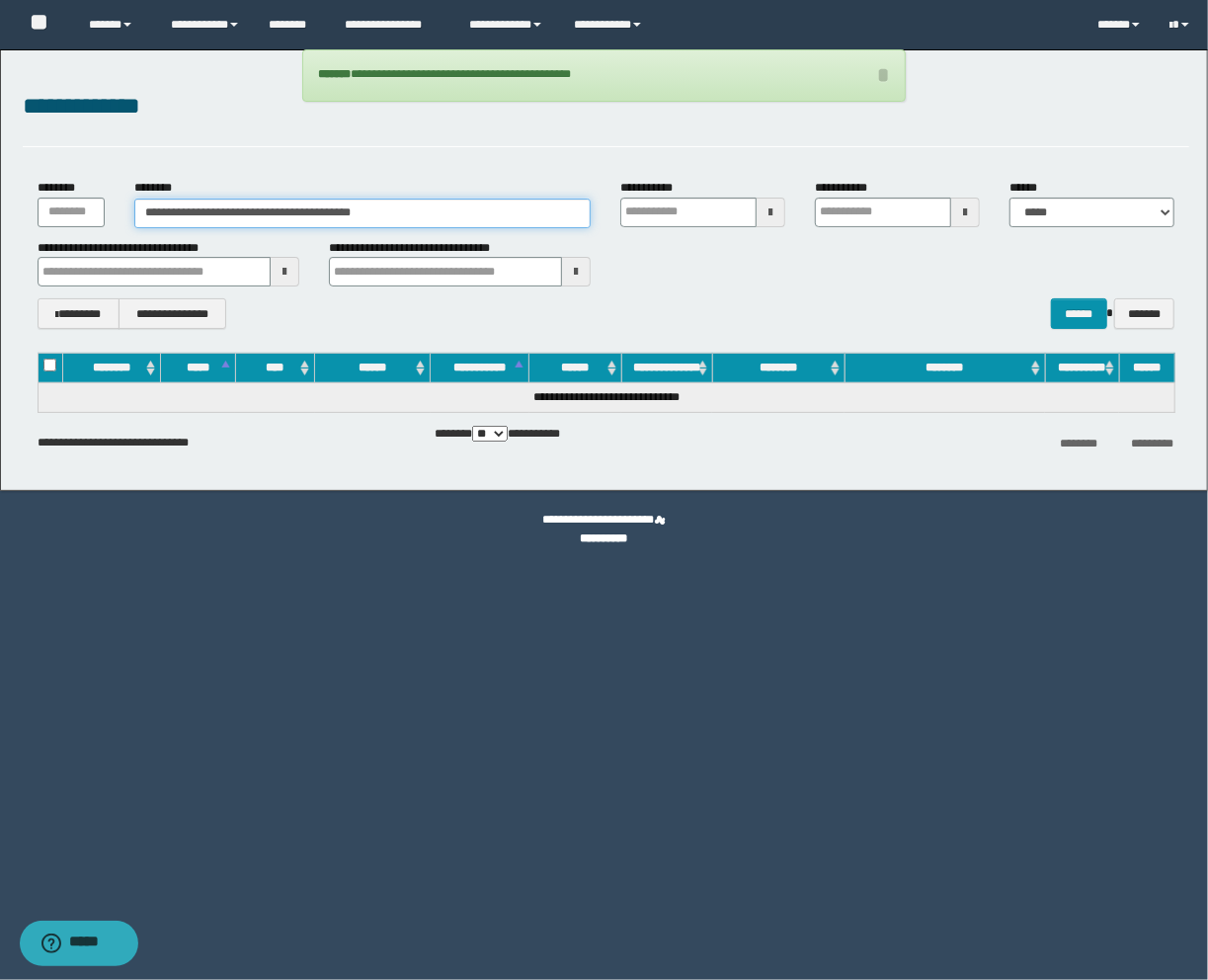 paste 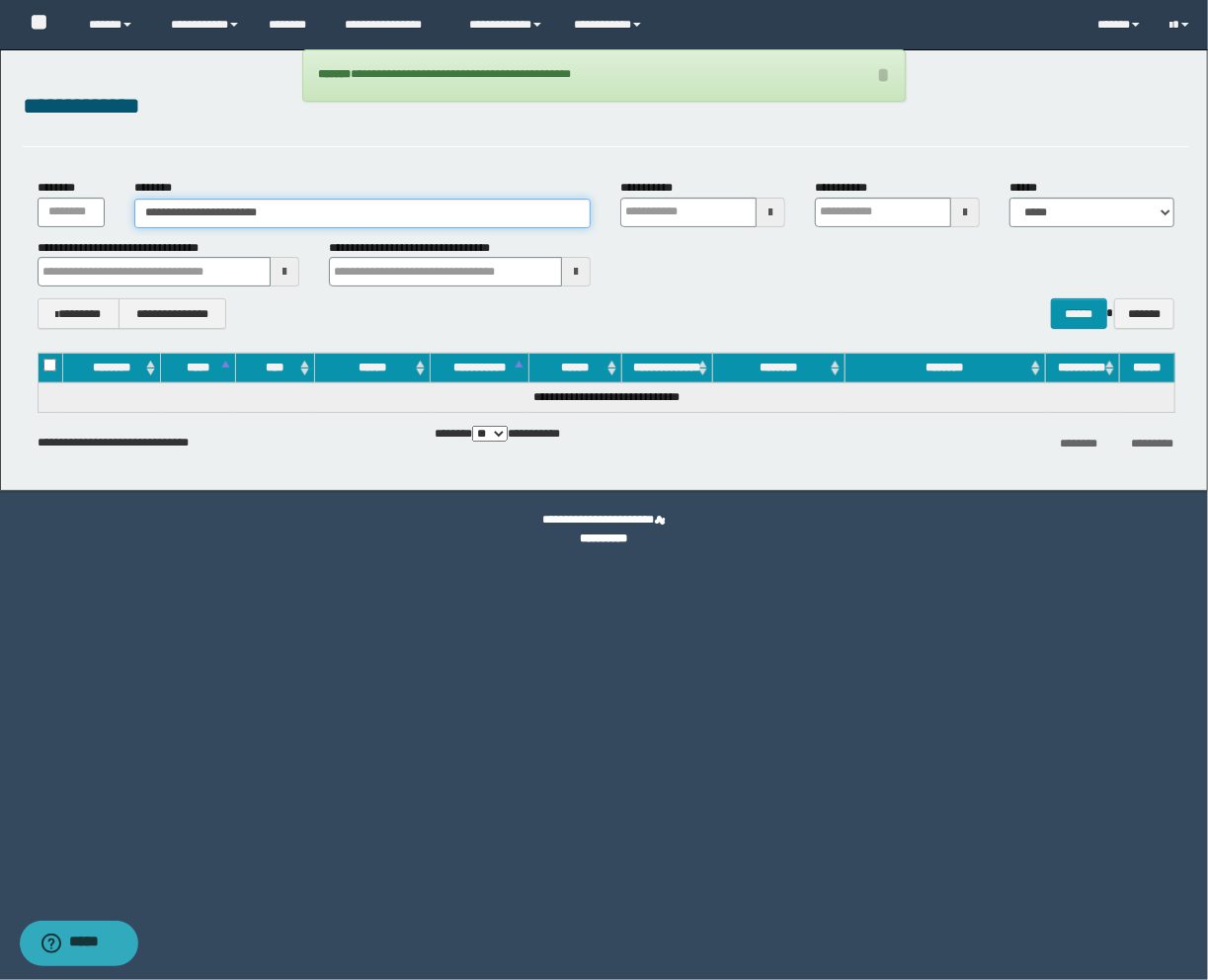 type on "**********" 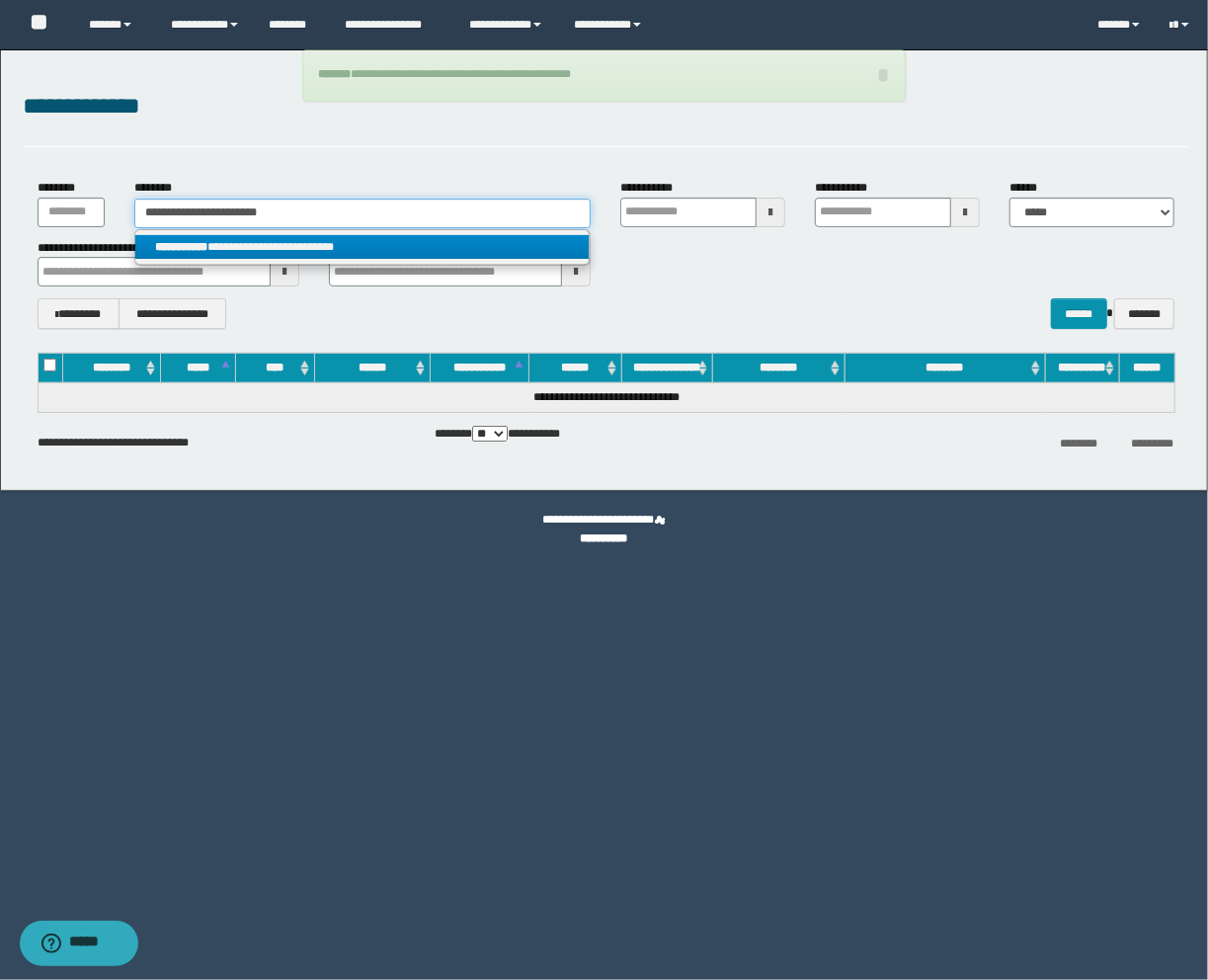 type on "**********" 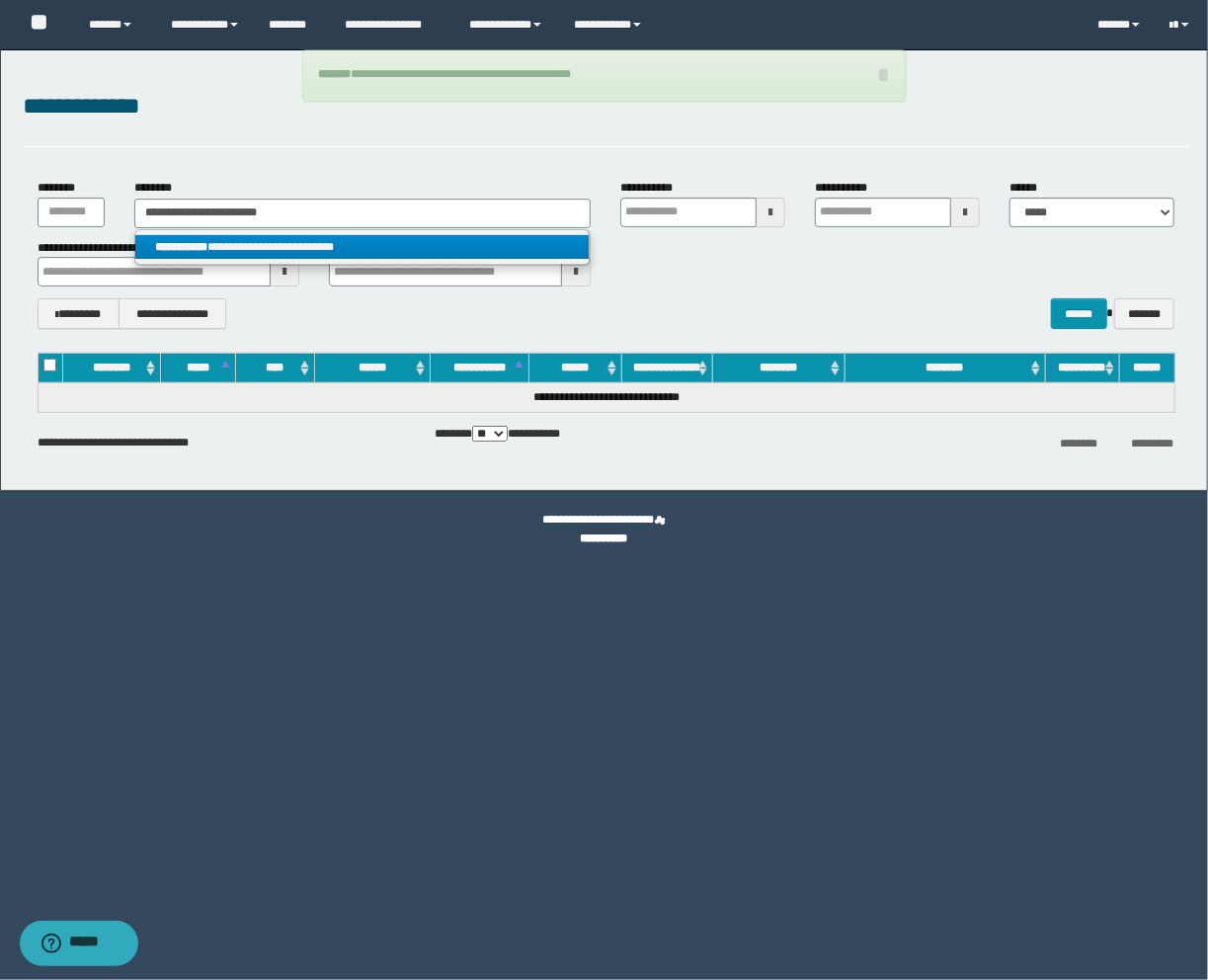 click on "**********" at bounding box center [362, 247] 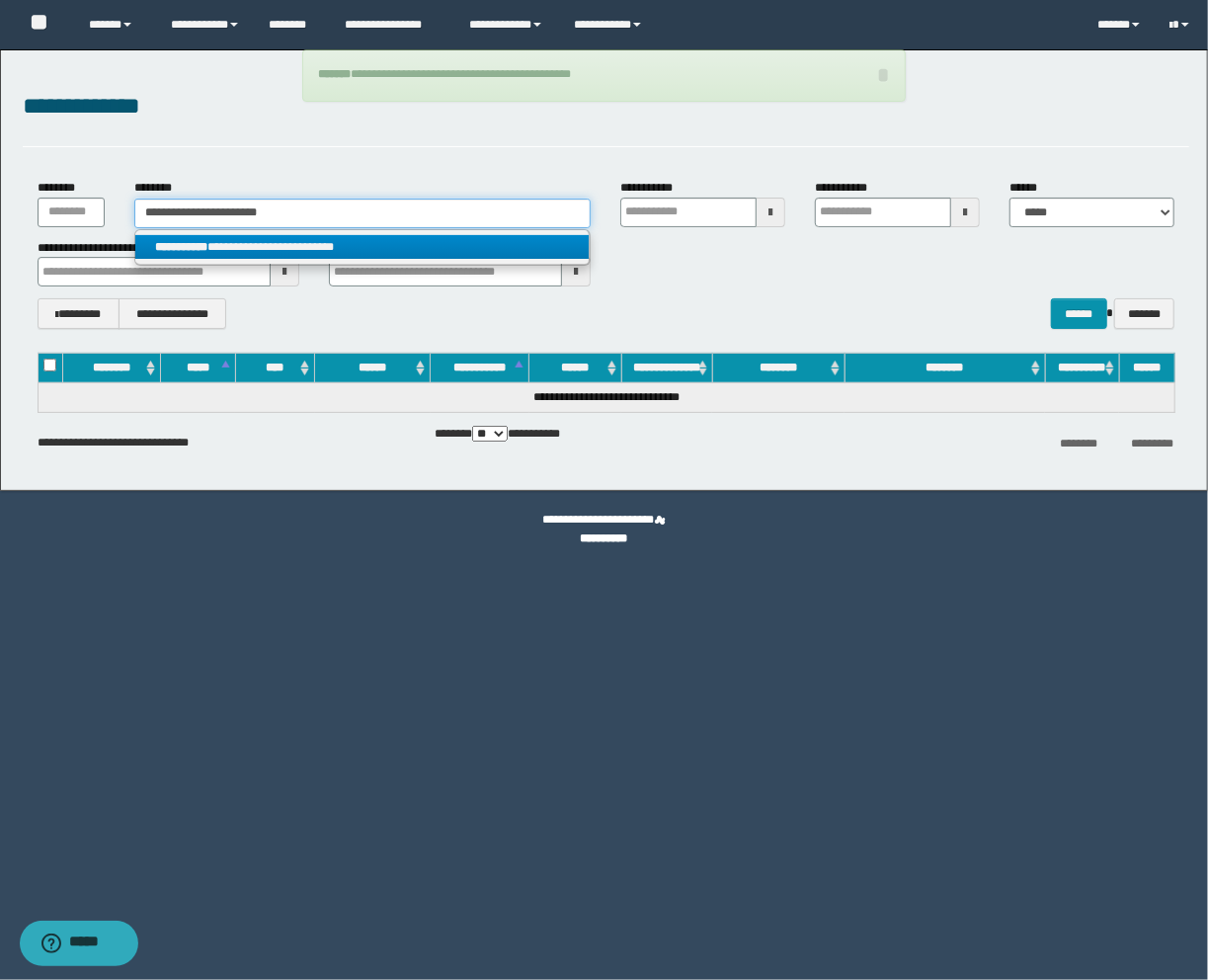 type 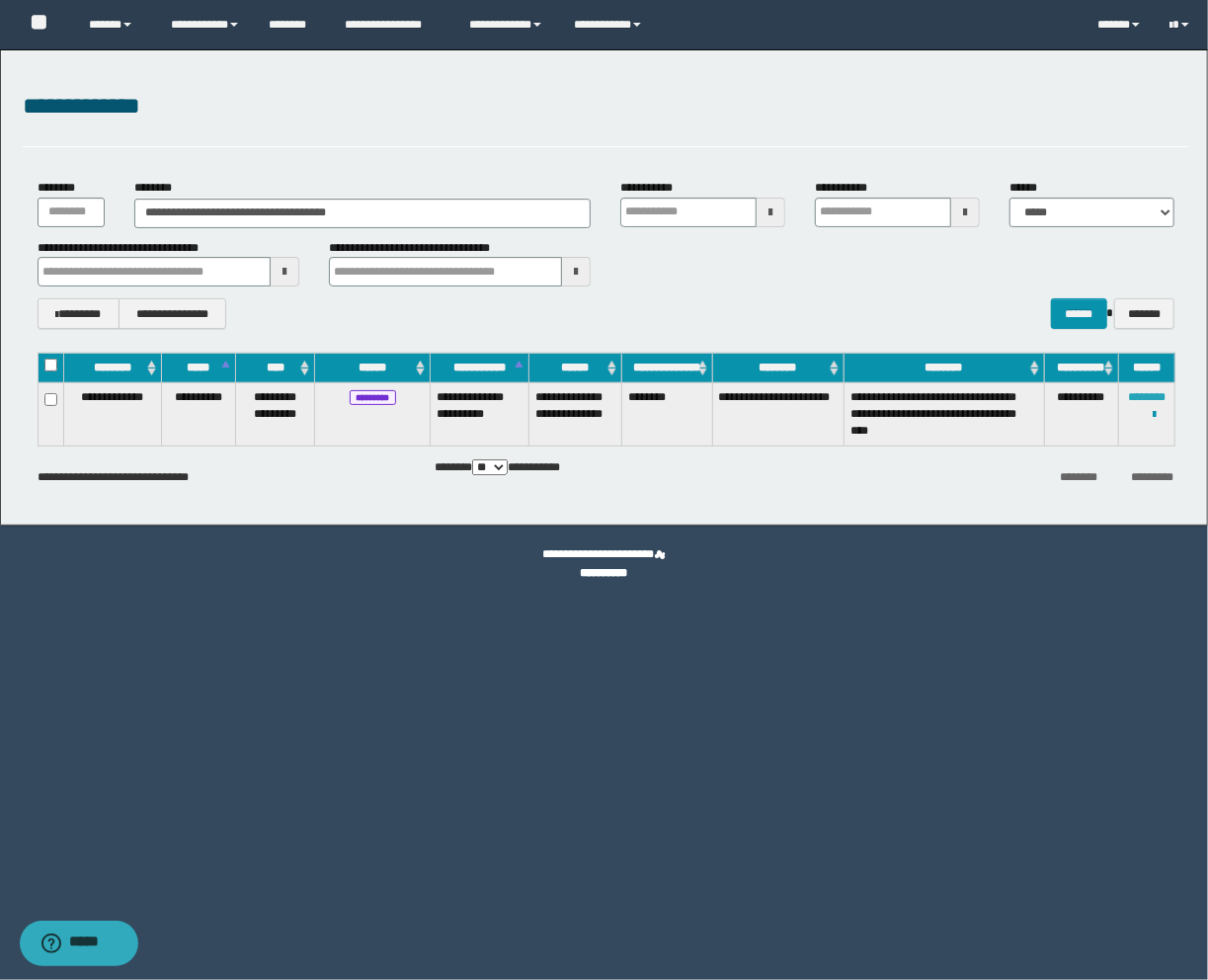 click on "********" at bounding box center (1147, 397) 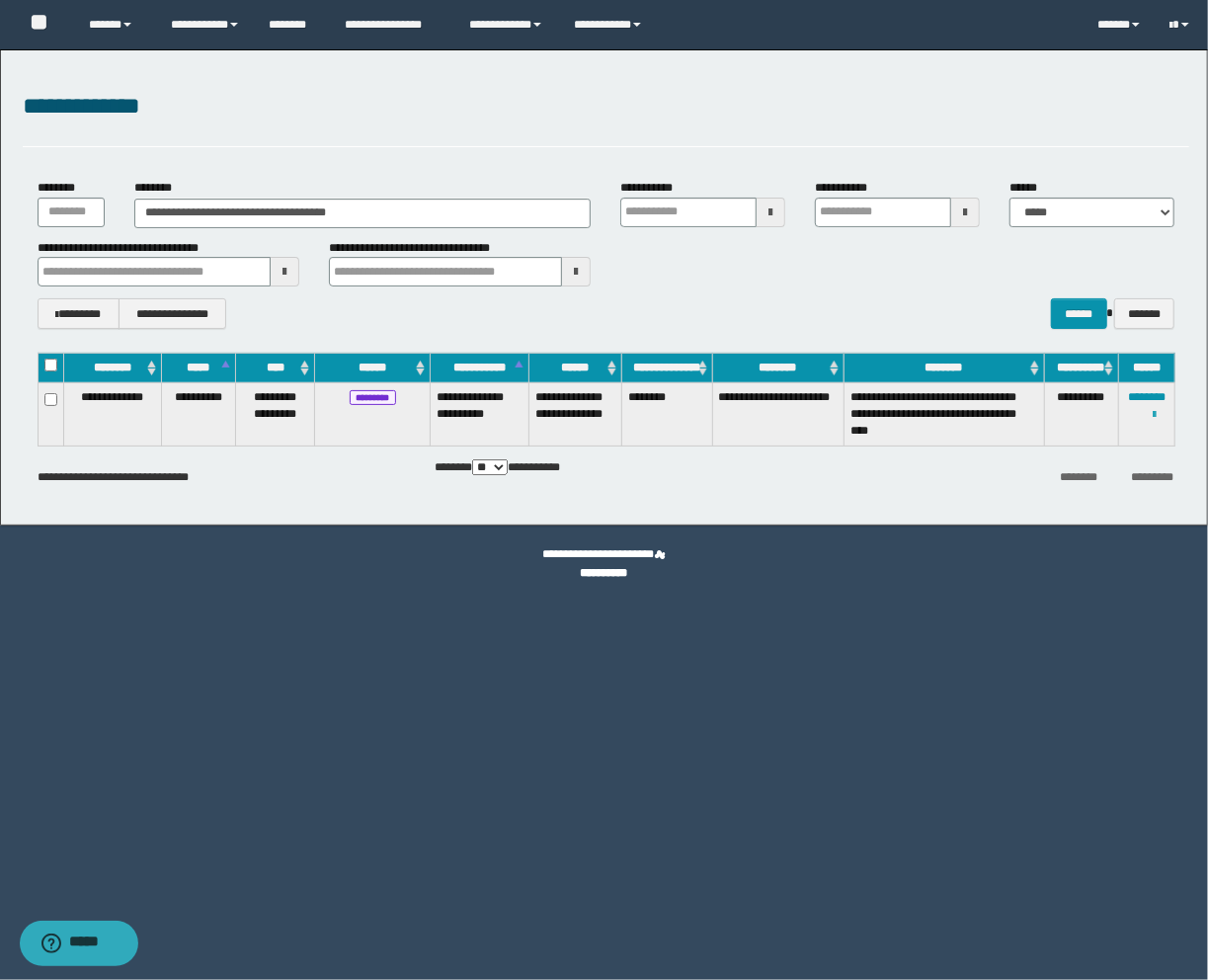 click at bounding box center [1154, 415] 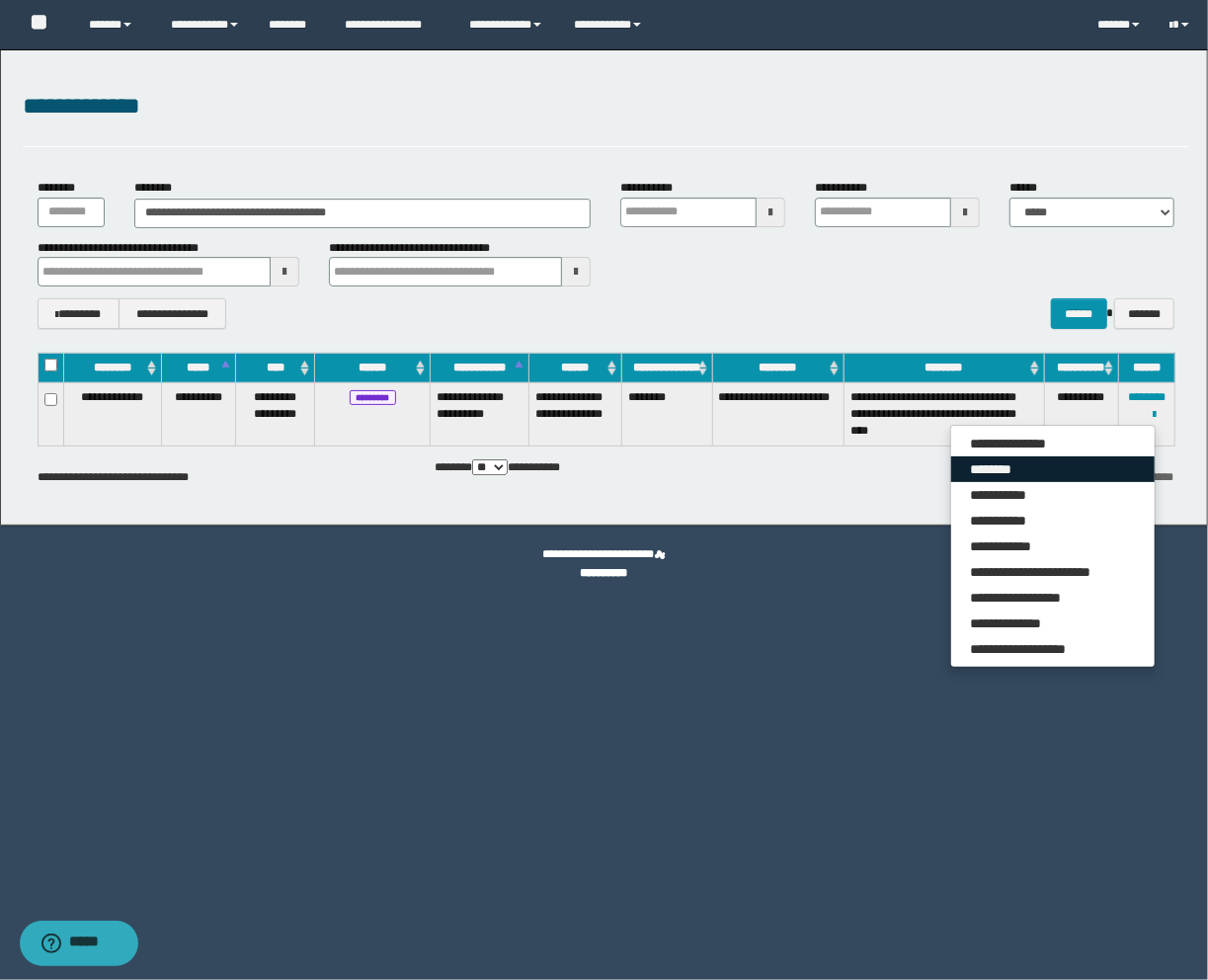 click on "********" at bounding box center (1053, 469) 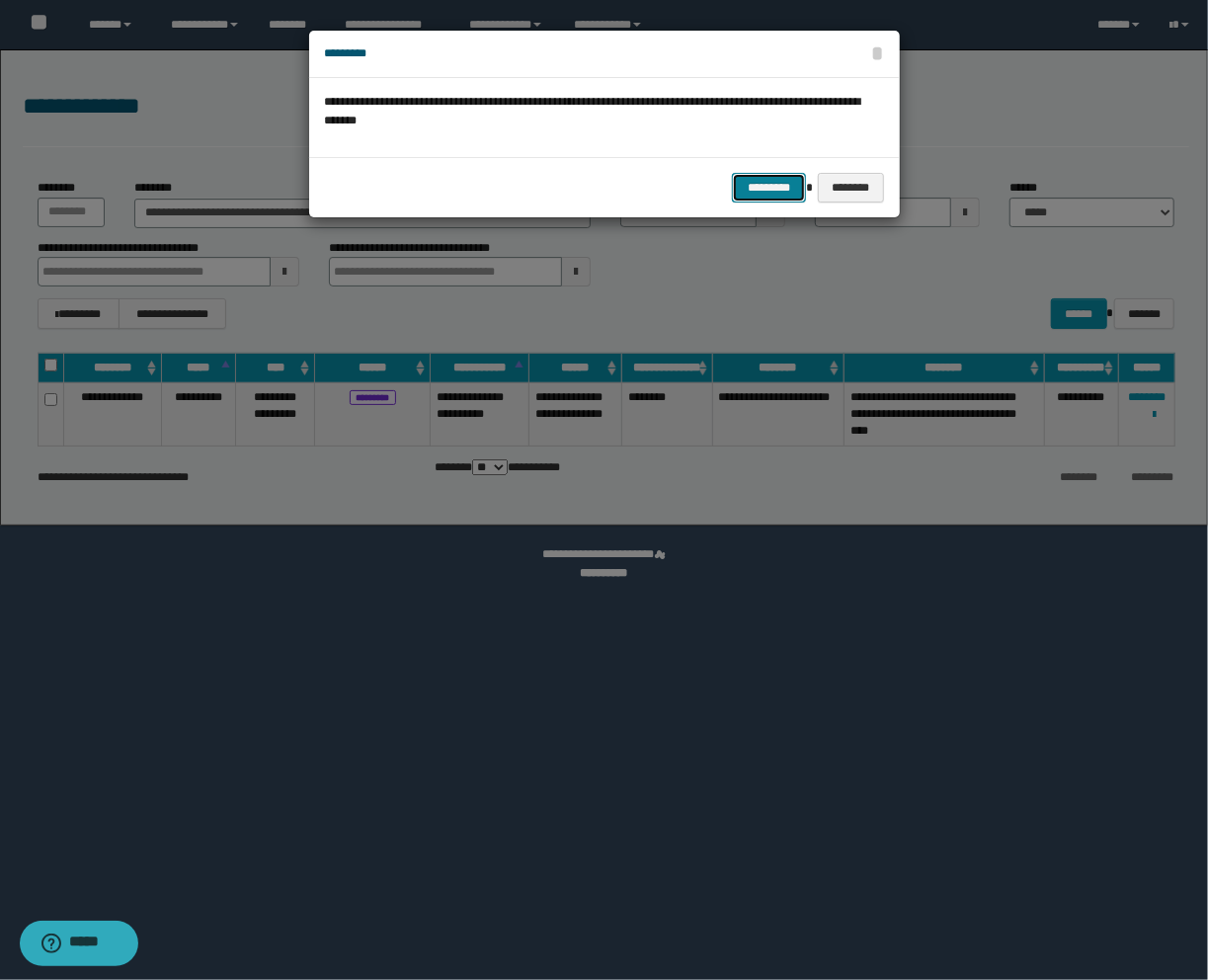click on "*********" at bounding box center [768, 188] 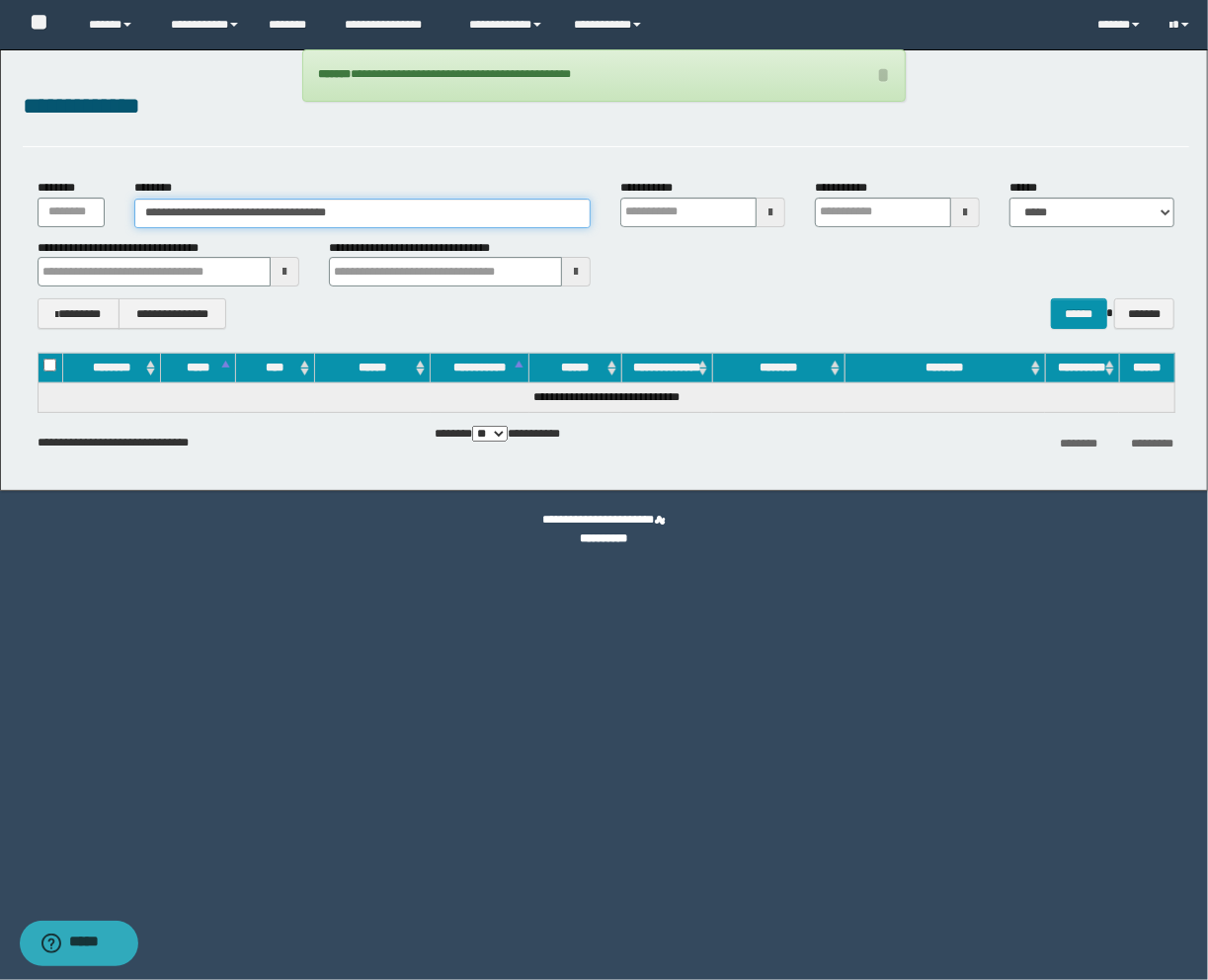 drag, startPoint x: 405, startPoint y: 222, endPoint x: -125, endPoint y: 209, distance: 530.15941 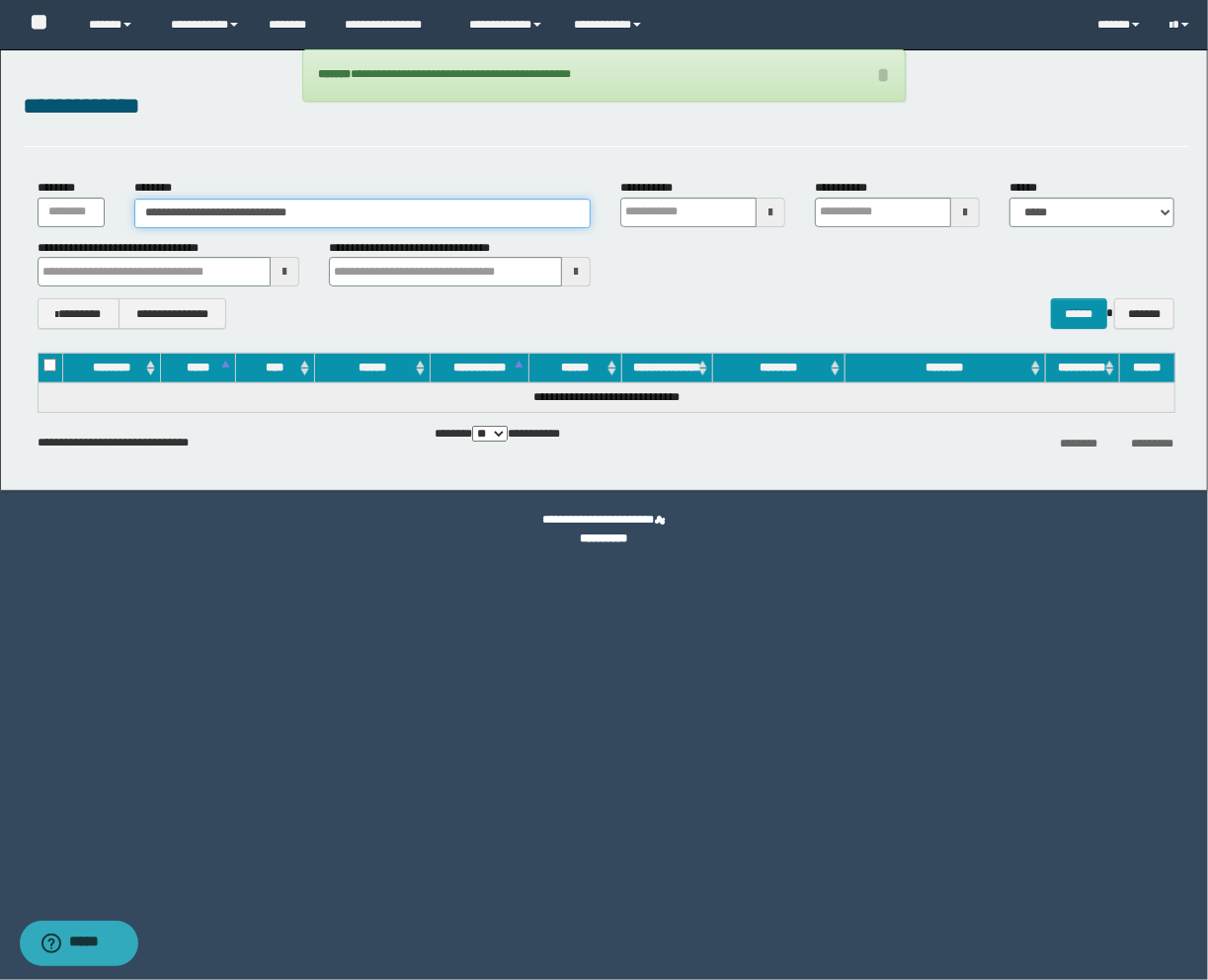 type on "**********" 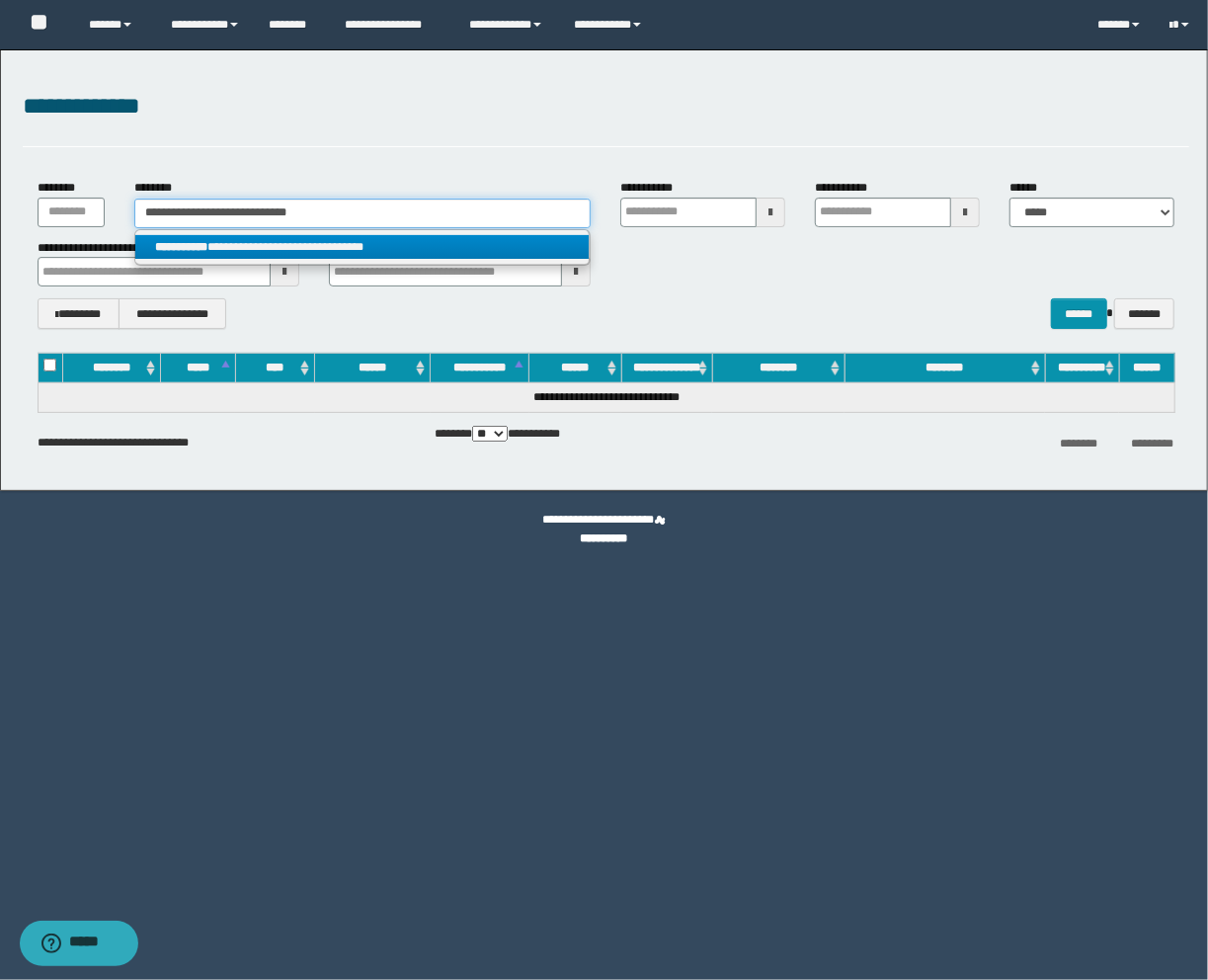 type on "**********" 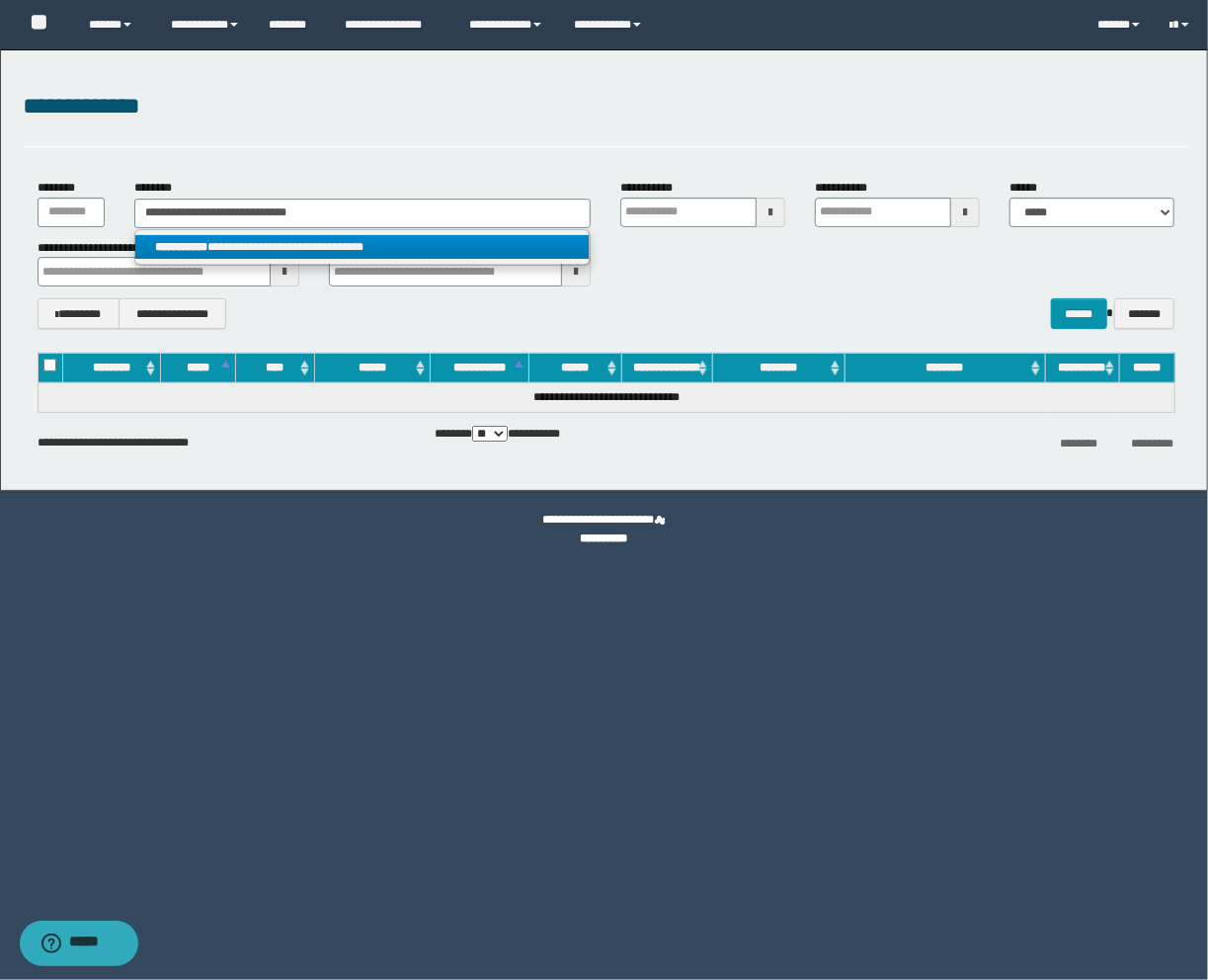 click on "**********" at bounding box center (362, 247) 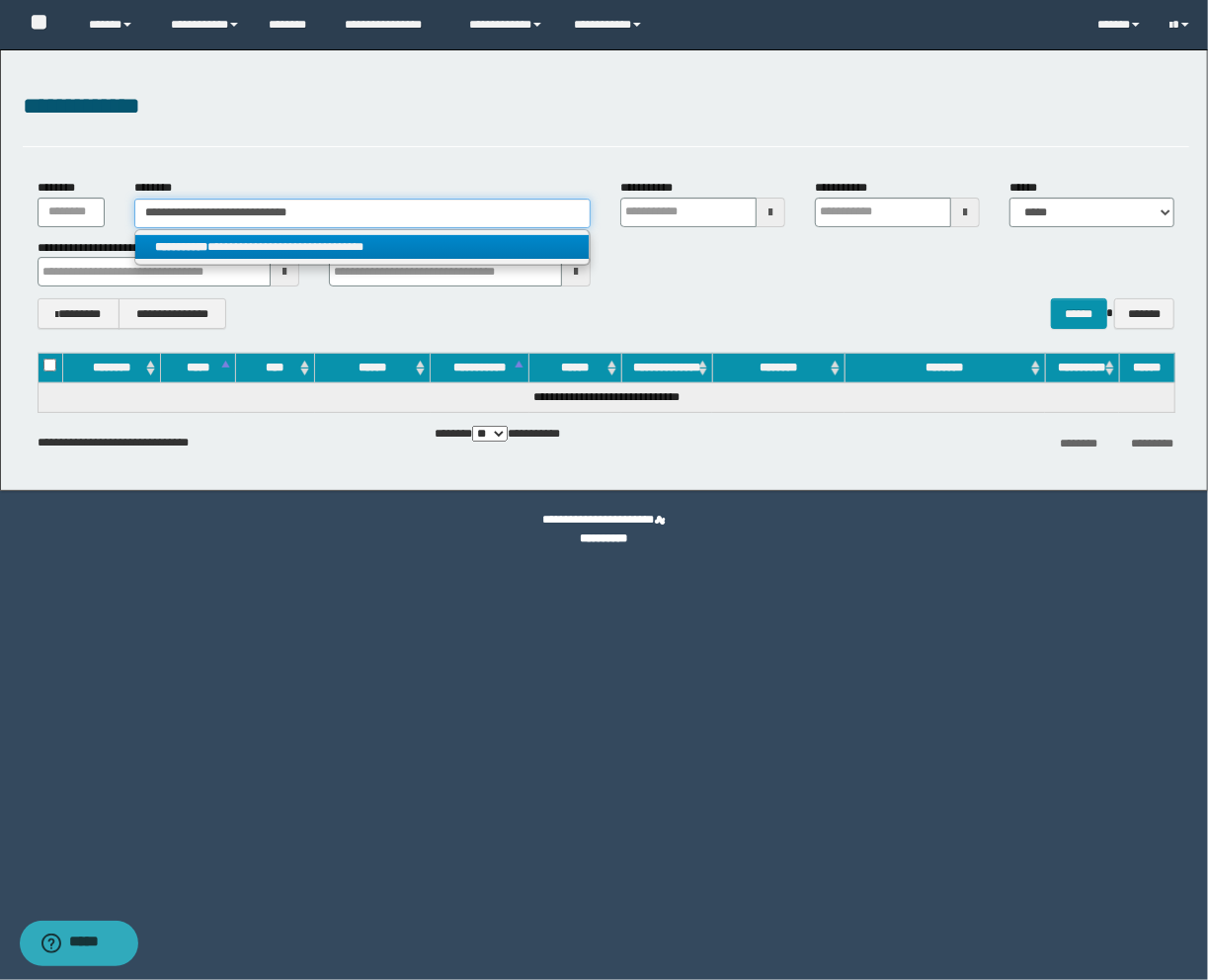type 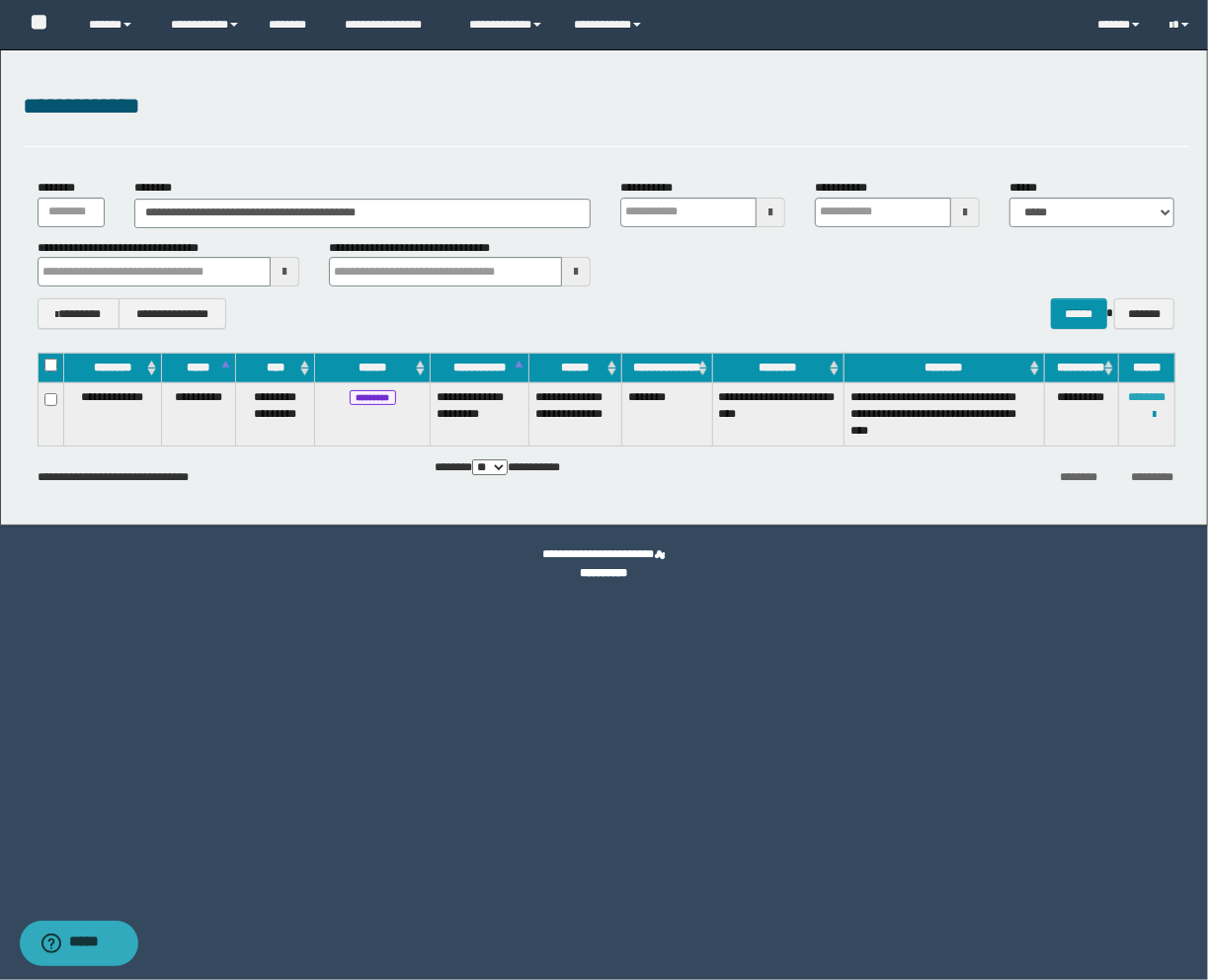 click on "********" at bounding box center (1147, 397) 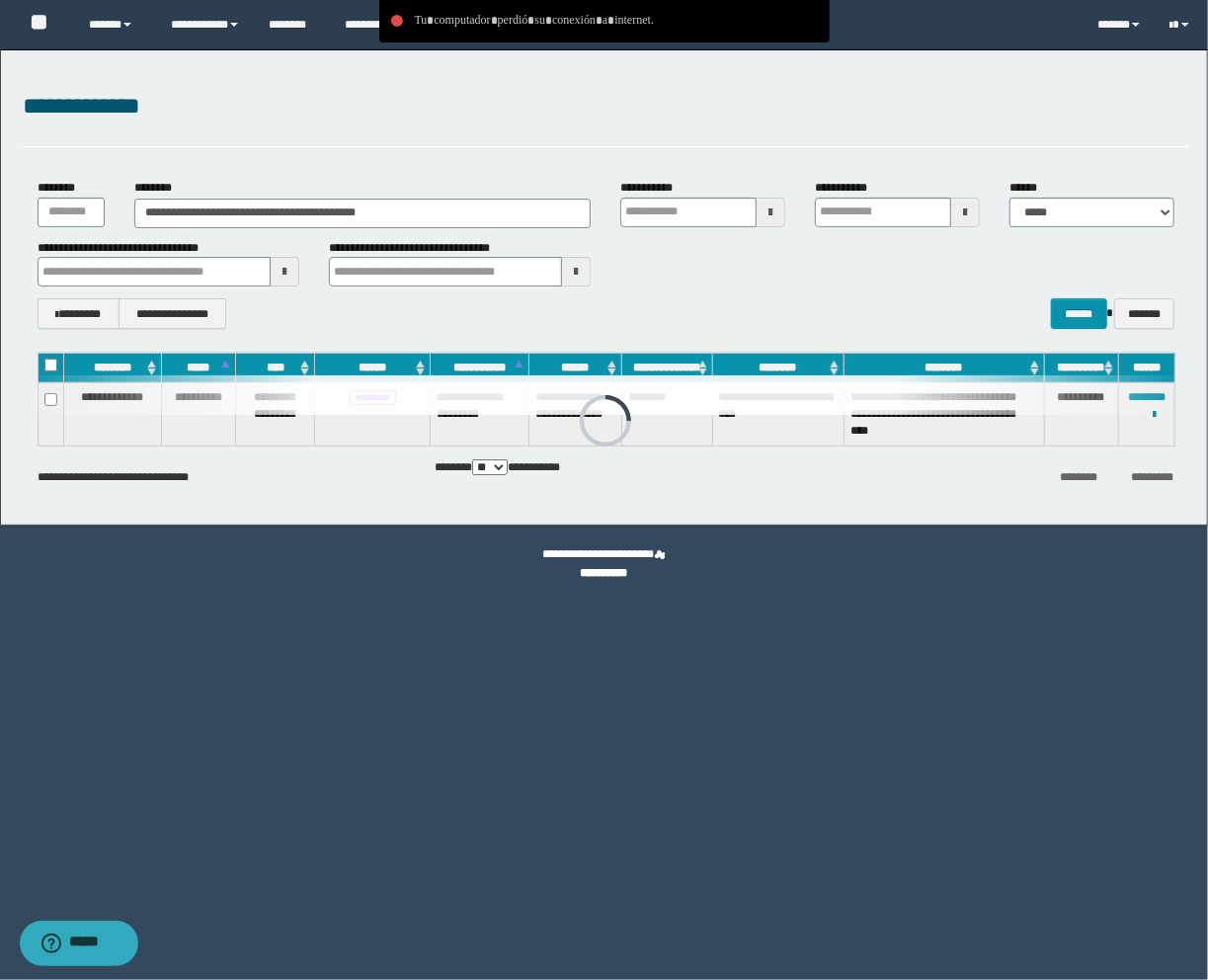 click on "**********" at bounding box center [606, 118] 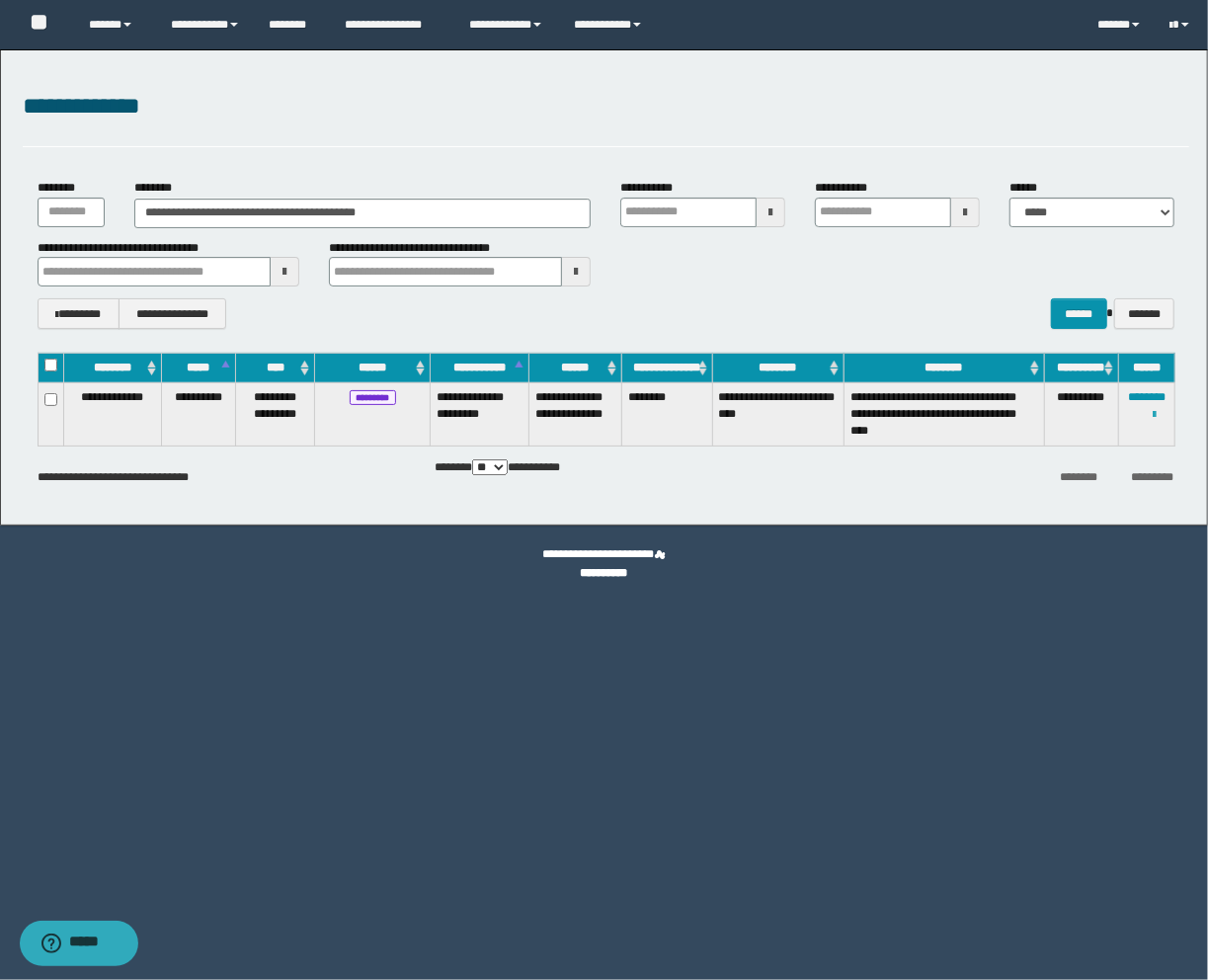 click at bounding box center [1154, 415] 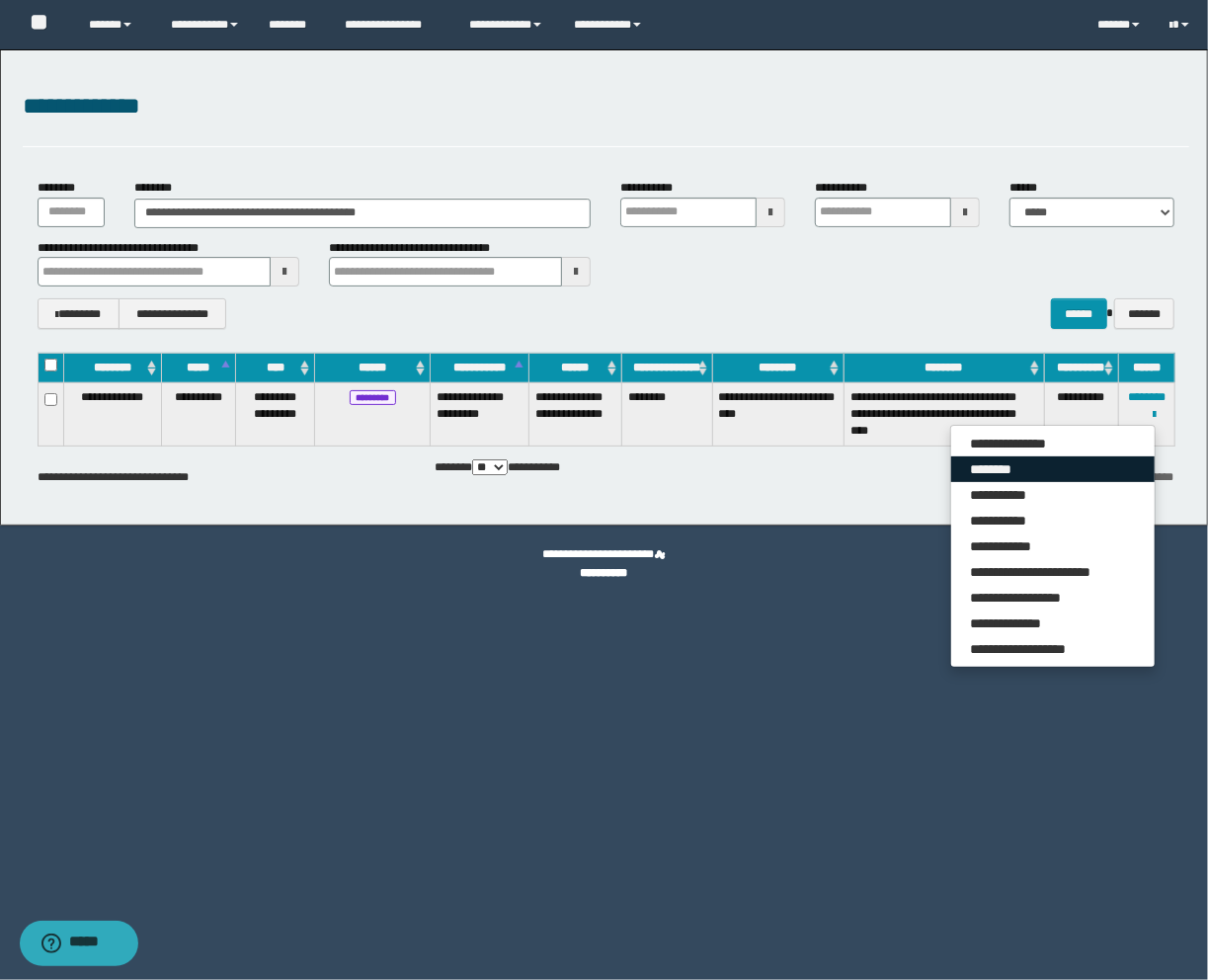 click on "********" at bounding box center [1053, 469] 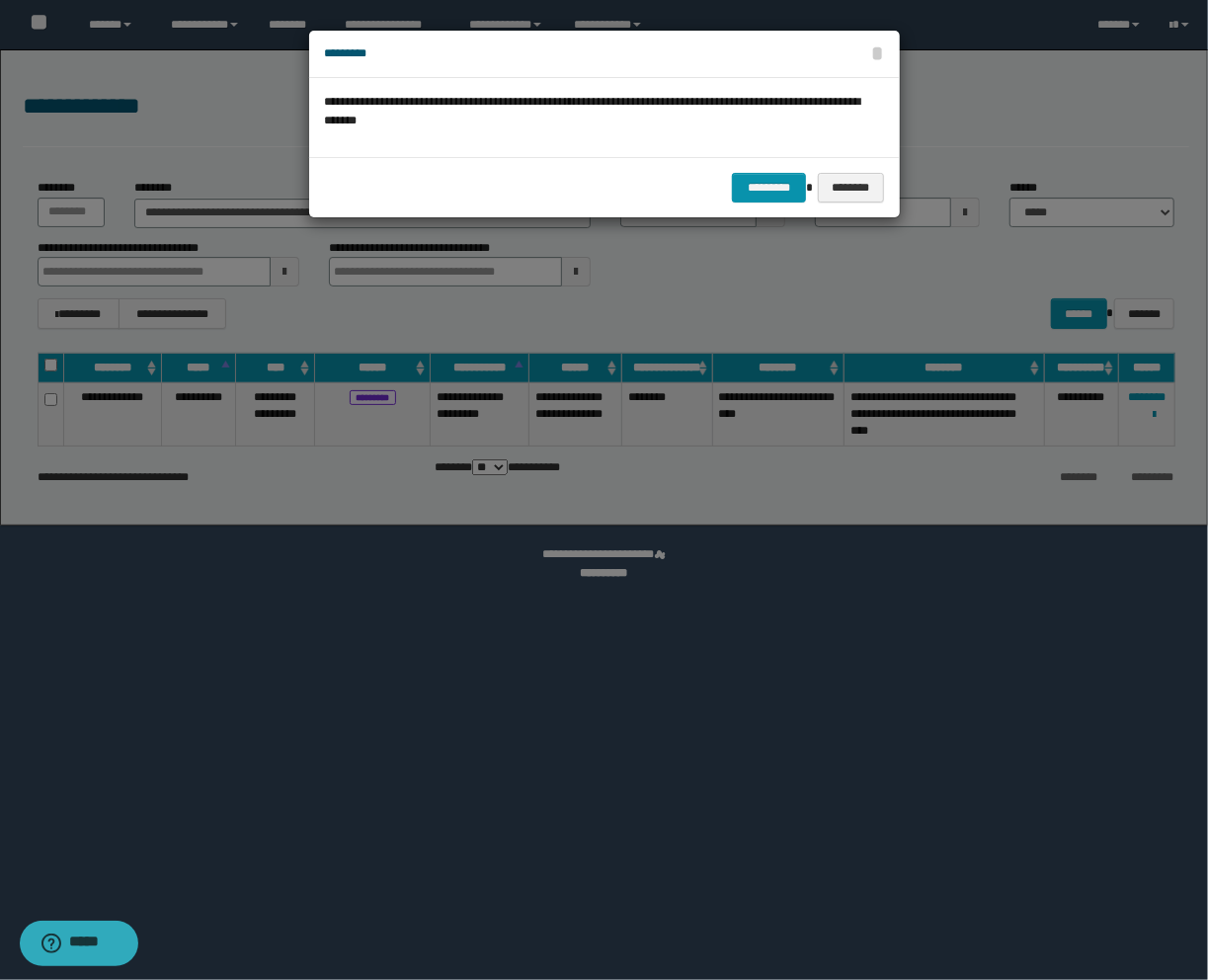 click on "*********
********" at bounding box center (604, 187) 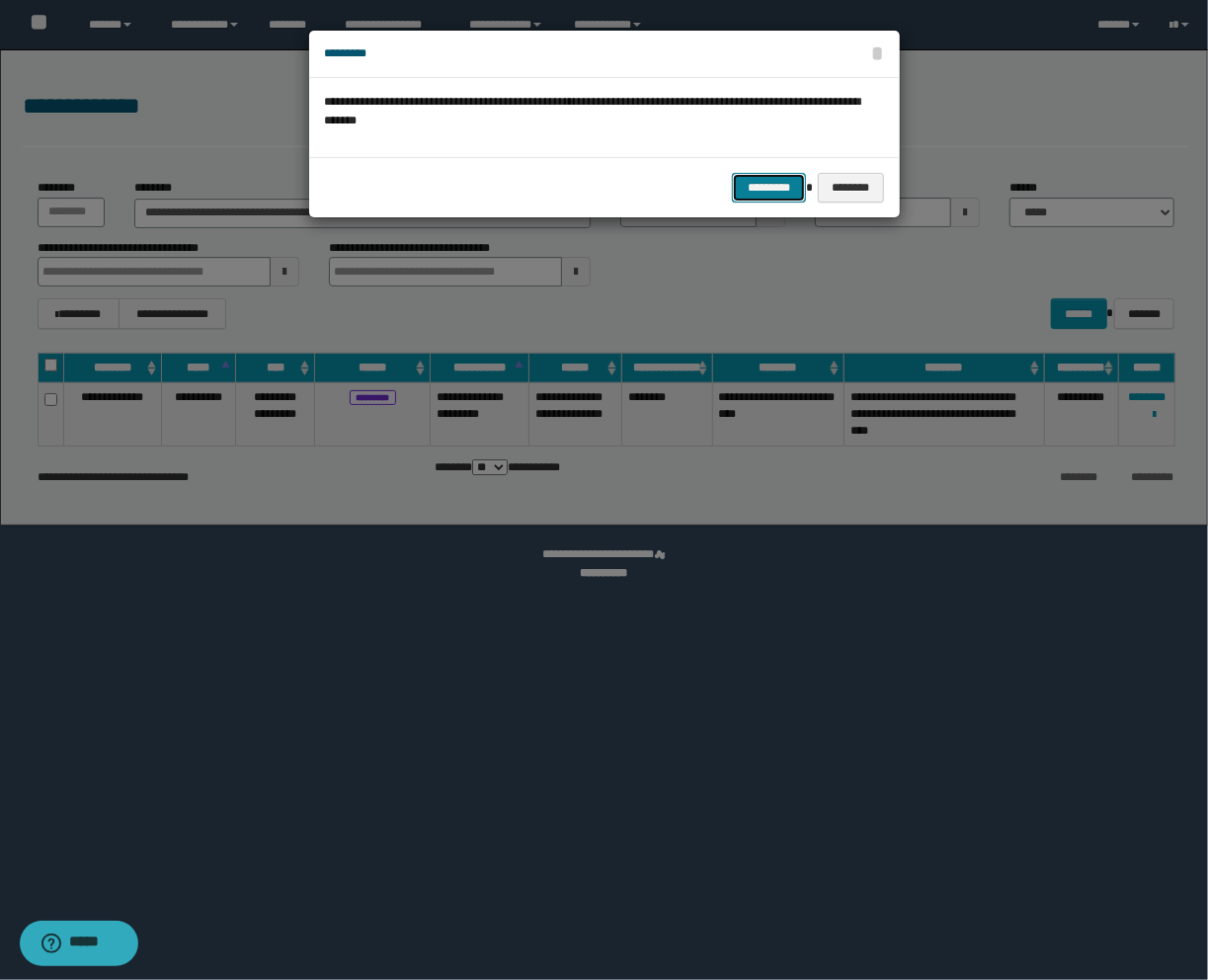 click on "*********" at bounding box center (768, 188) 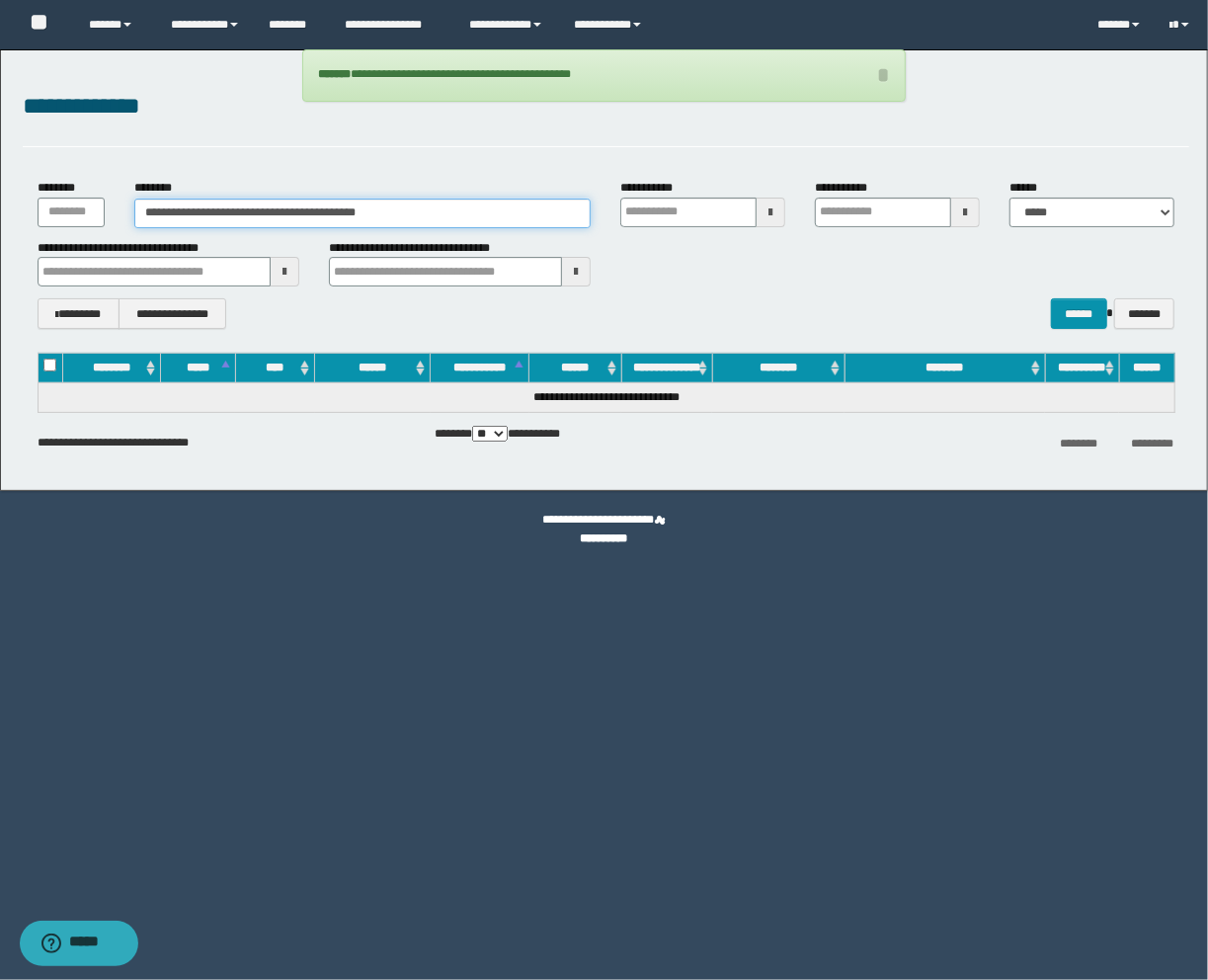 drag, startPoint x: 425, startPoint y: 219, endPoint x: -71, endPoint y: 214, distance: 496.0252 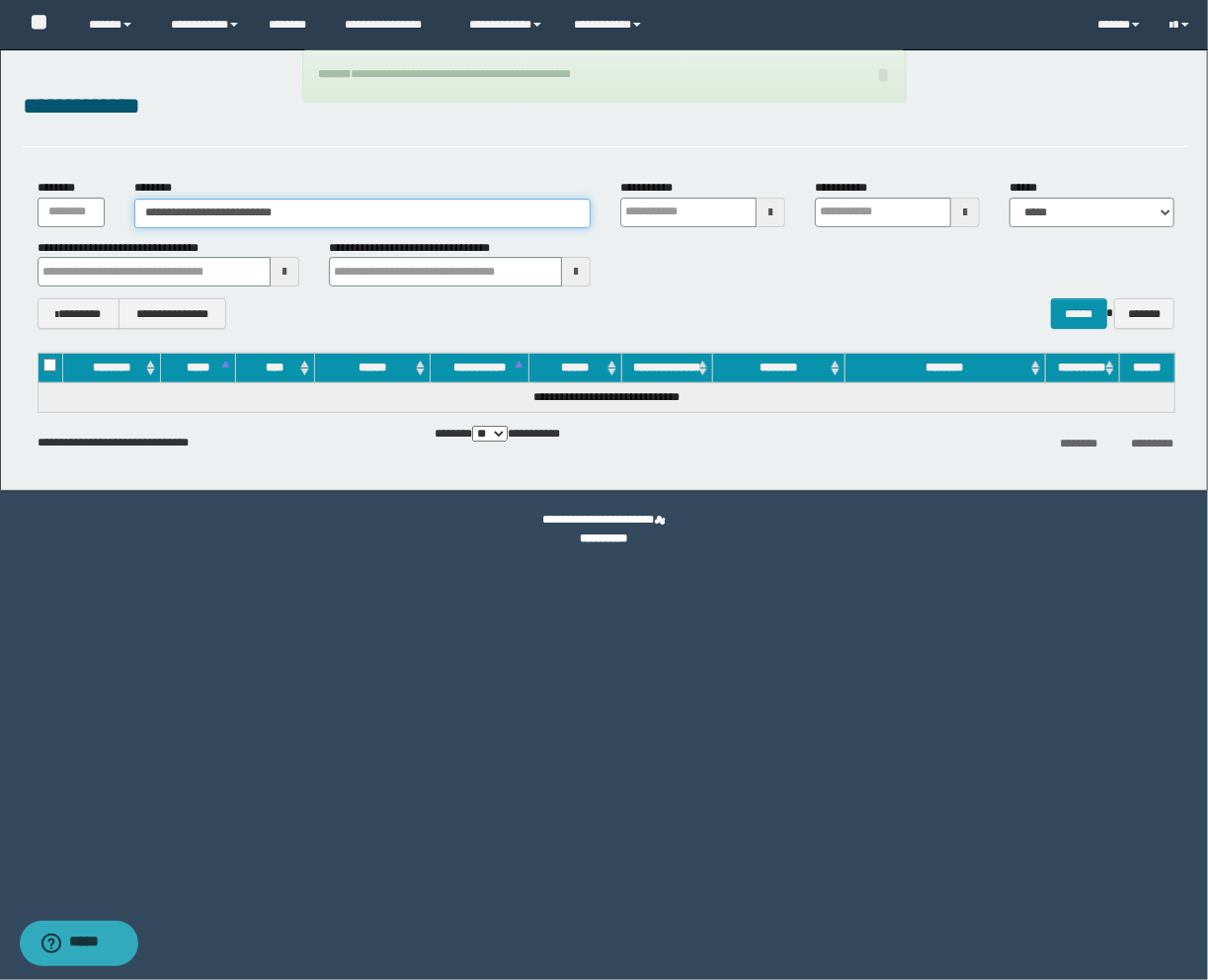 type on "**********" 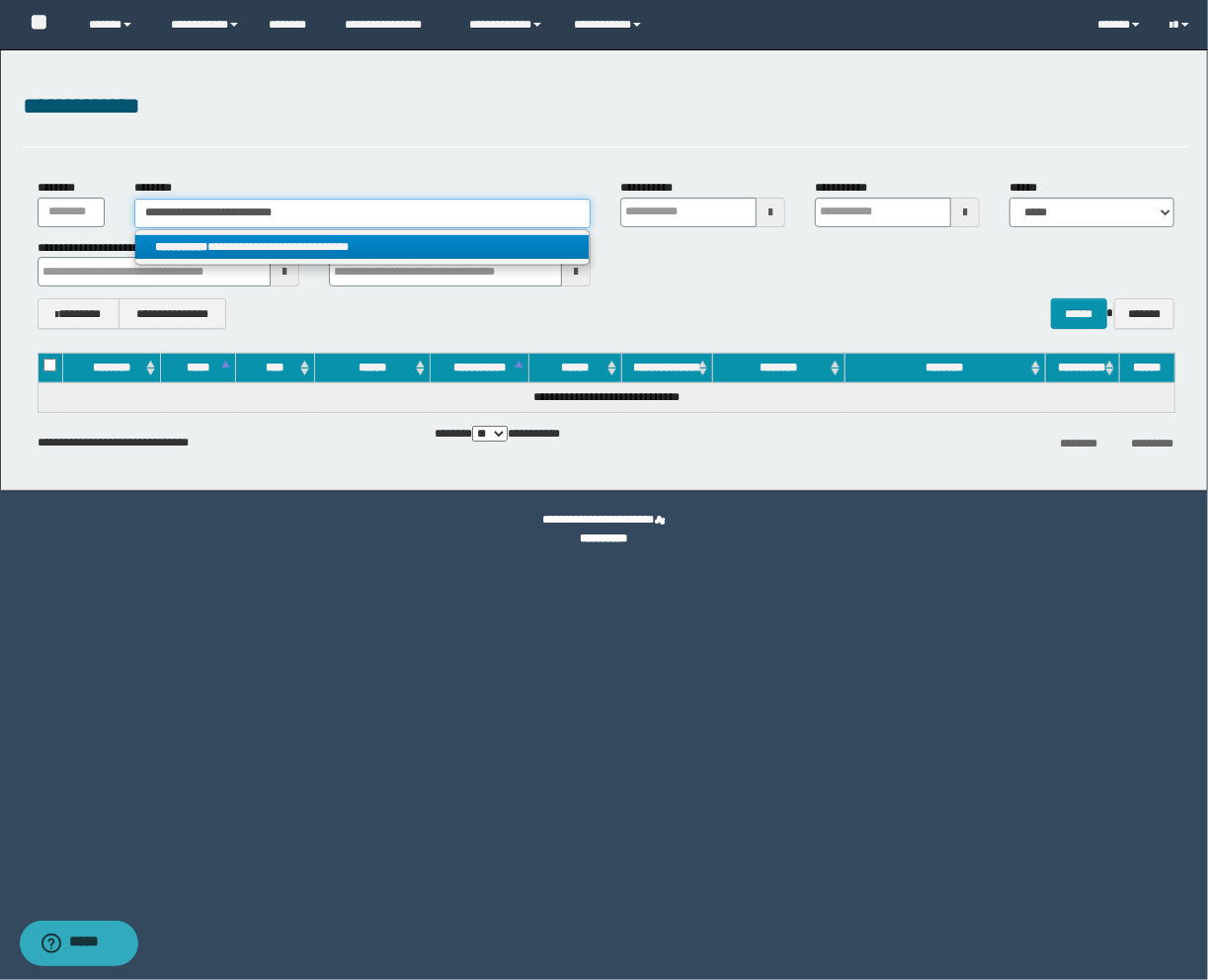 type on "**********" 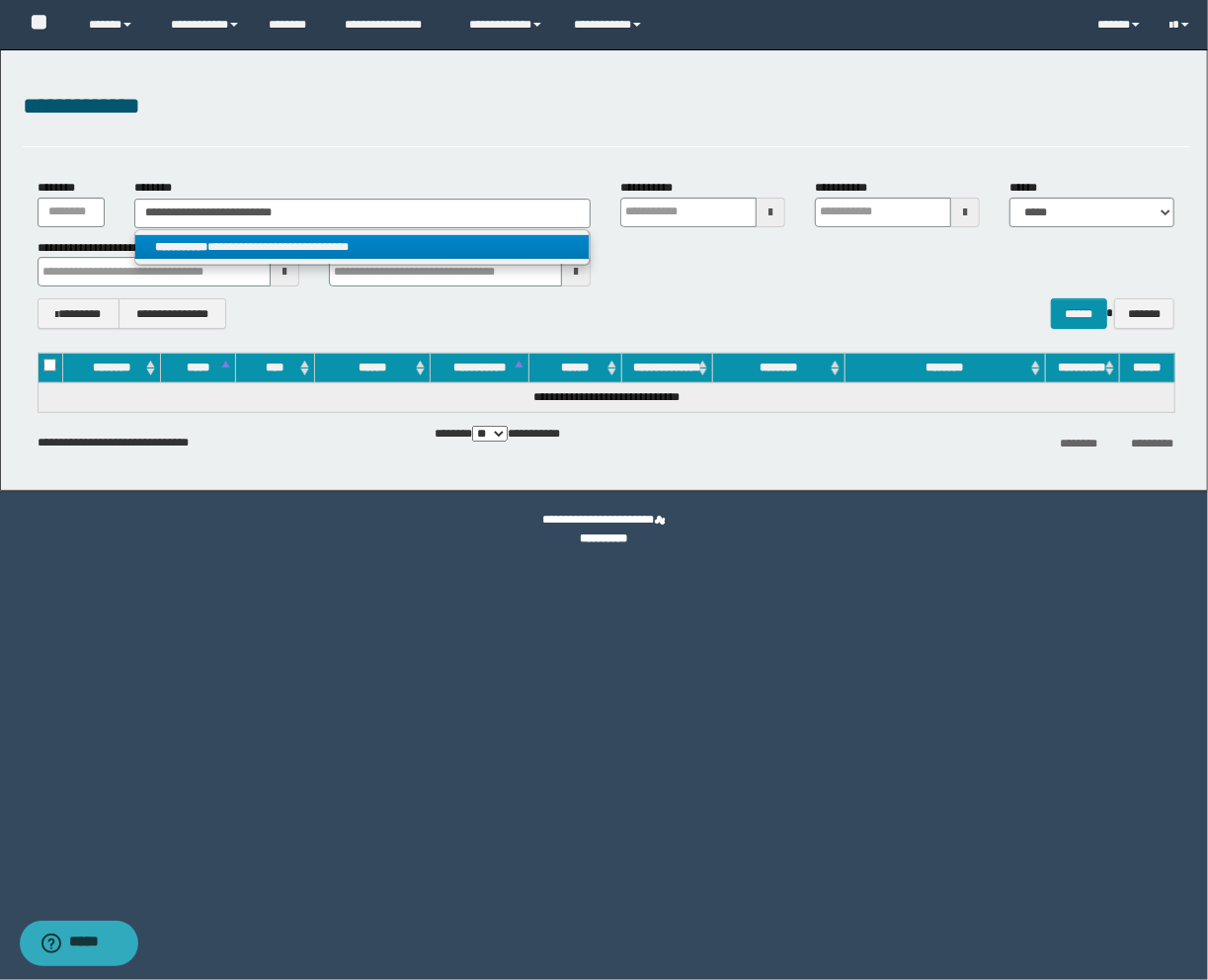 click on "**********" at bounding box center (362, 247) 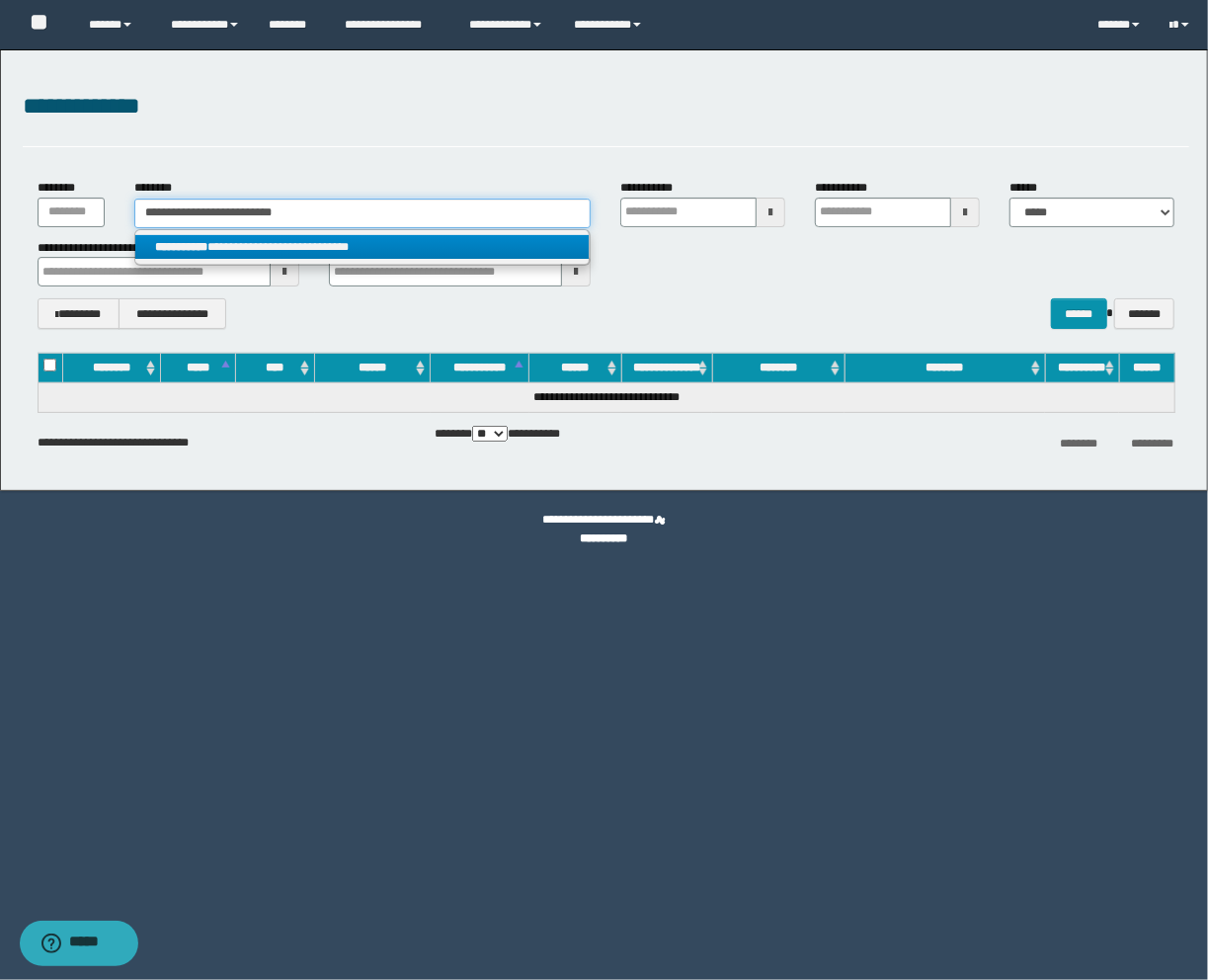 type 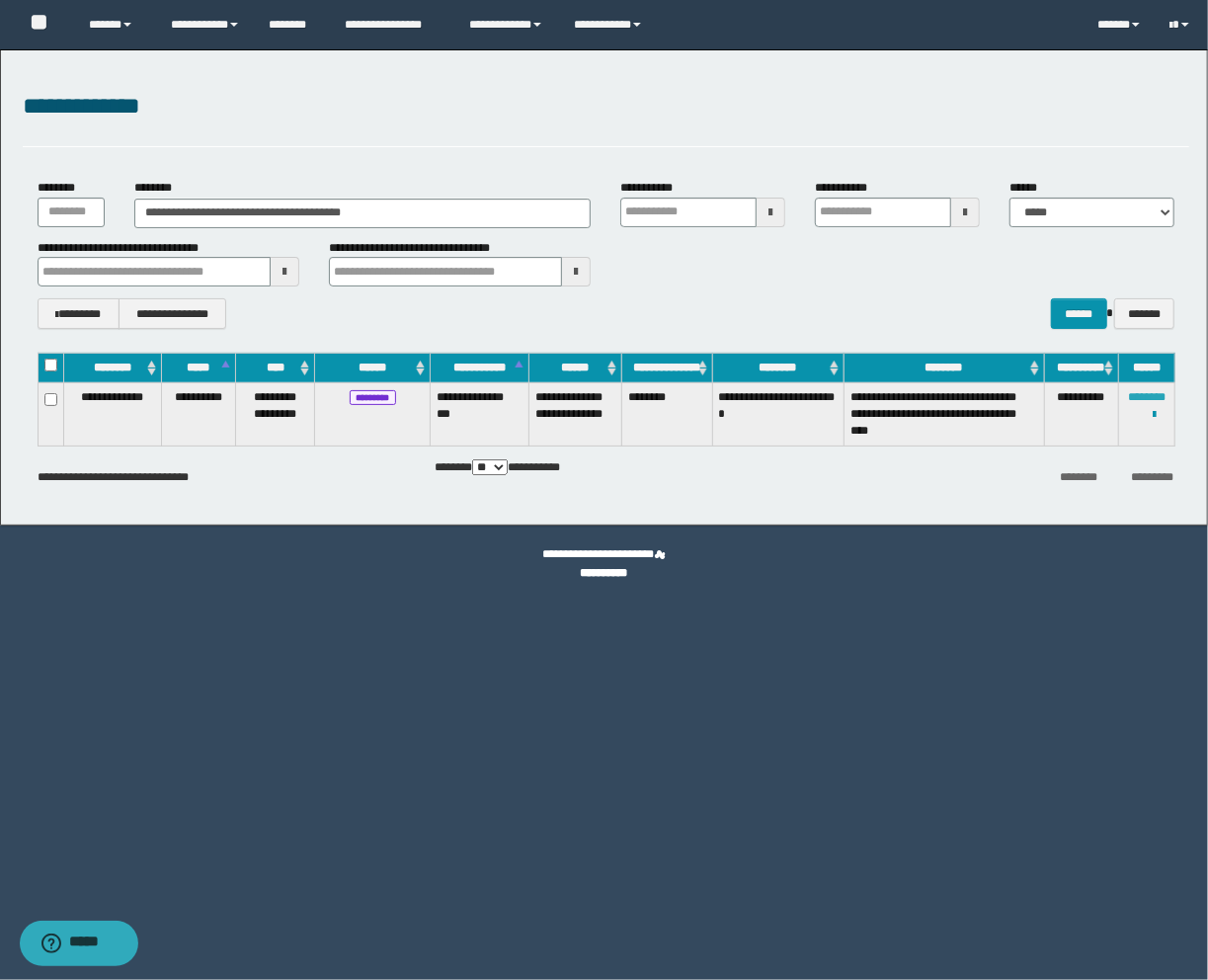 click on "********" at bounding box center (1147, 397) 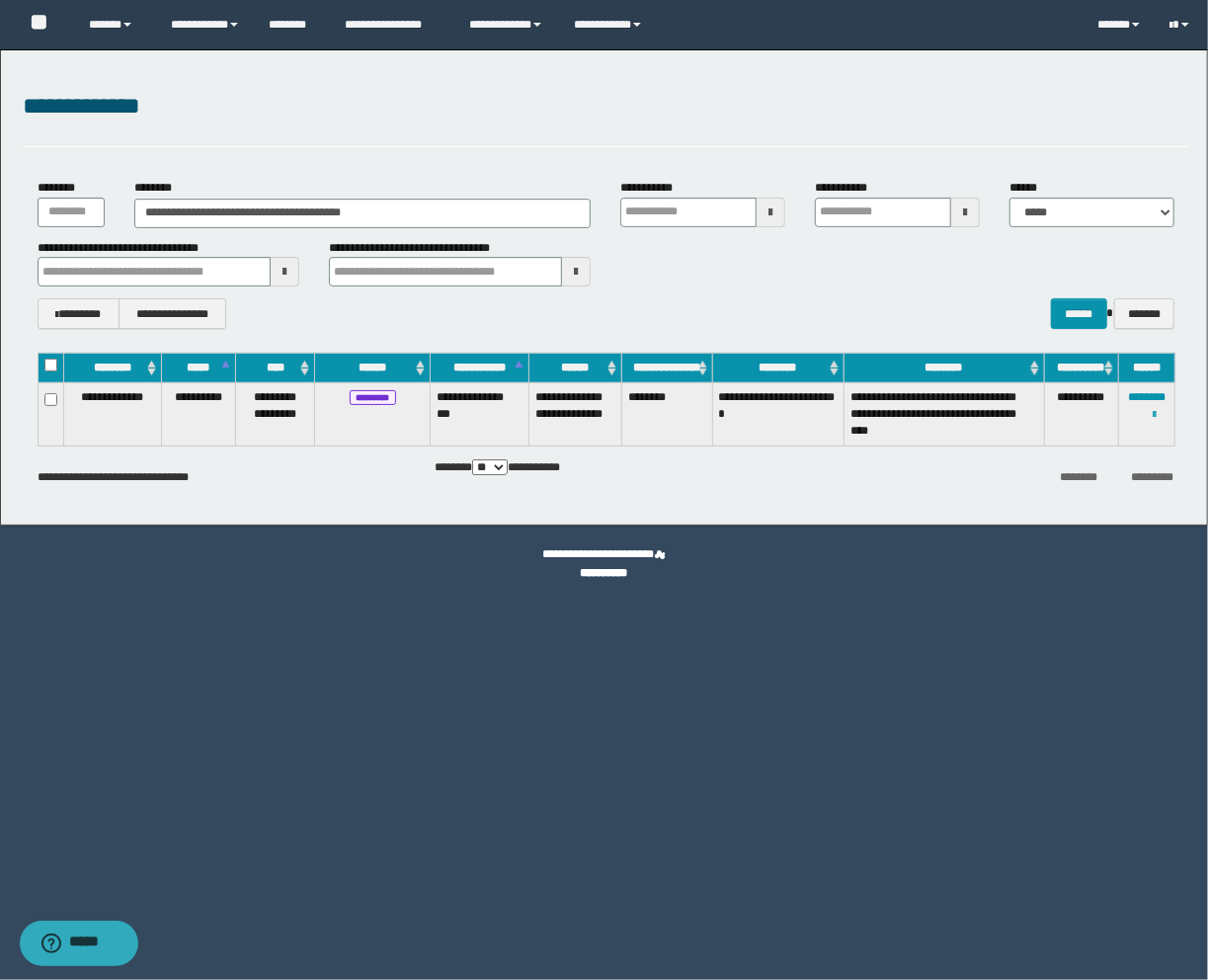 click at bounding box center (1154, 415) 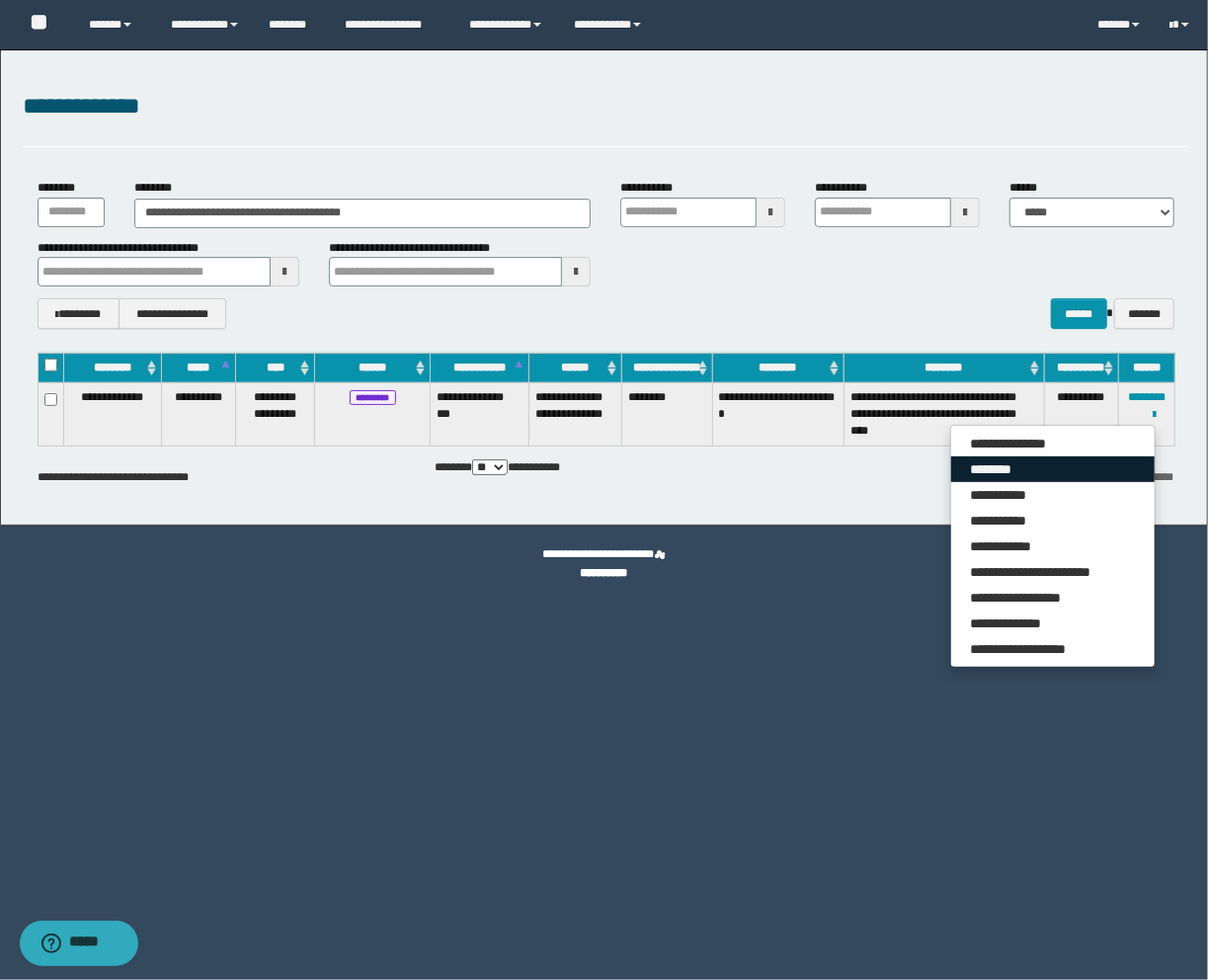 click on "********" at bounding box center [1053, 469] 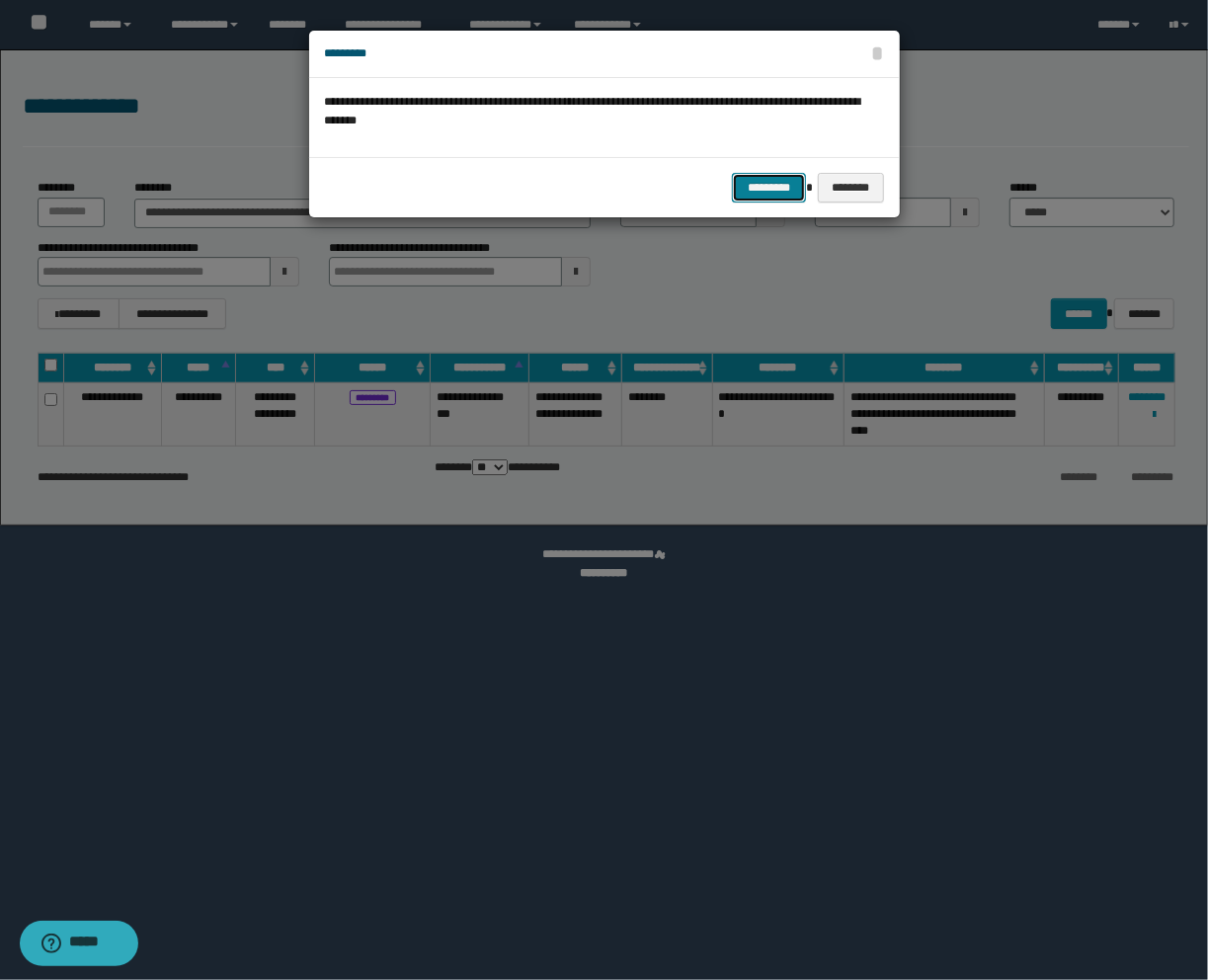 click on "*********" at bounding box center (768, 188) 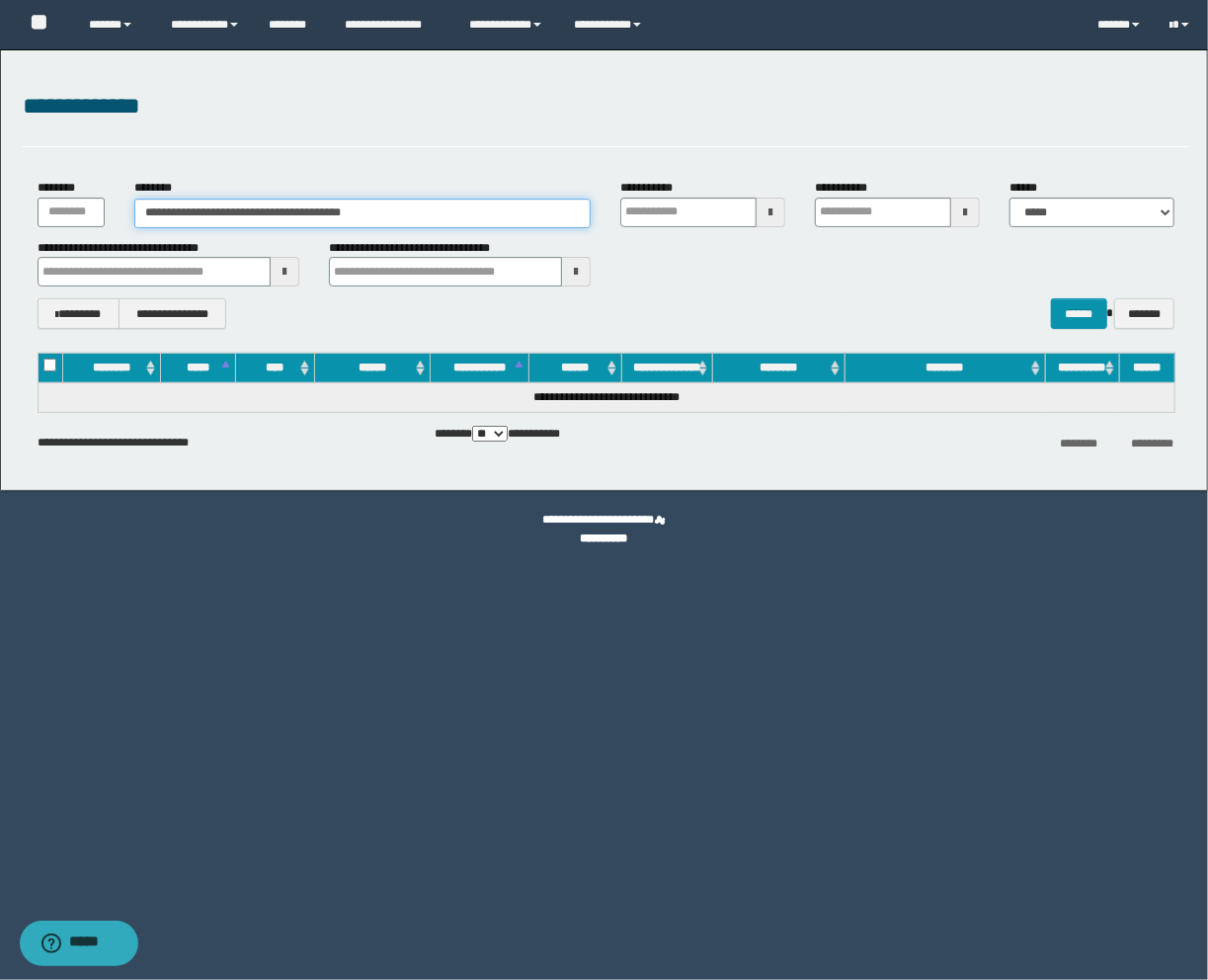 drag, startPoint x: 397, startPoint y: 207, endPoint x: -112, endPoint y: 189, distance: 509.31817 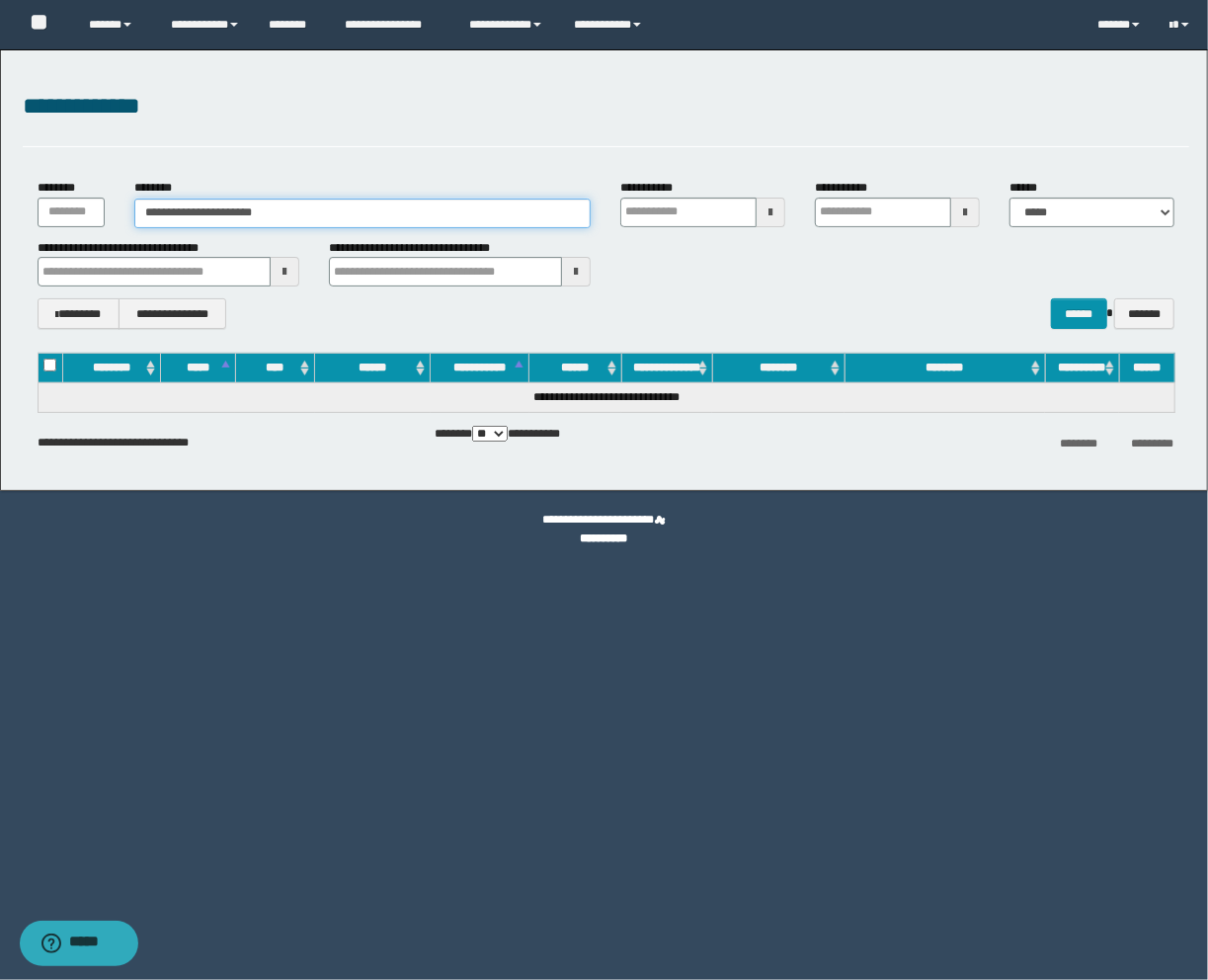 type on "**********" 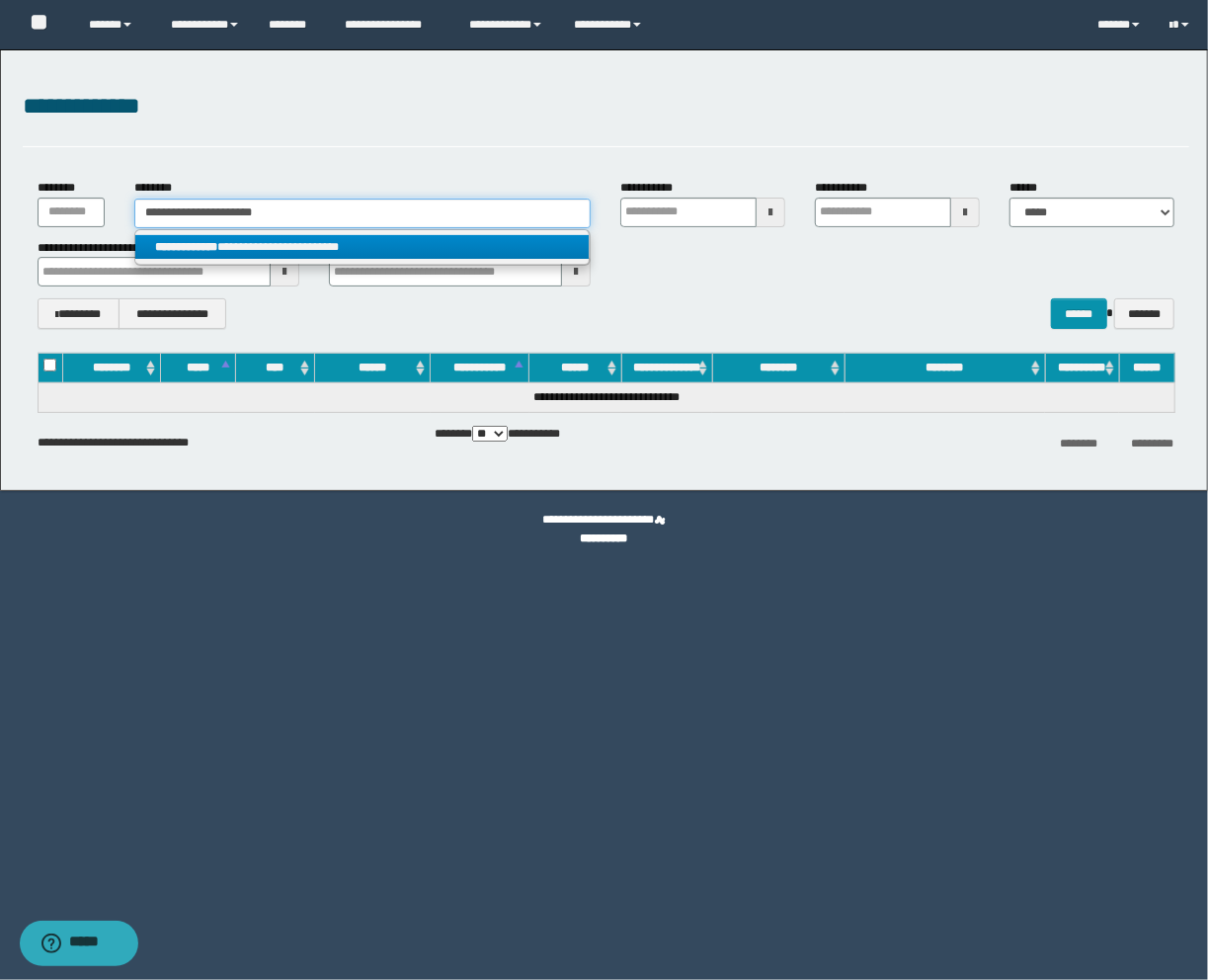 type on "**********" 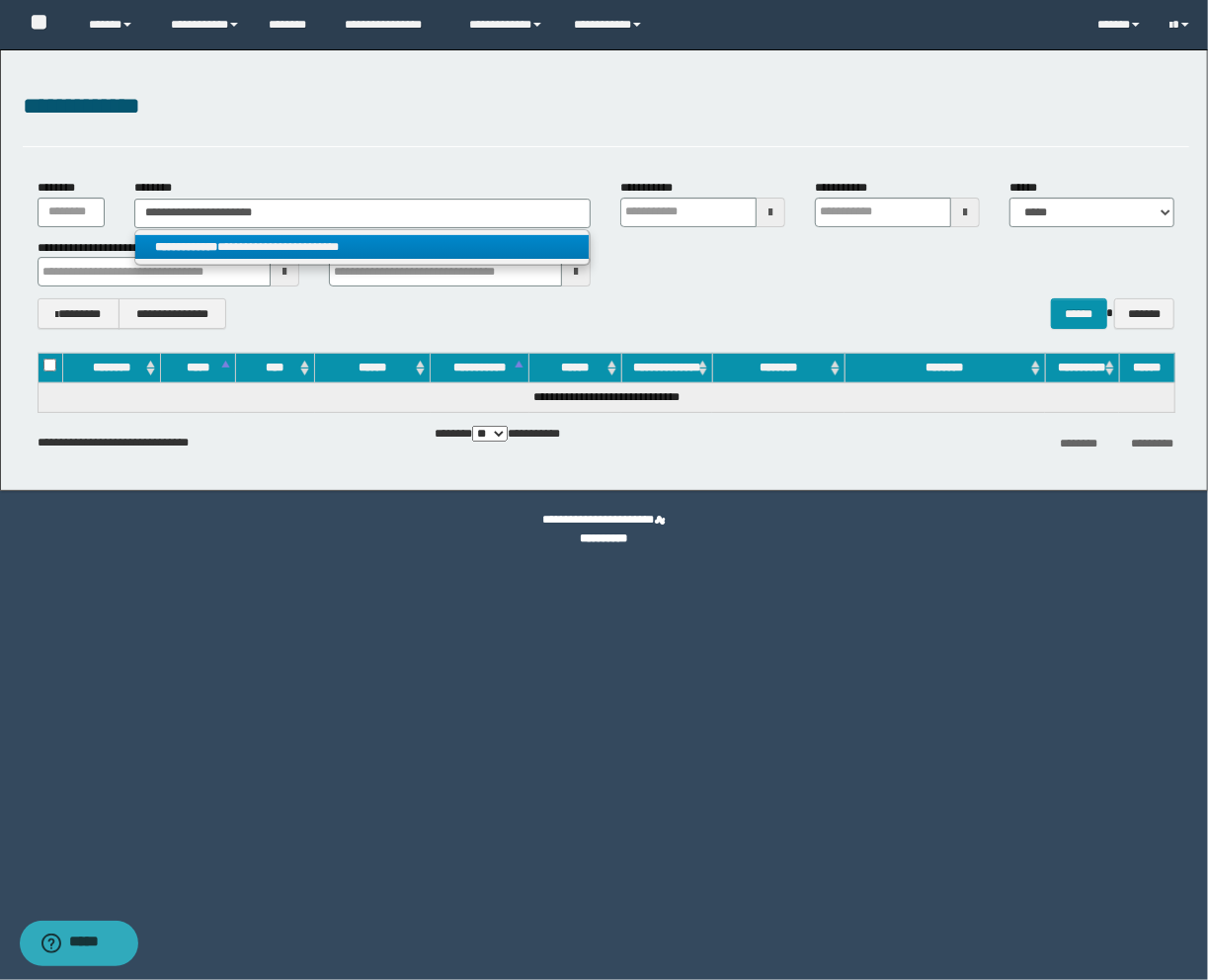click on "**********" at bounding box center (362, 247) 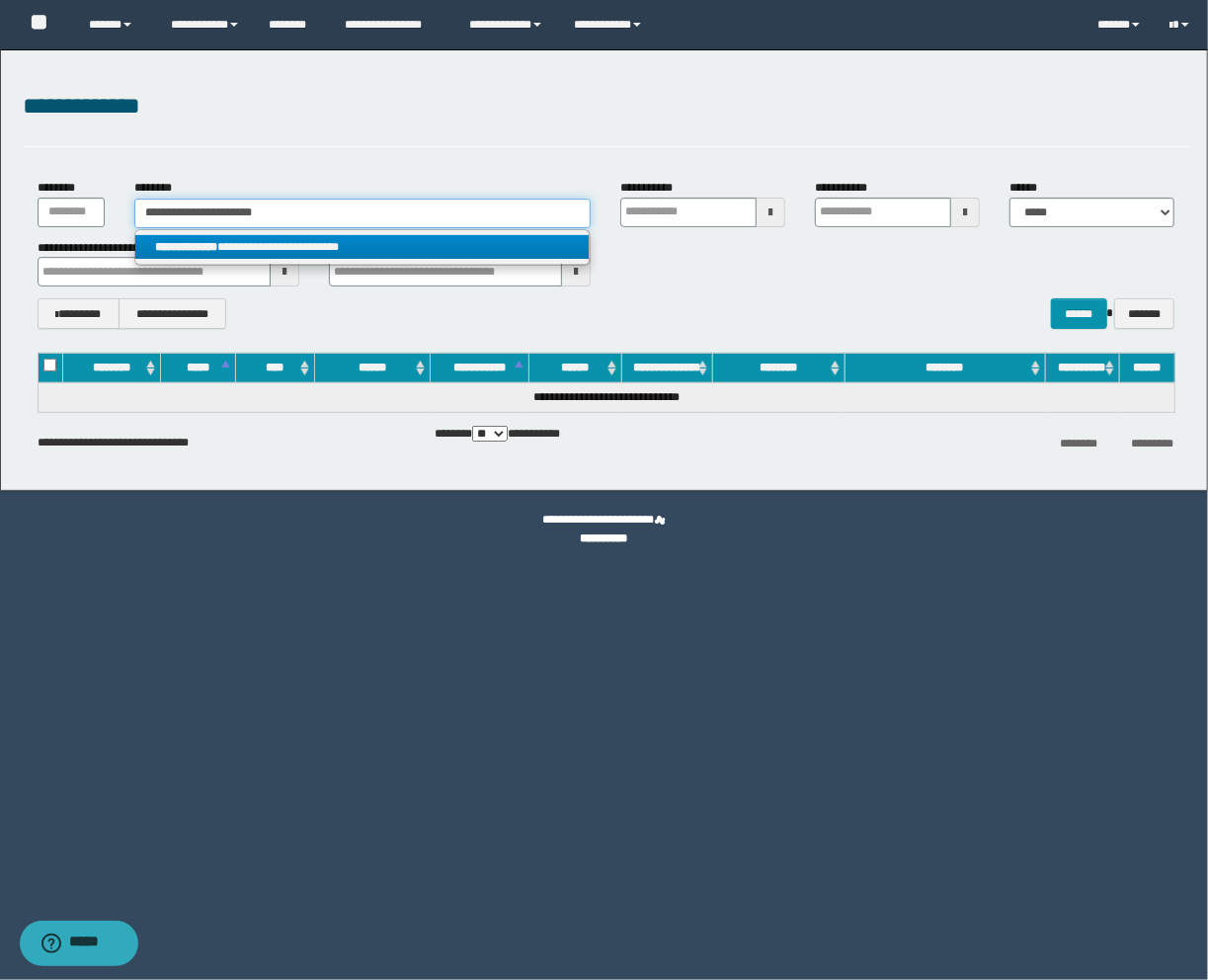 type 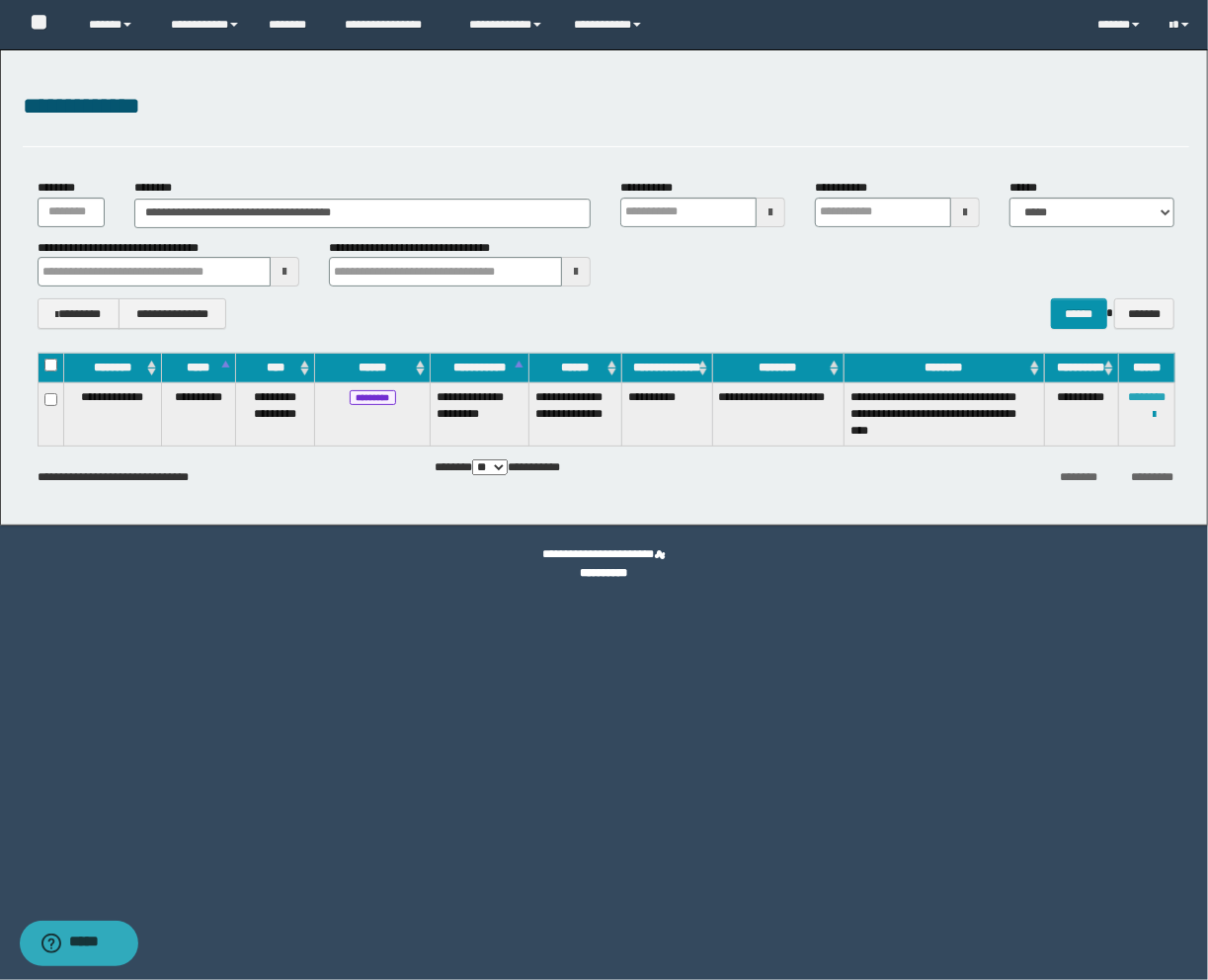 click on "********" at bounding box center (1147, 397) 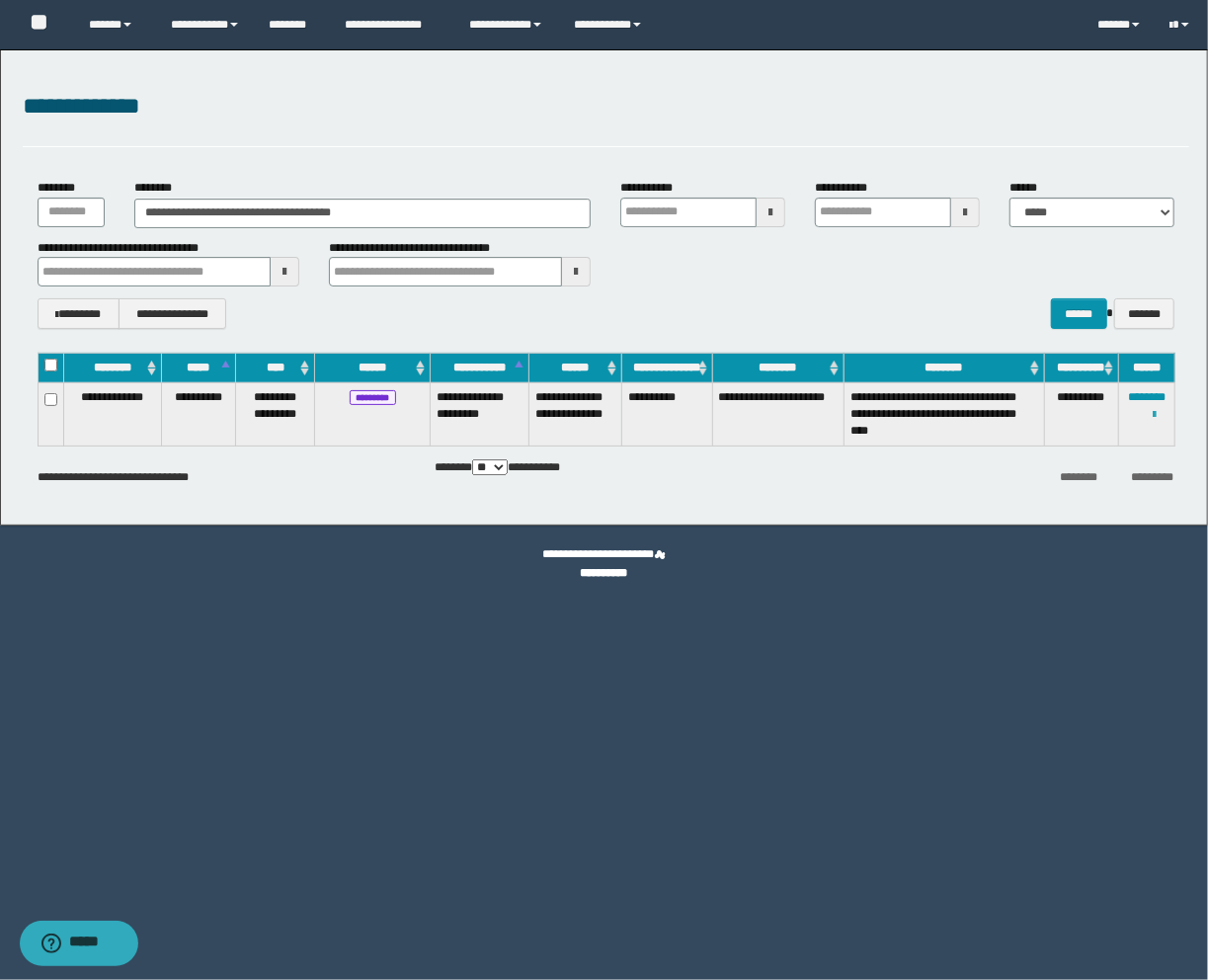 click at bounding box center (1154, 415) 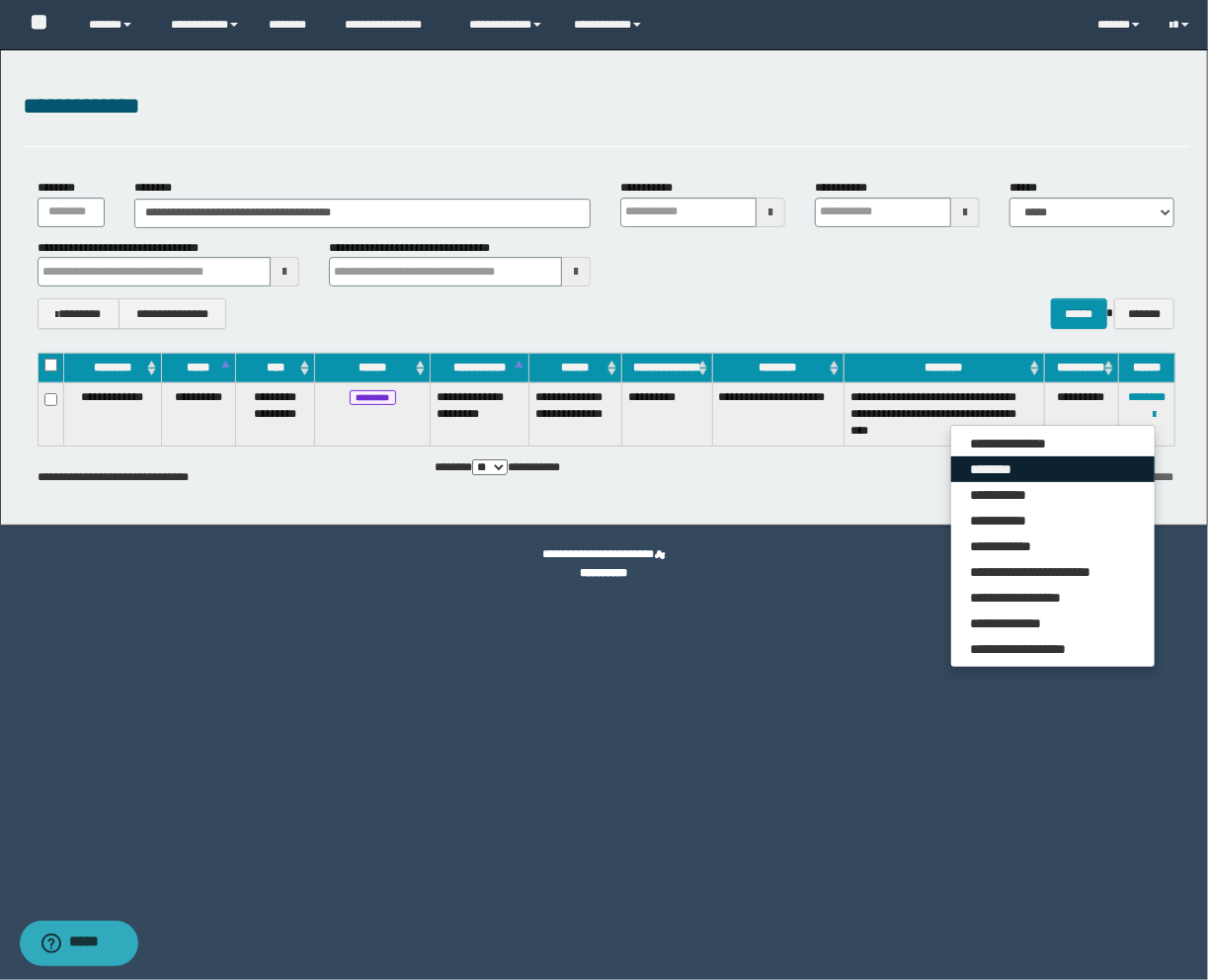 click on "********" at bounding box center [1053, 469] 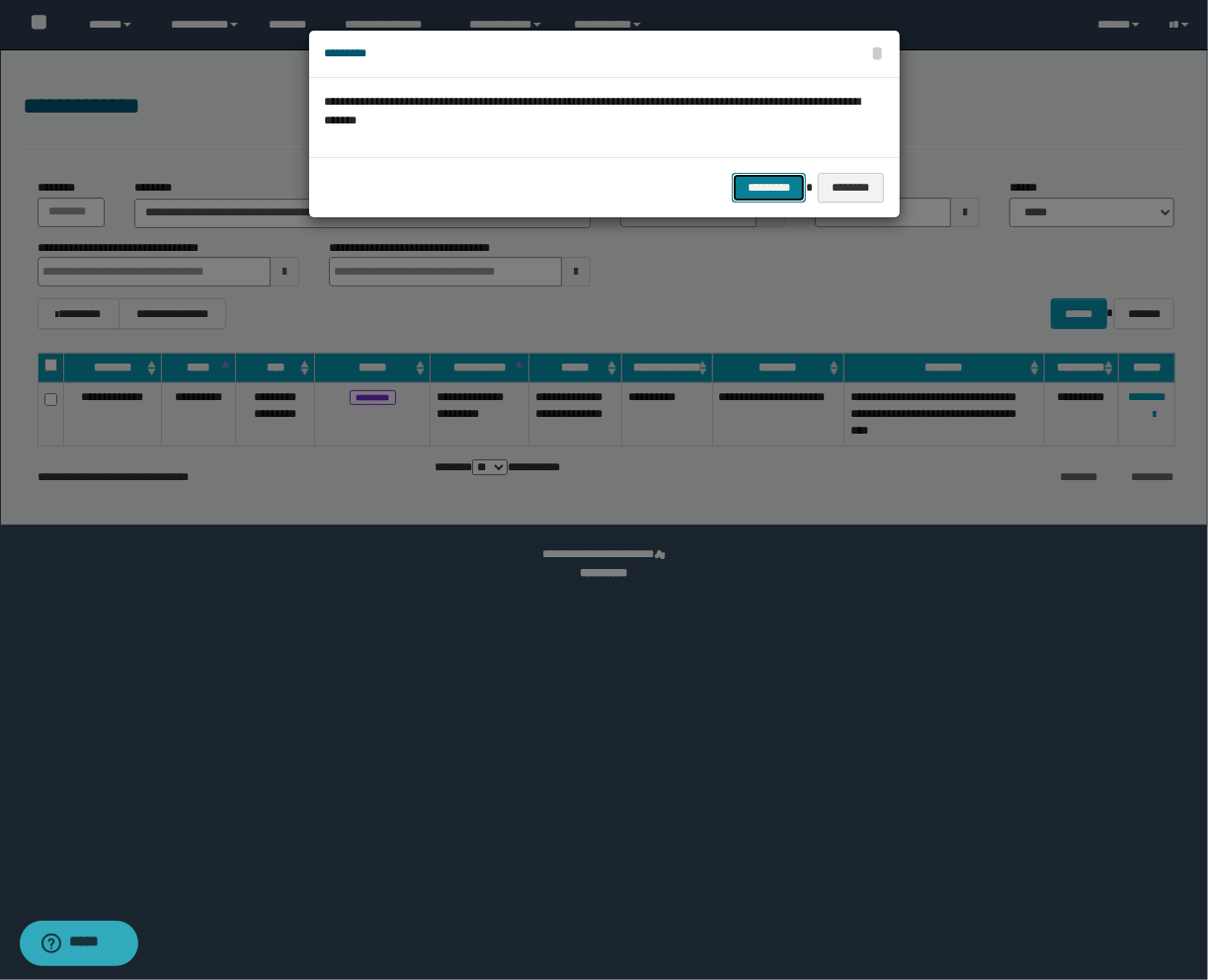click on "*********" at bounding box center [768, 188] 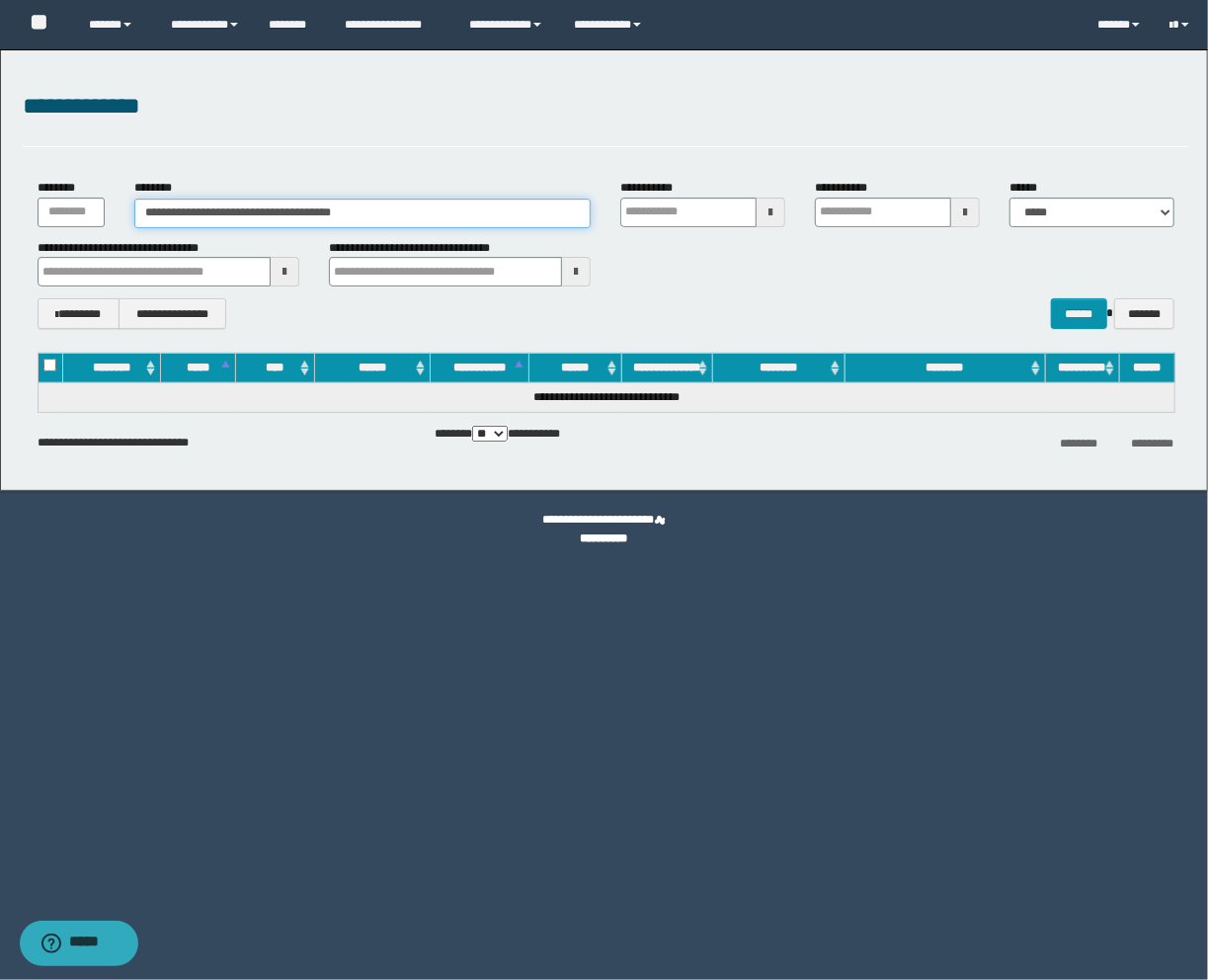 drag, startPoint x: 215, startPoint y: 217, endPoint x: 5, endPoint y: 210, distance: 210.11663 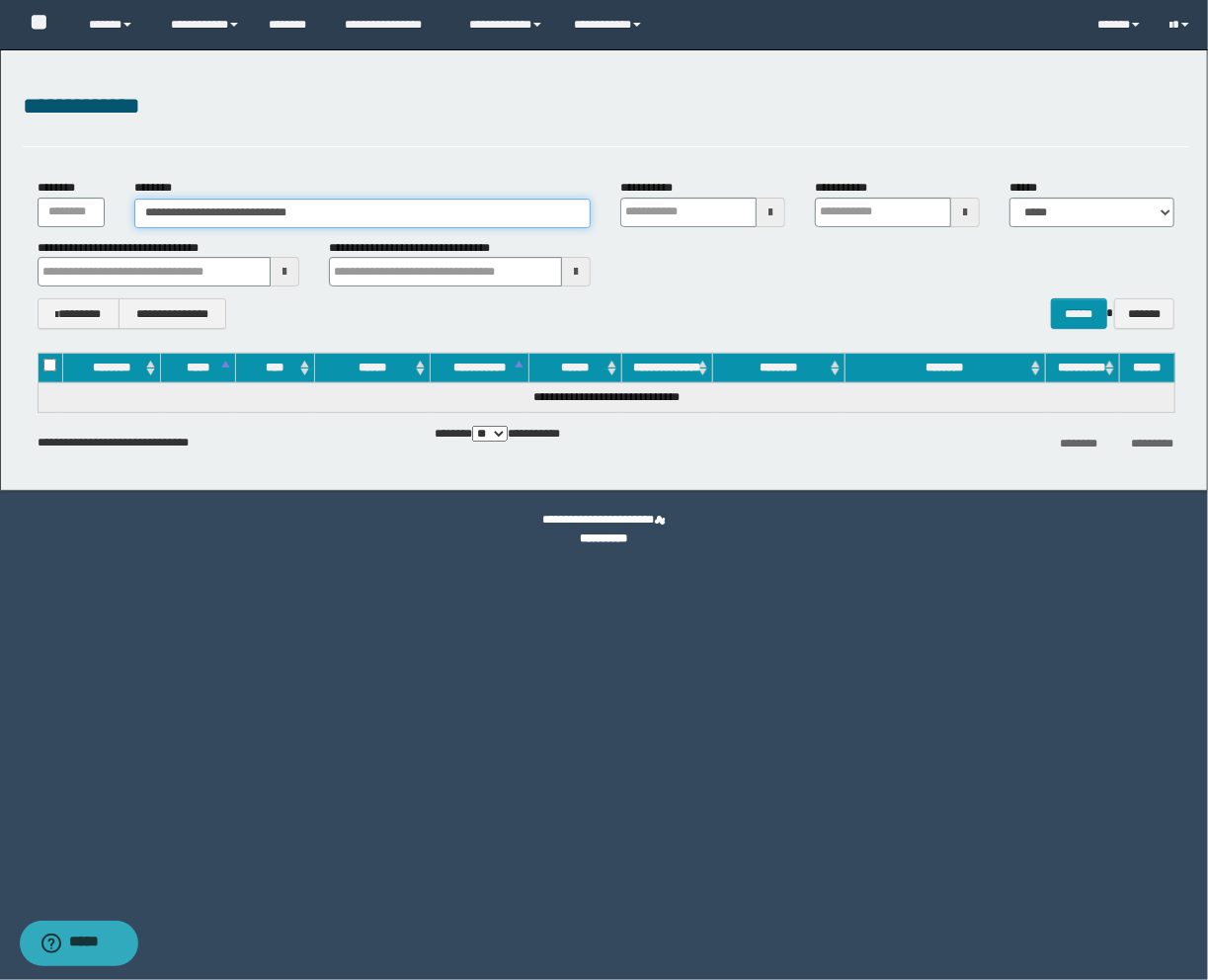 type on "**********" 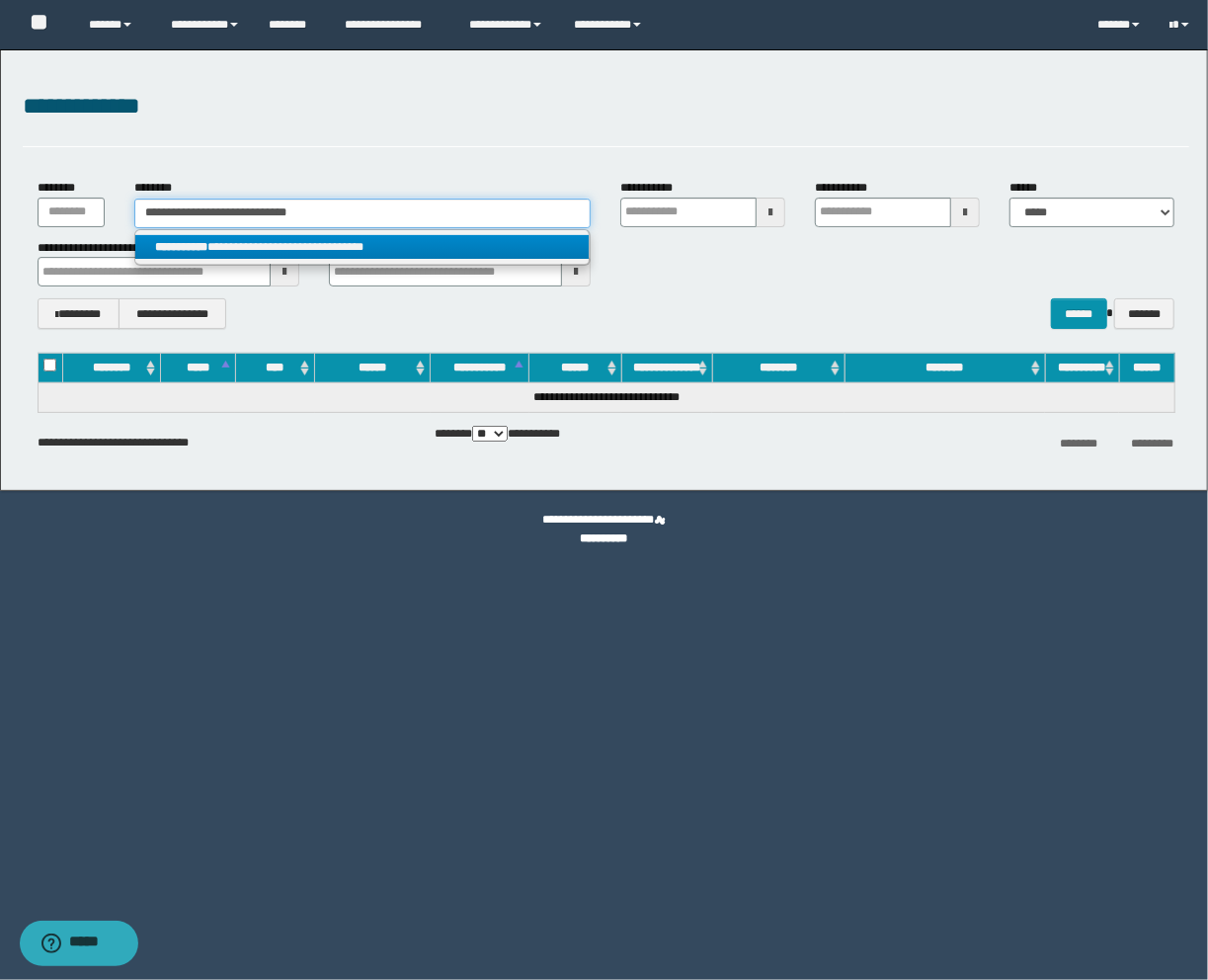 type on "**********" 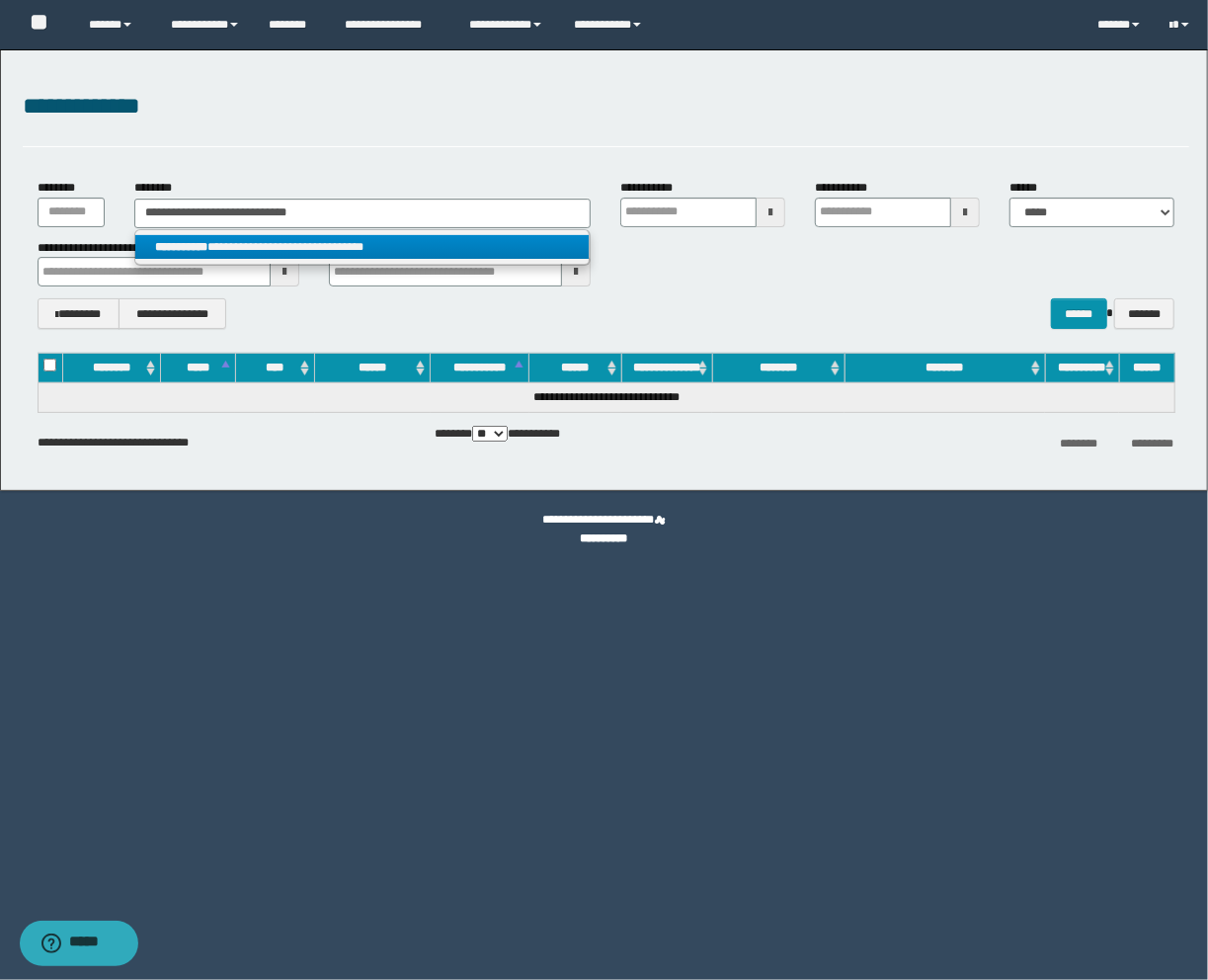 drag, startPoint x: 329, startPoint y: 244, endPoint x: 443, endPoint y: 269, distance: 116.70904 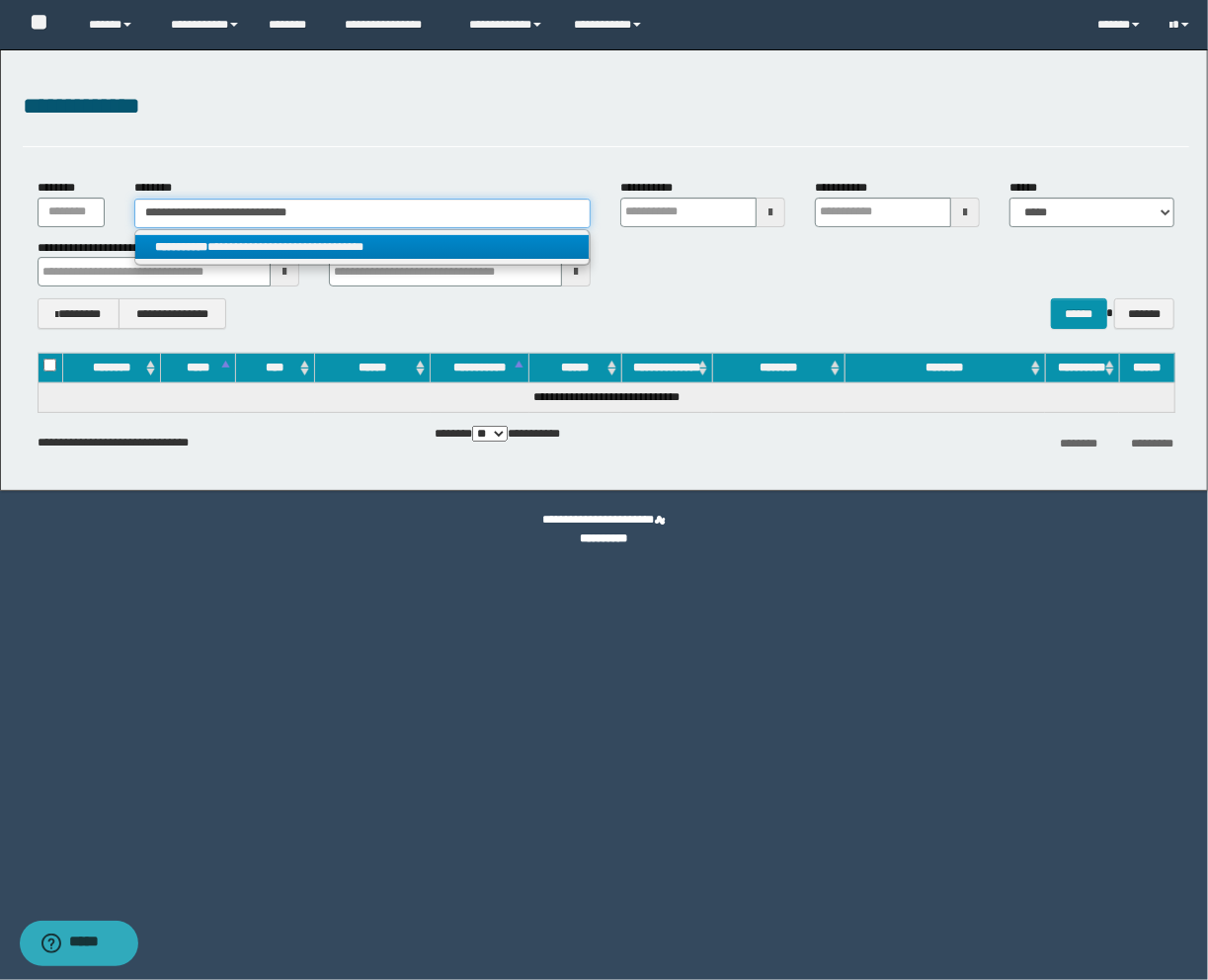 type 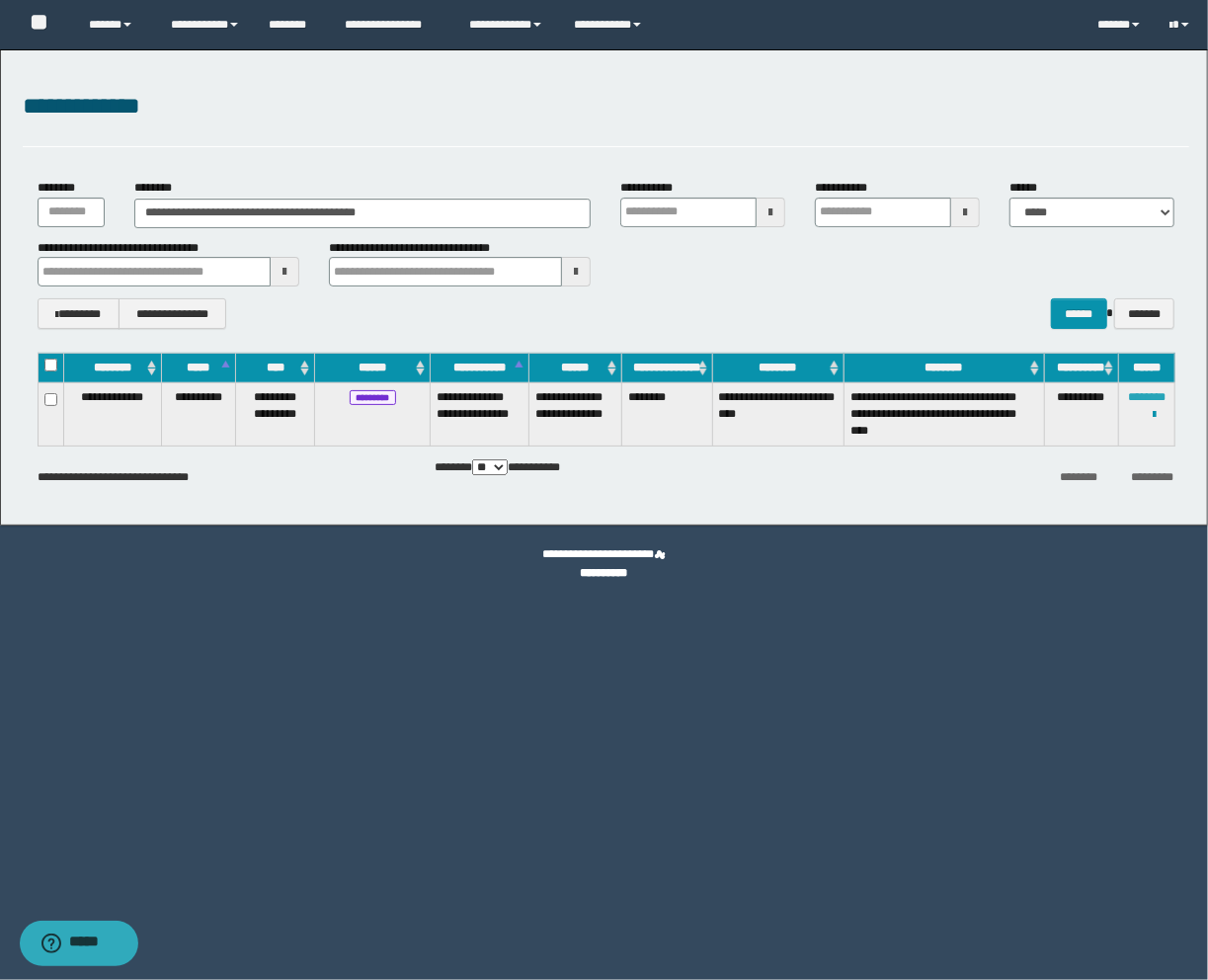 click on "********" at bounding box center (1147, 397) 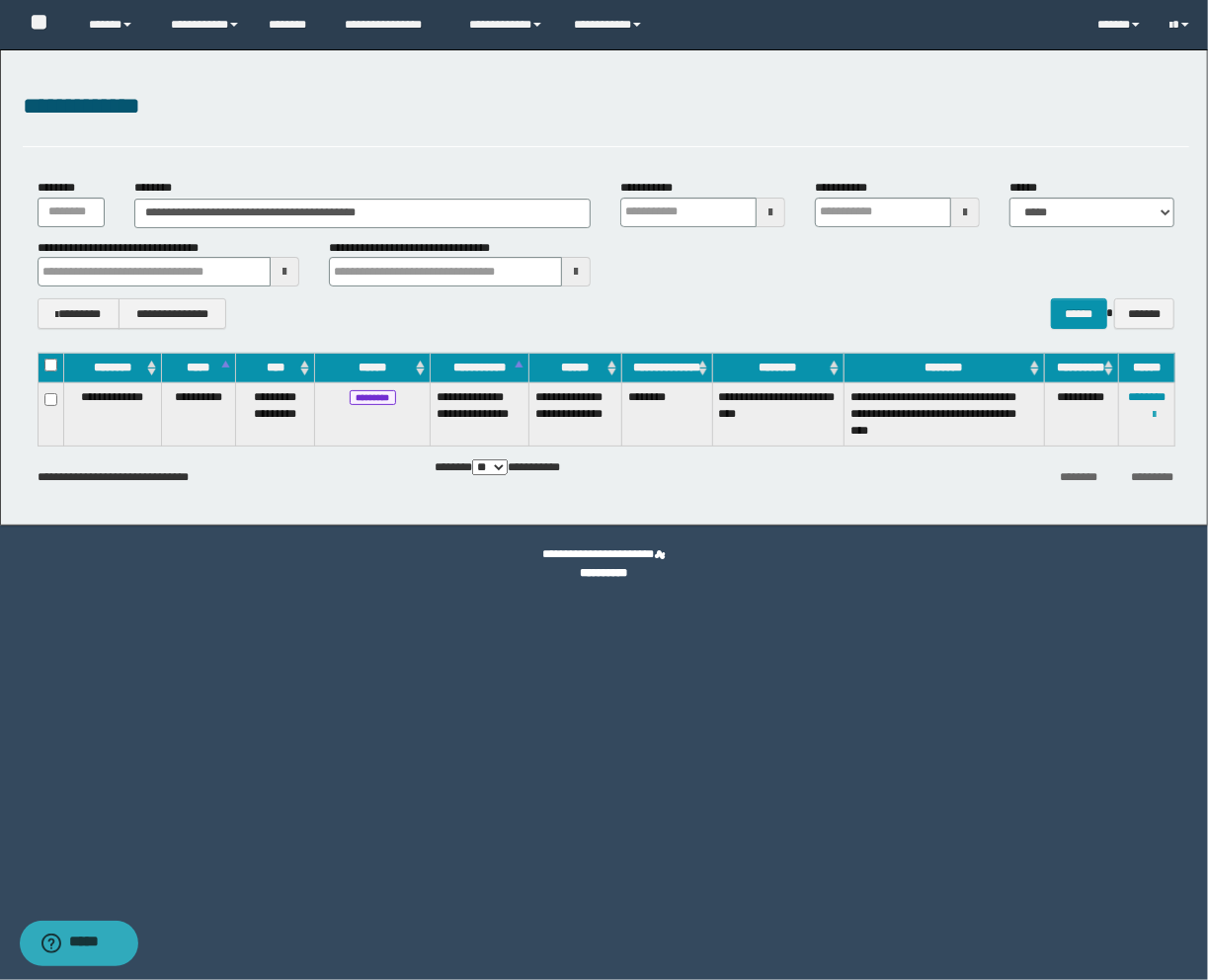 click at bounding box center (1154, 415) 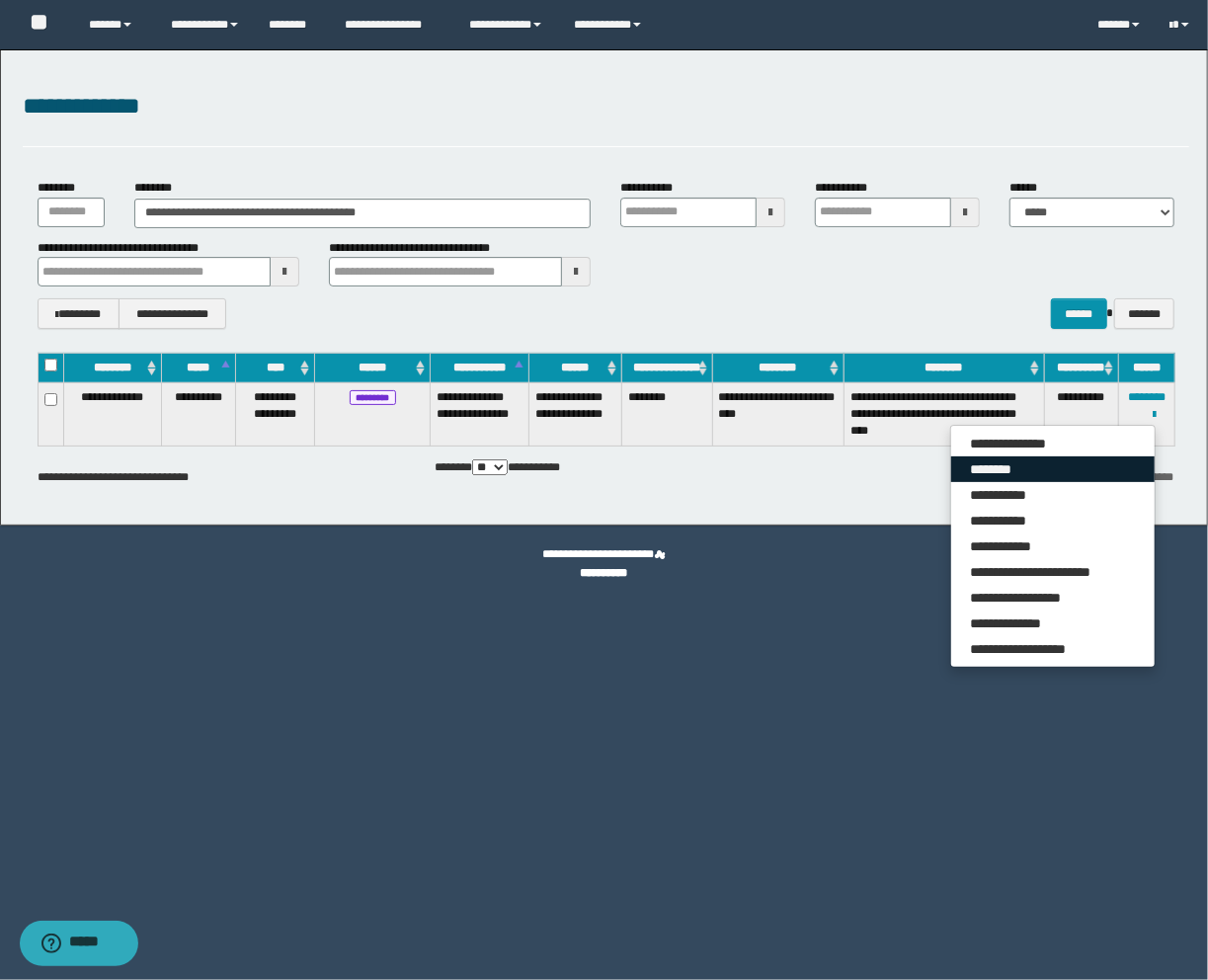click on "********" at bounding box center (1053, 469) 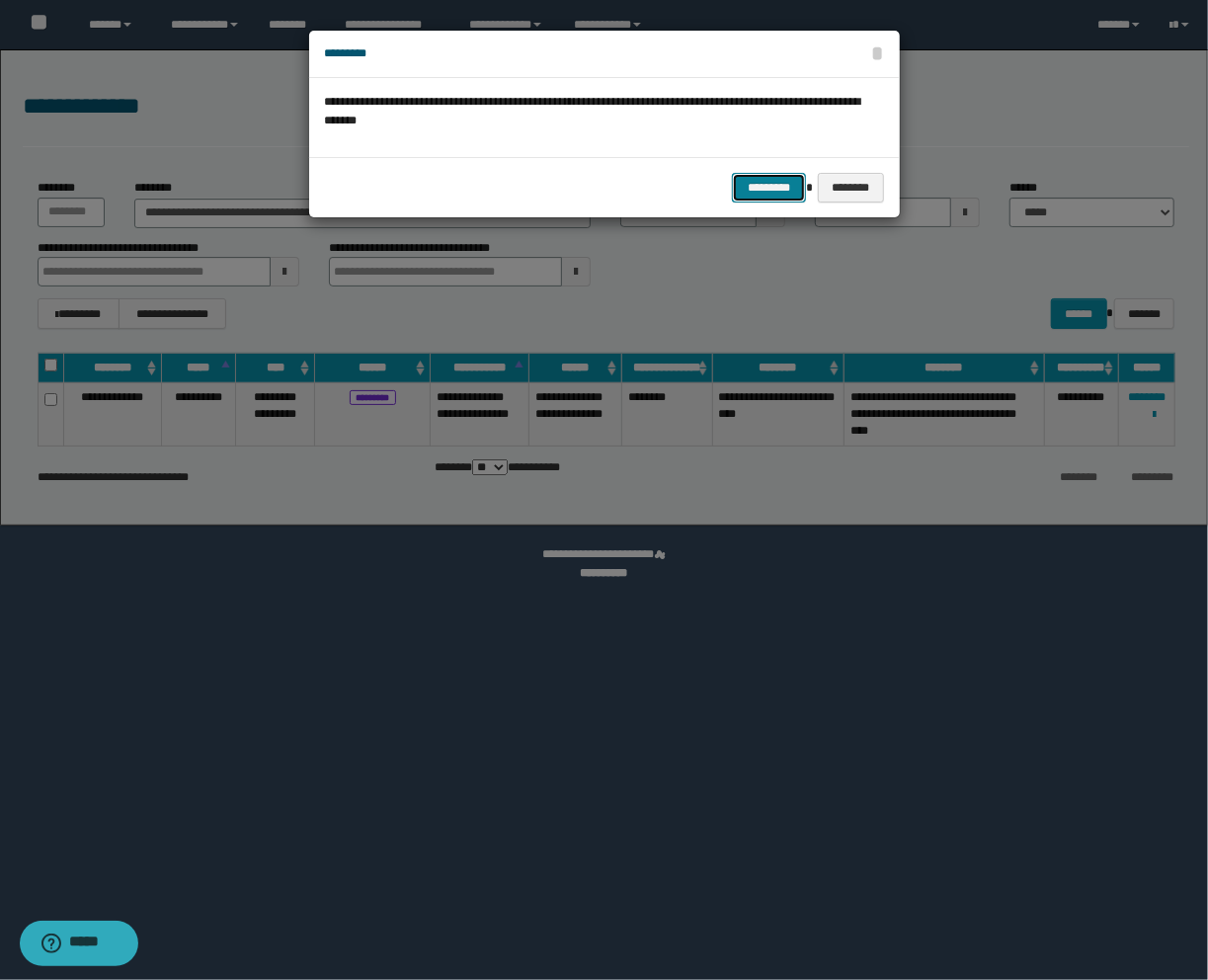click on "*********" at bounding box center (768, 188) 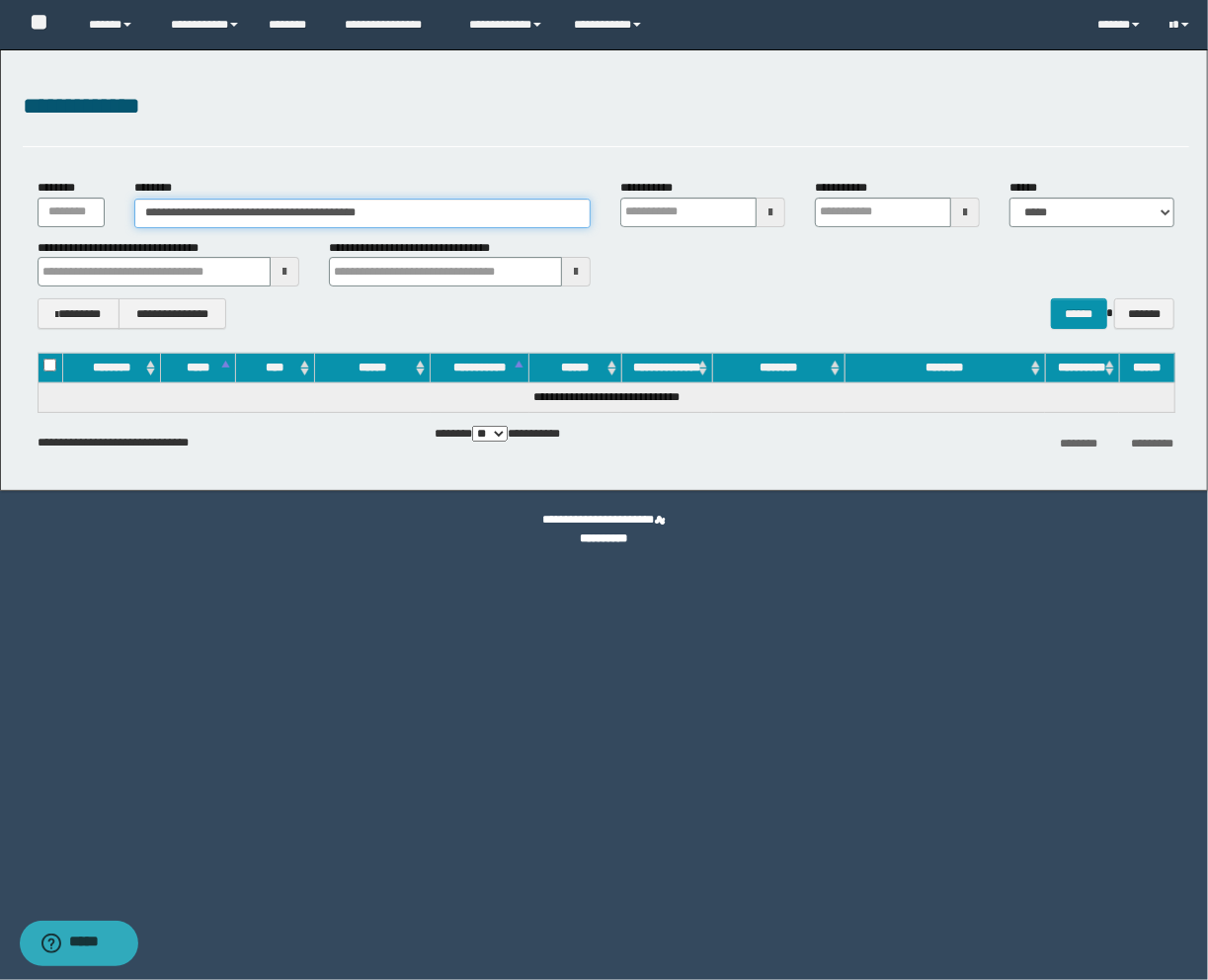 drag, startPoint x: 383, startPoint y: 202, endPoint x: -52, endPoint y: 179, distance: 435.60762 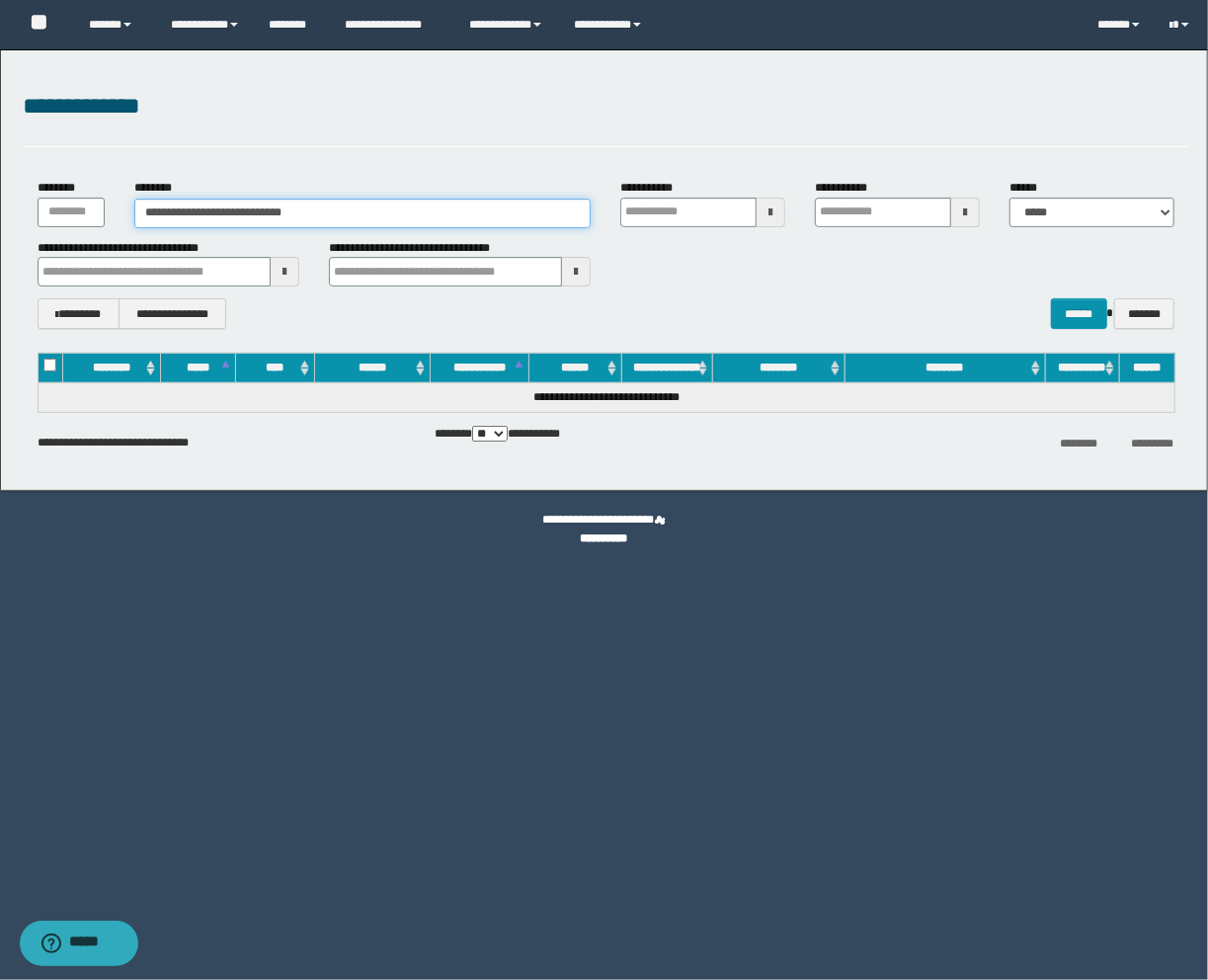 type on "**********" 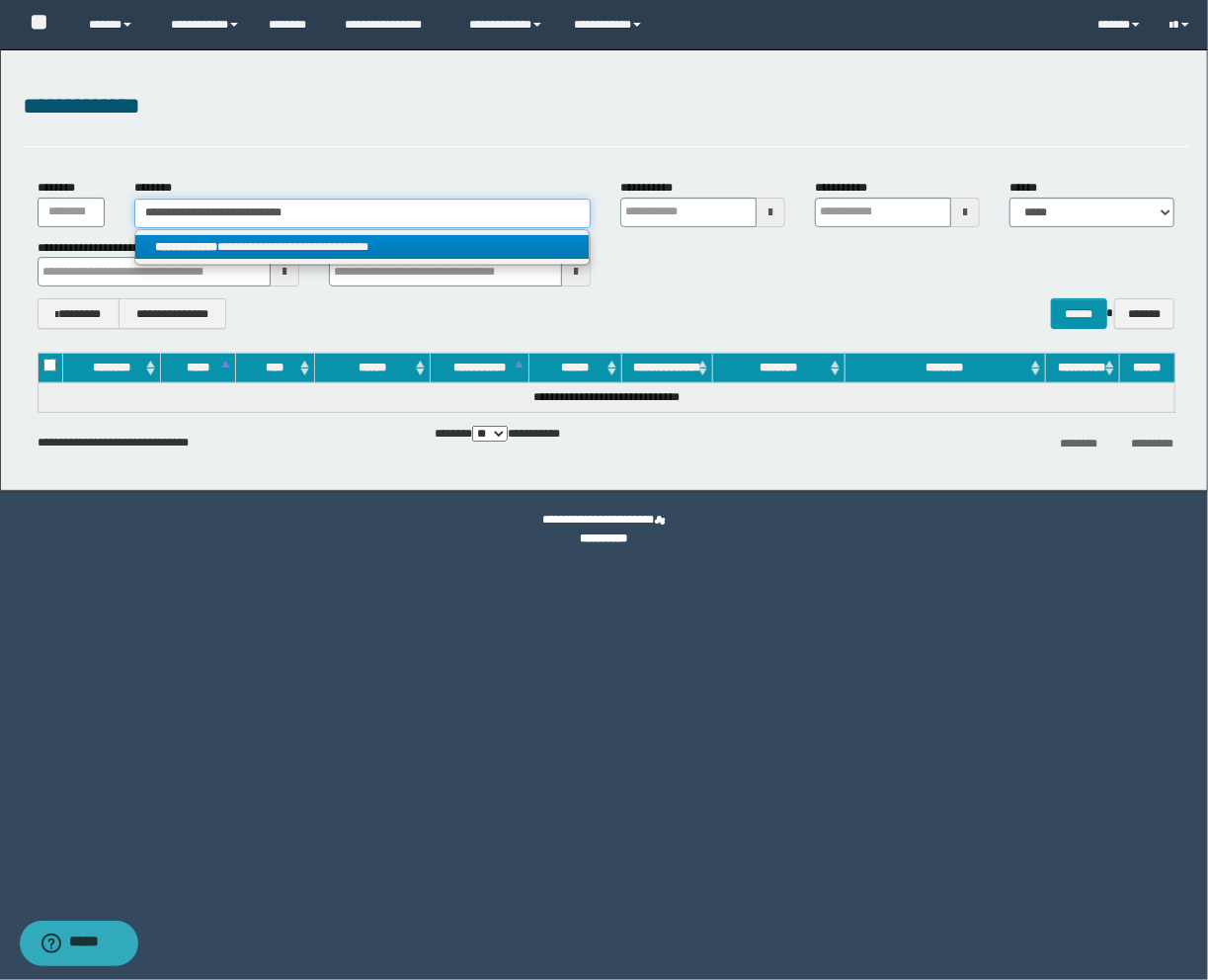 type on "**********" 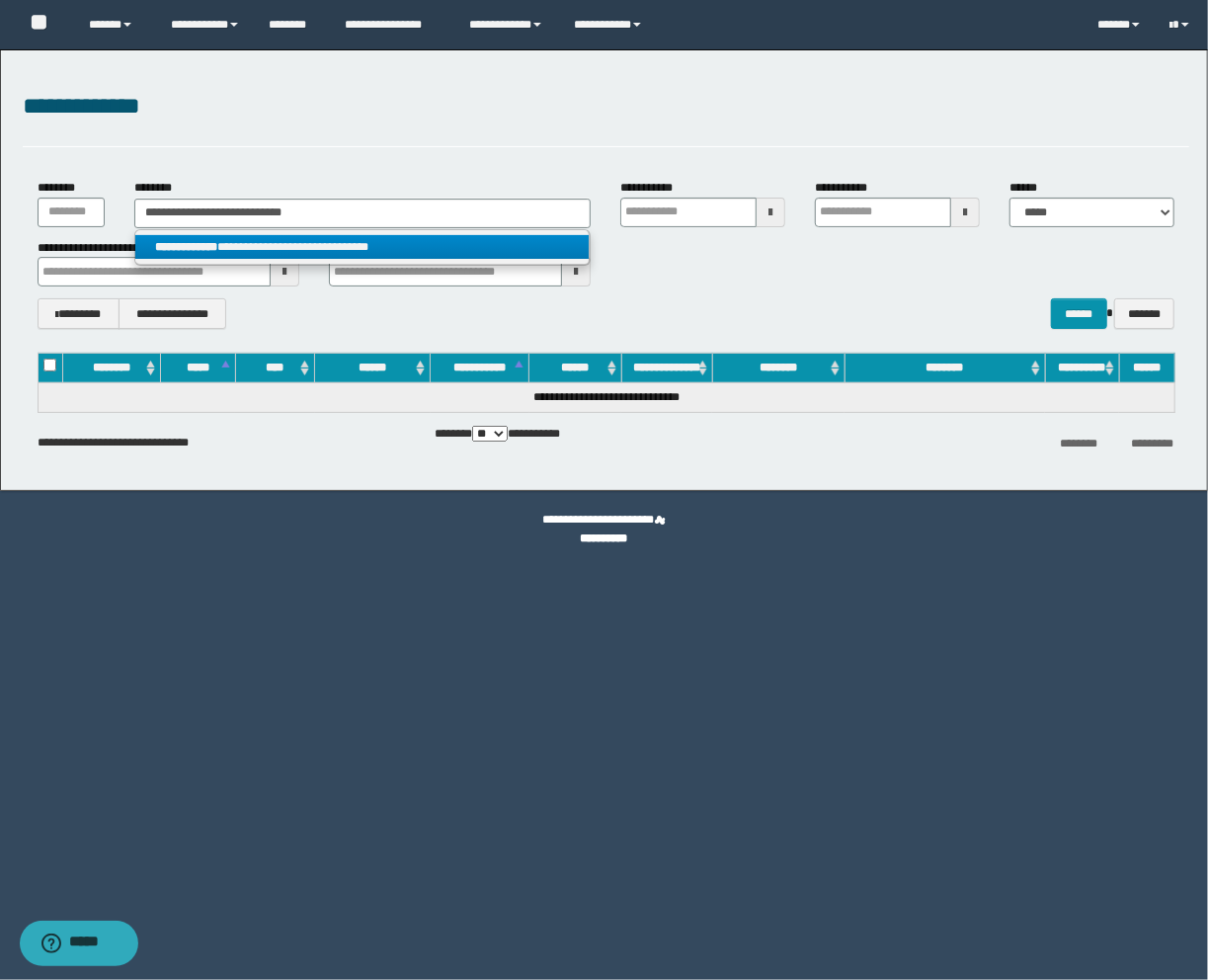 drag, startPoint x: 281, startPoint y: 254, endPoint x: 363, endPoint y: 277, distance: 85.1645 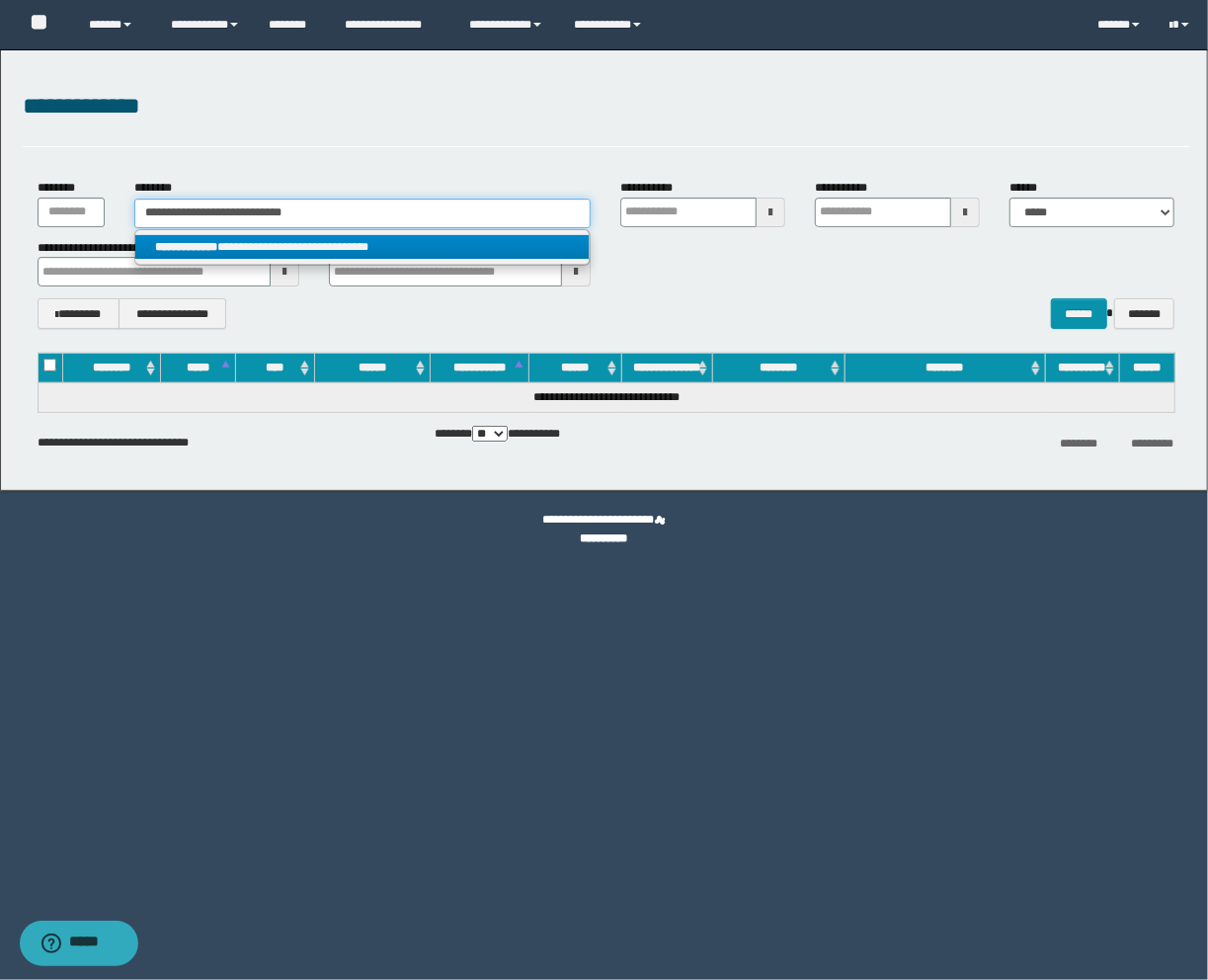type 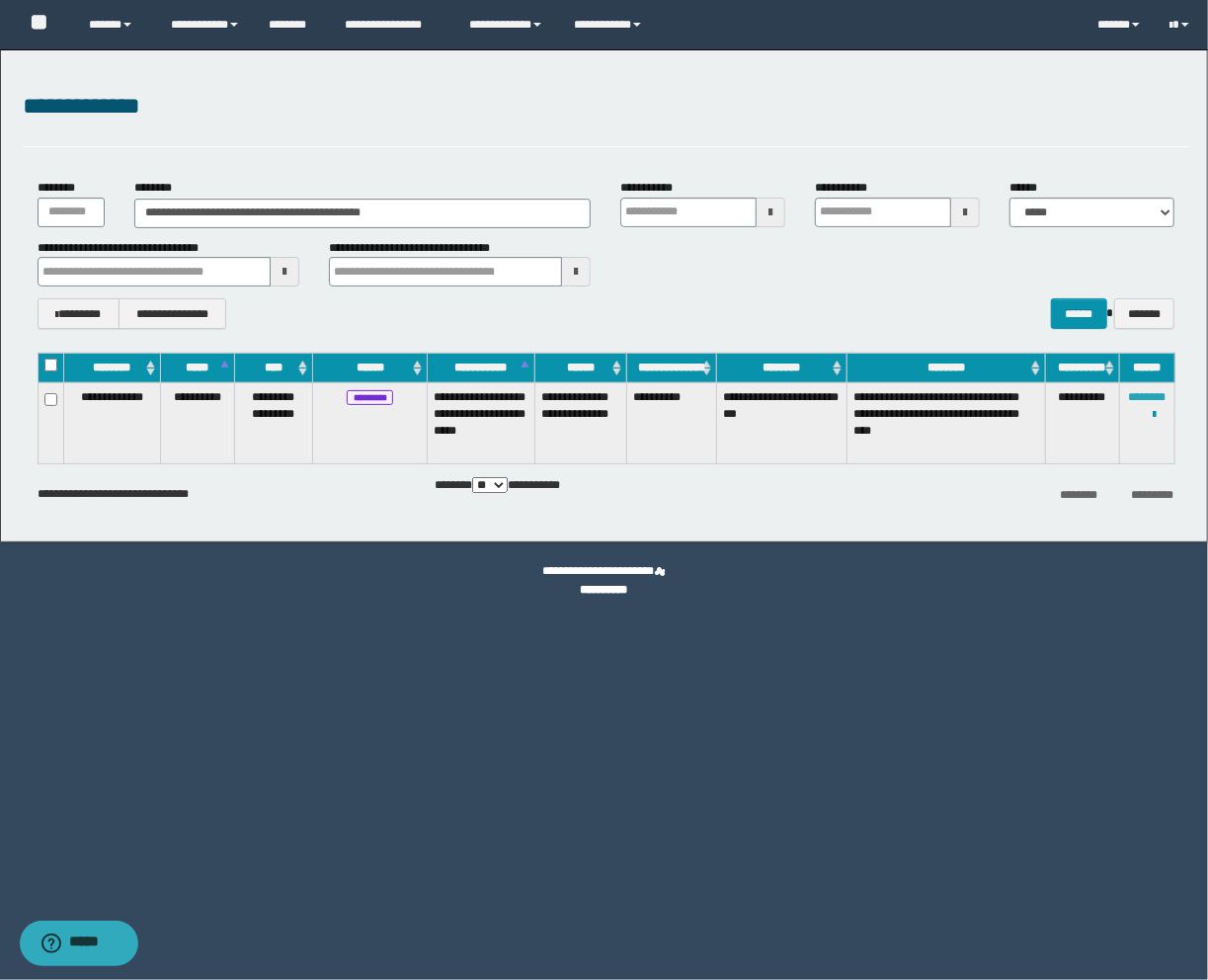 click on "********" at bounding box center (1147, 397) 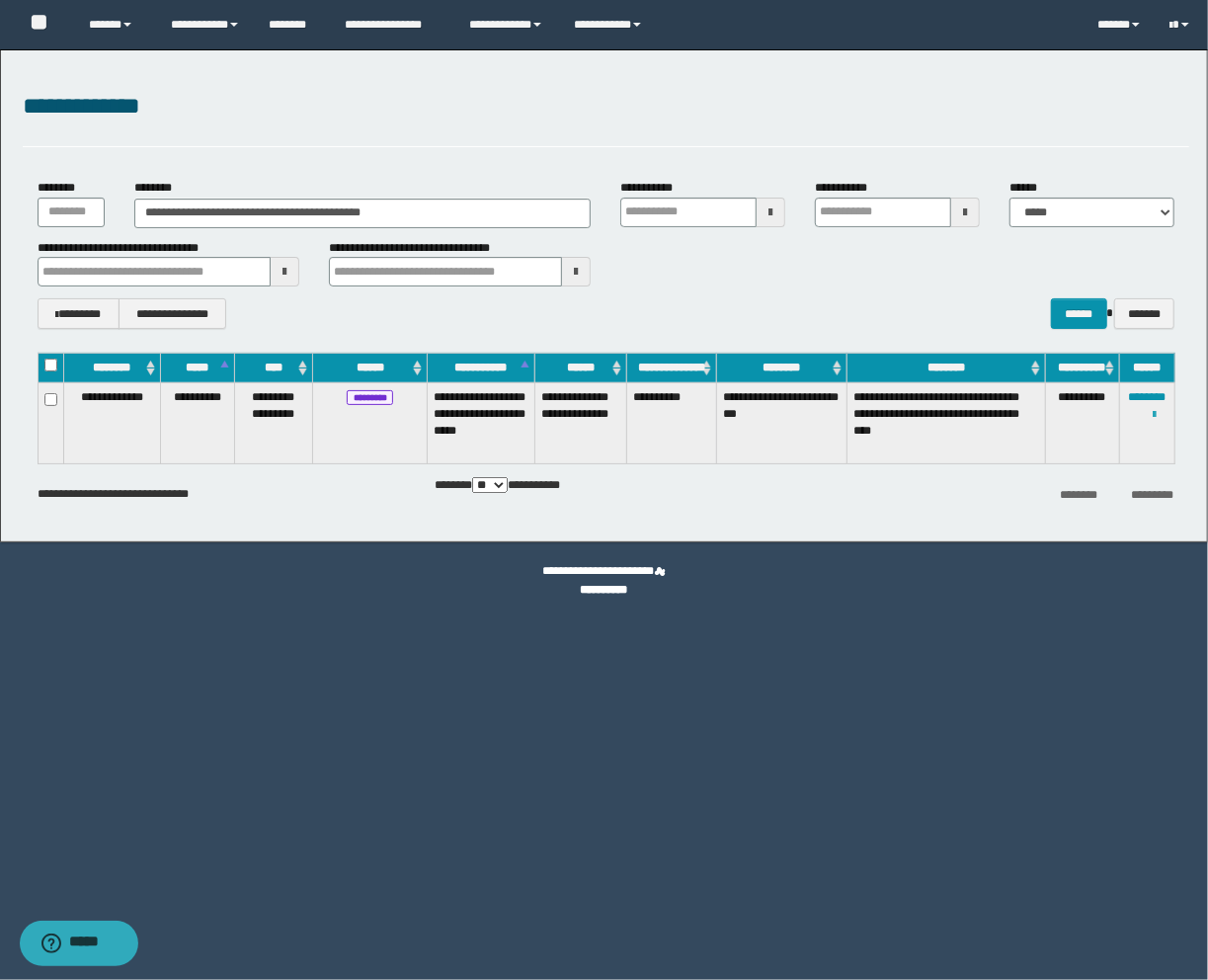 click at bounding box center [1154, 415] 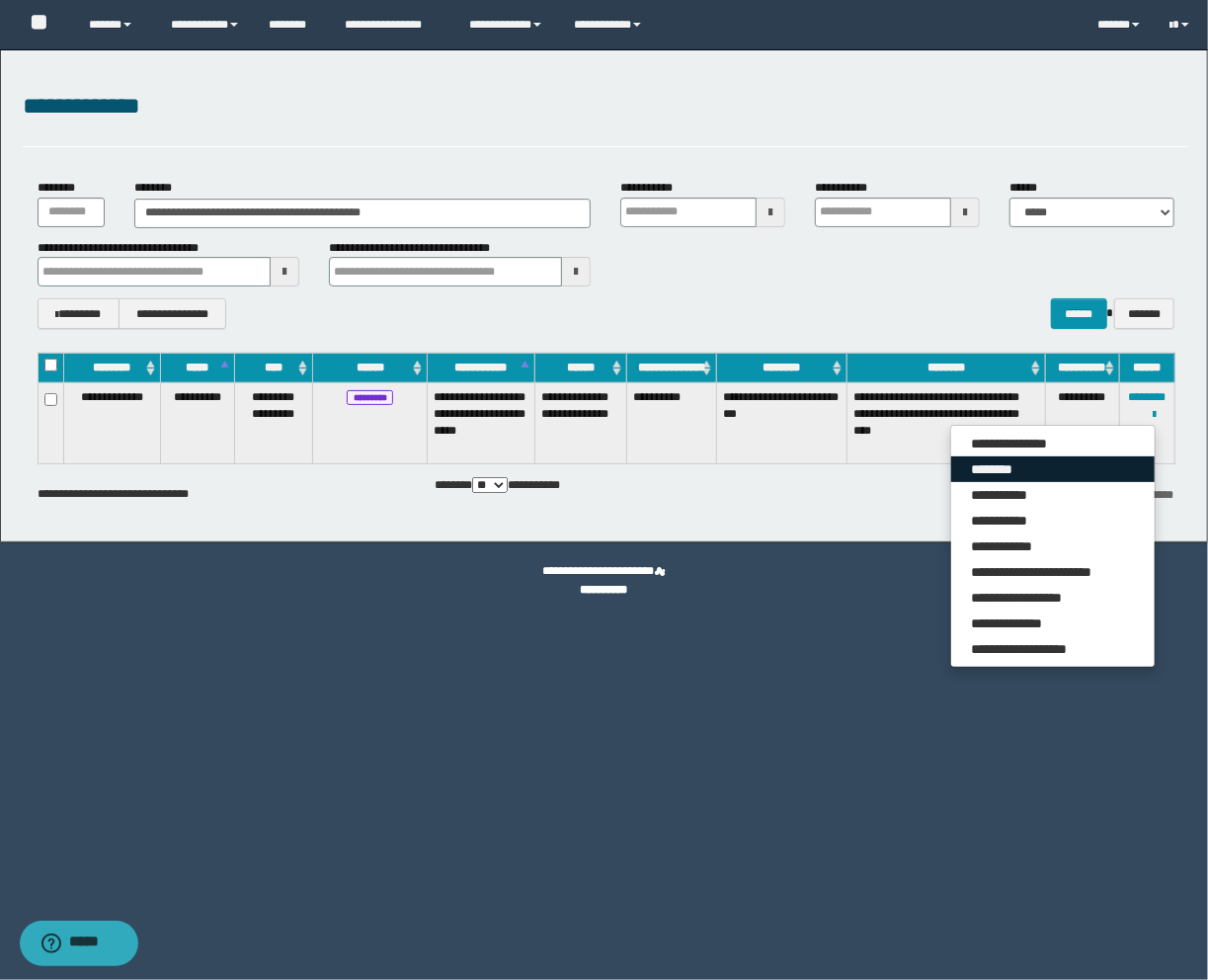 click on "********" at bounding box center (1053, 469) 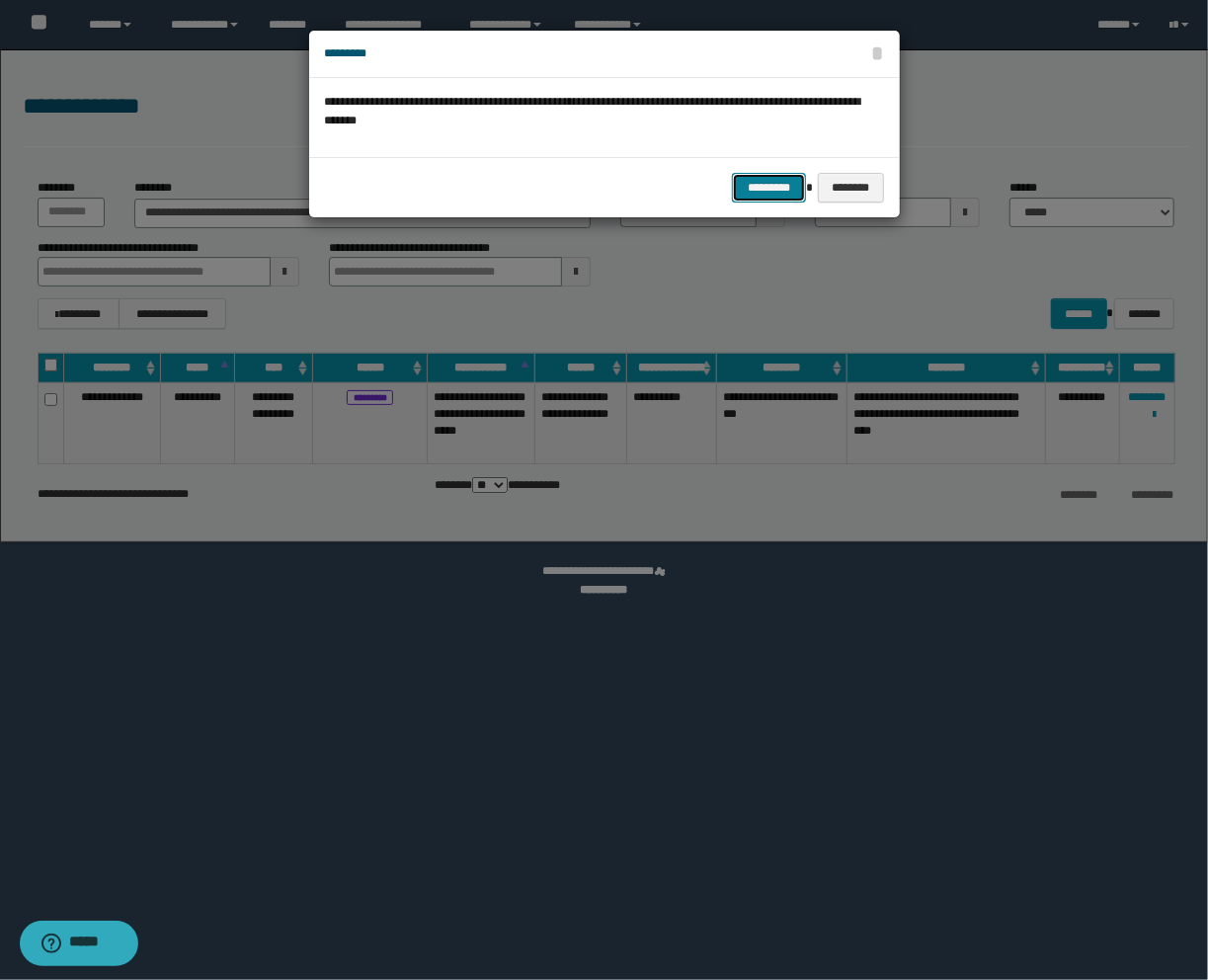 drag, startPoint x: 764, startPoint y: 191, endPoint x: 545, endPoint y: 95, distance: 239.11713 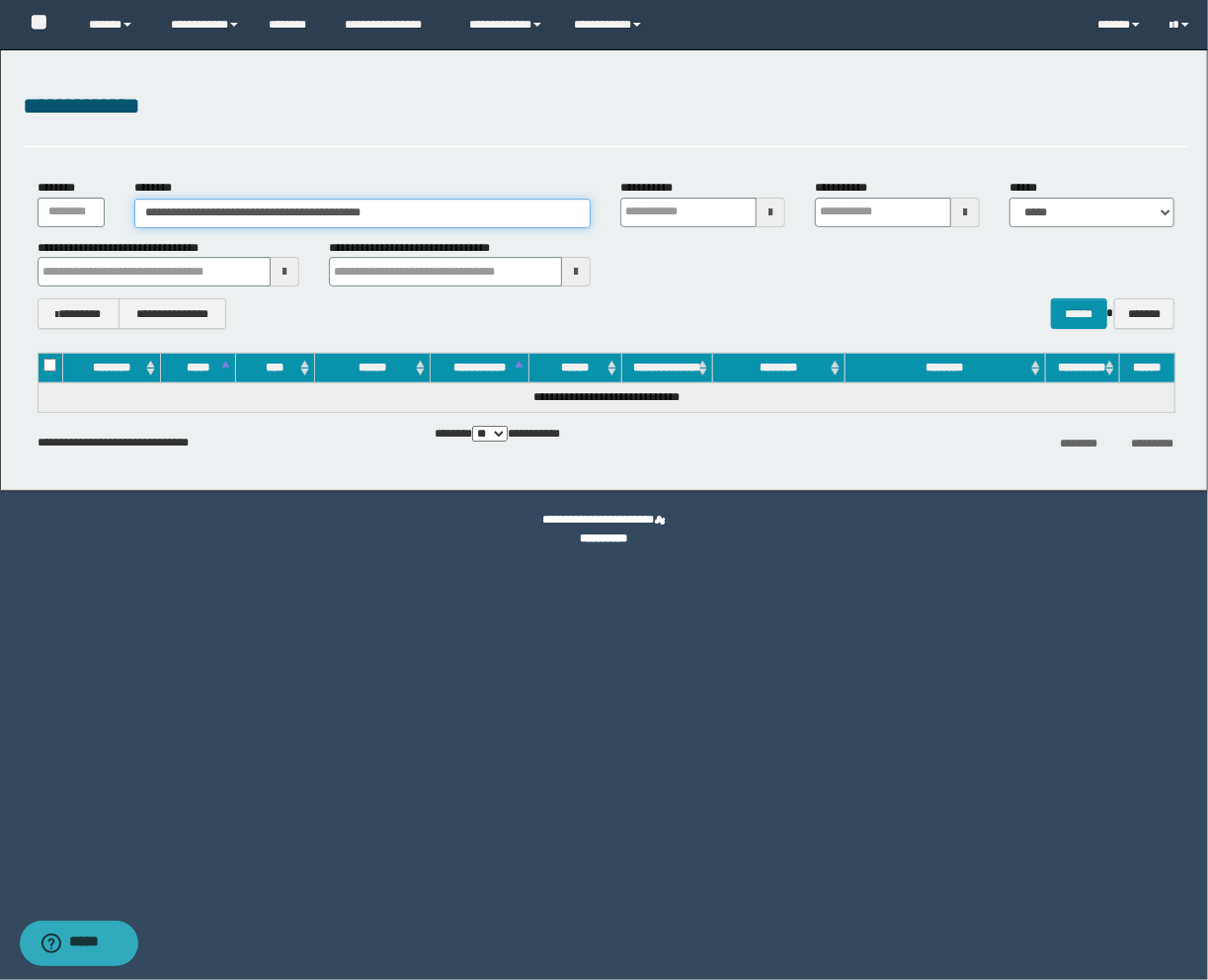 drag, startPoint x: 417, startPoint y: 211, endPoint x: -167, endPoint y: 188, distance: 584.4527 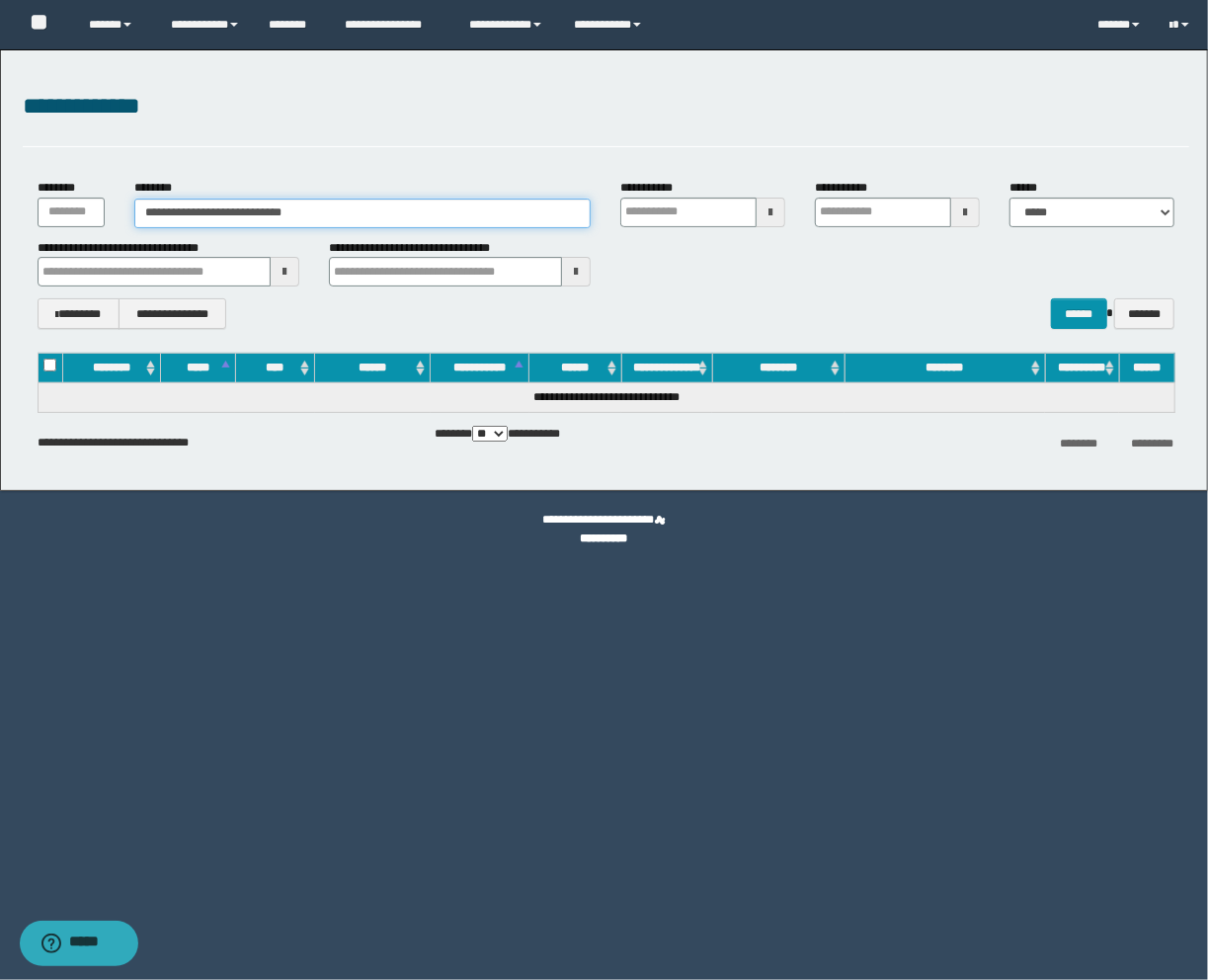 type on "**********" 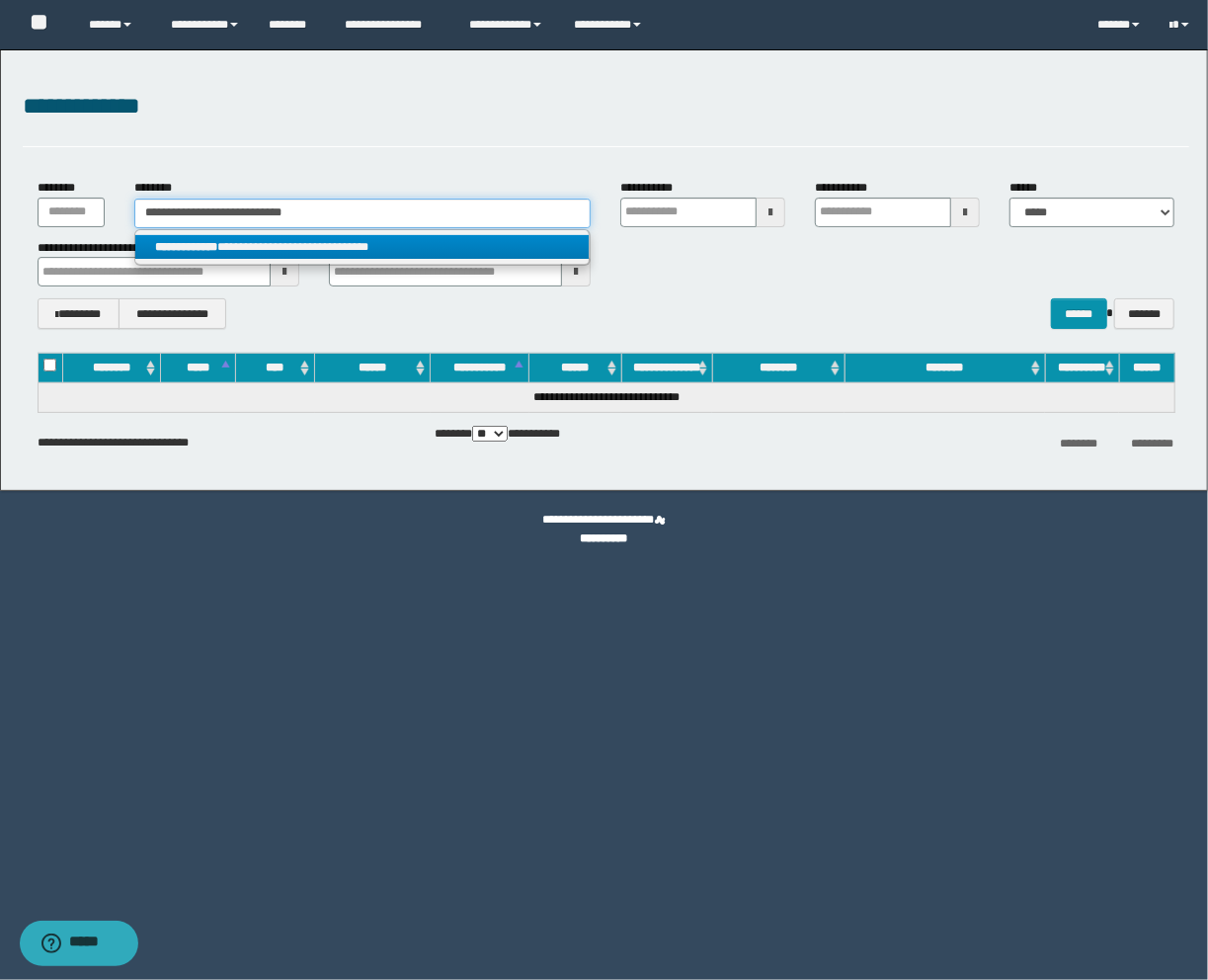 type on "**********" 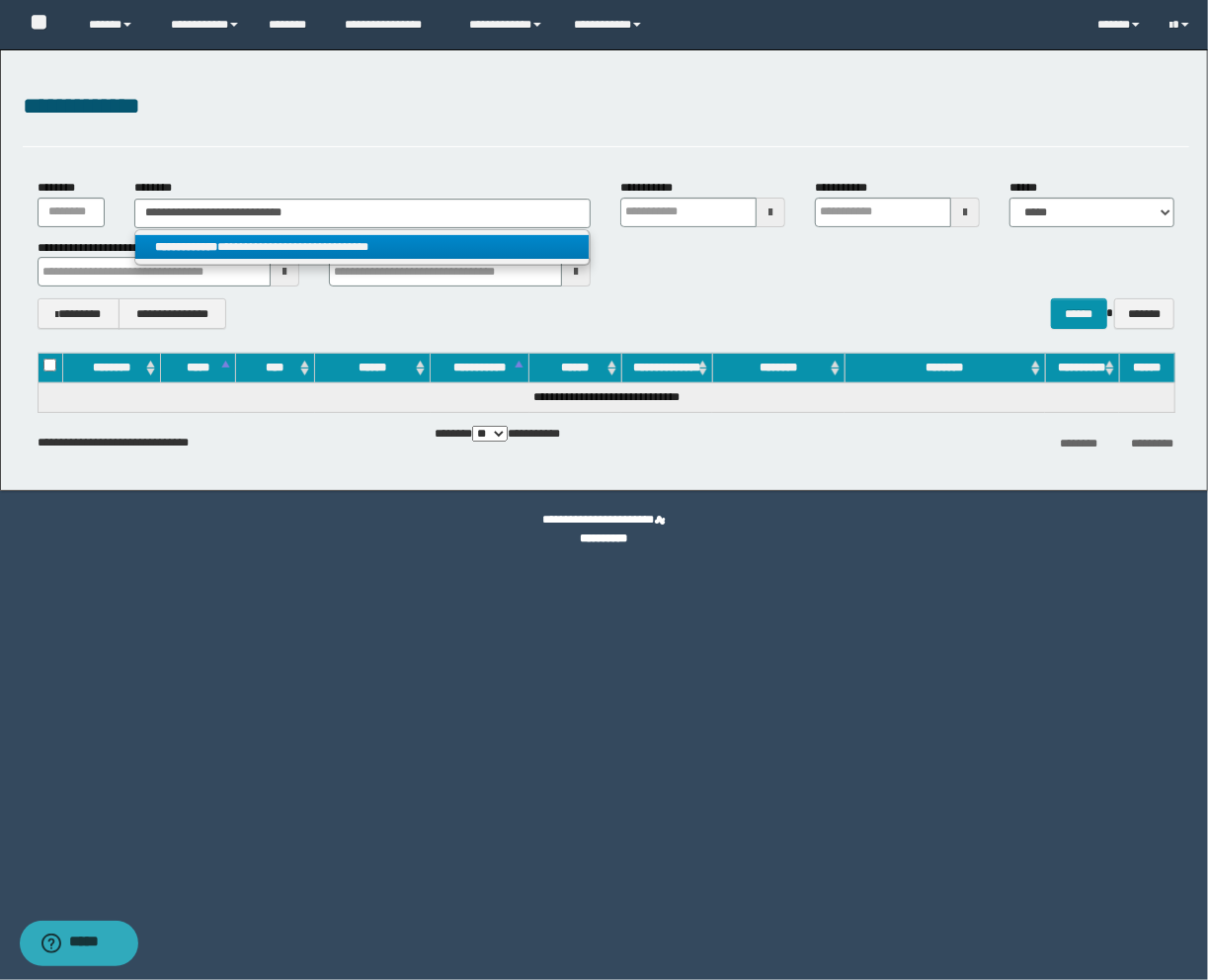 click on "**********" at bounding box center [362, 247] 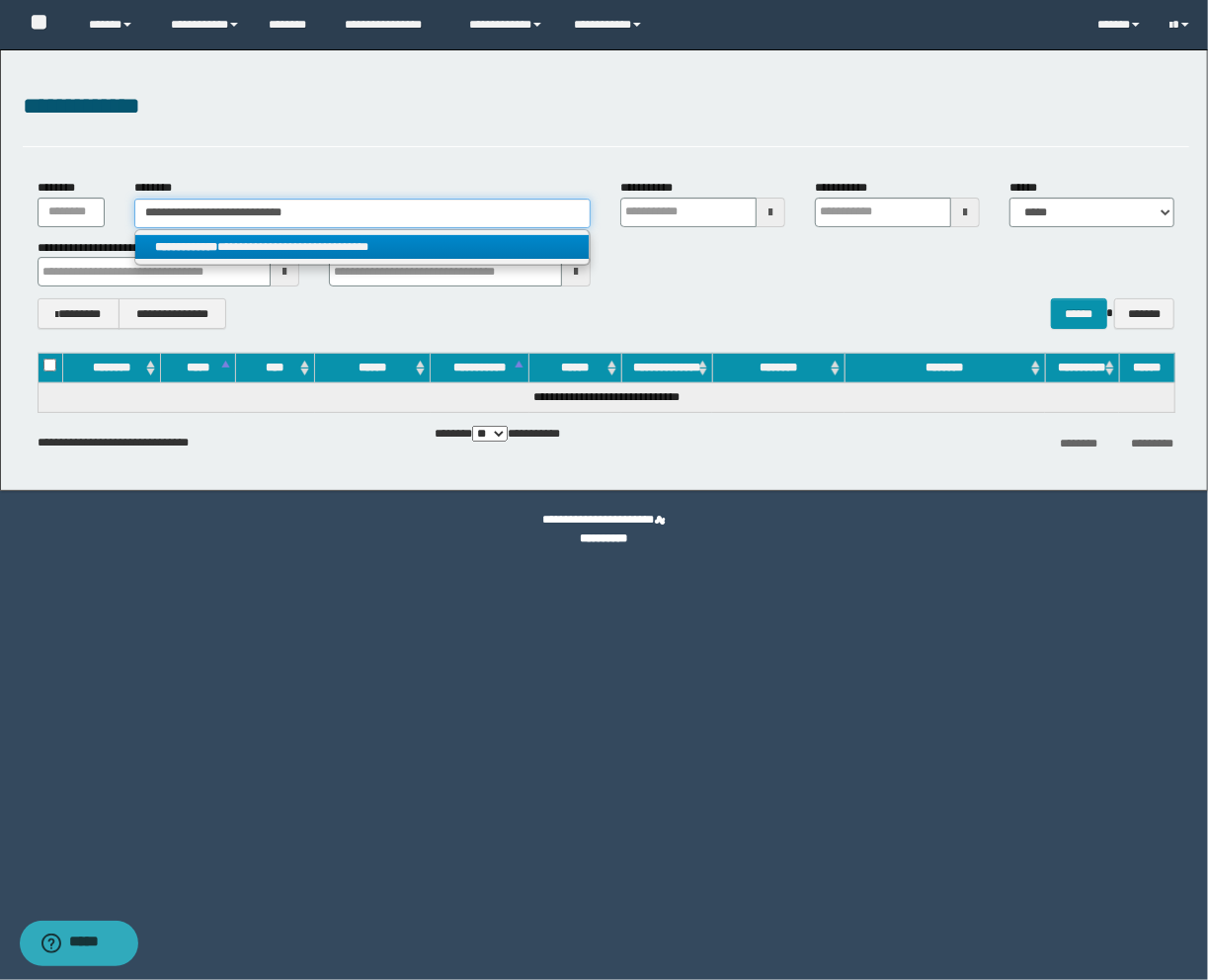 type 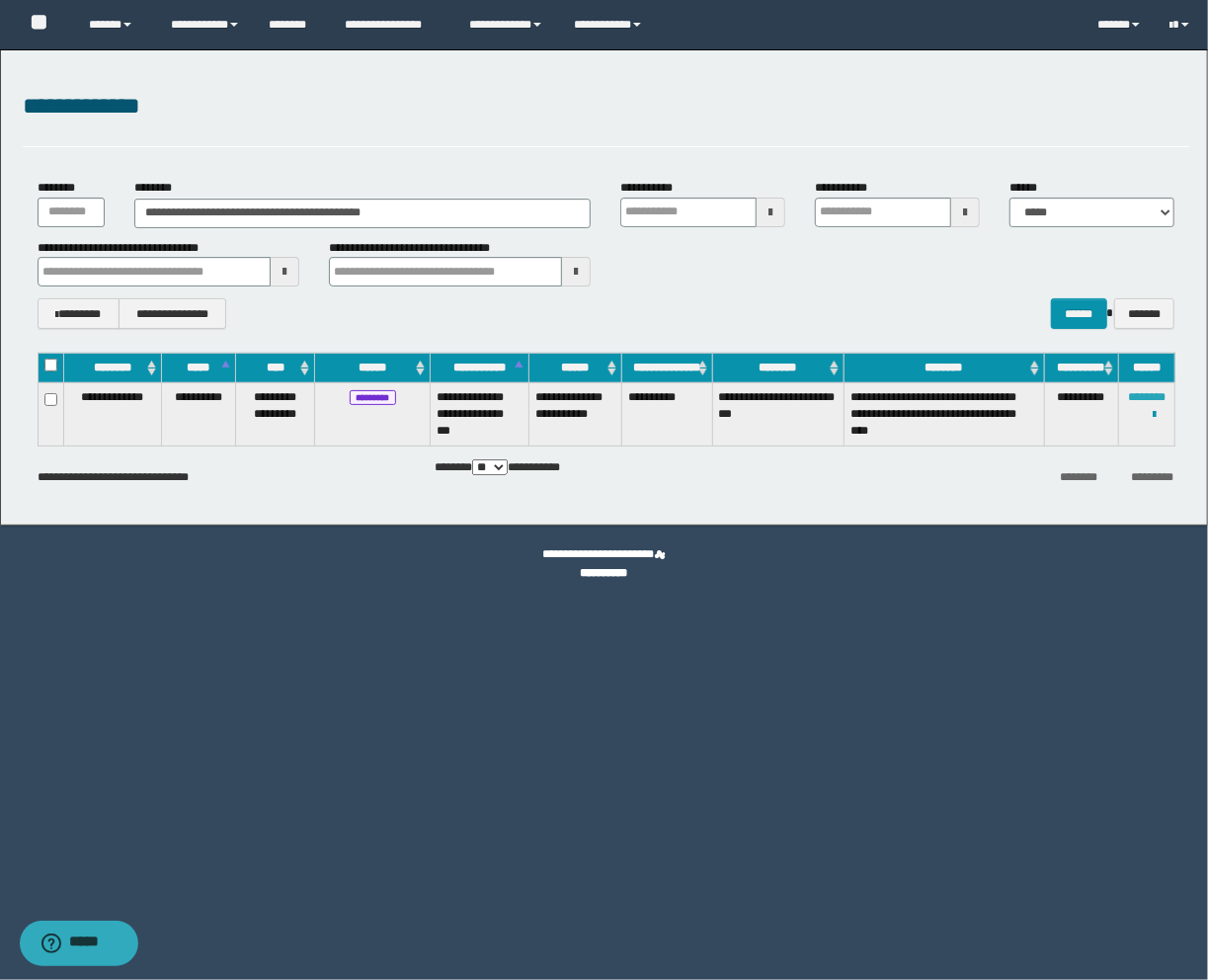 click on "********" at bounding box center [1147, 397] 